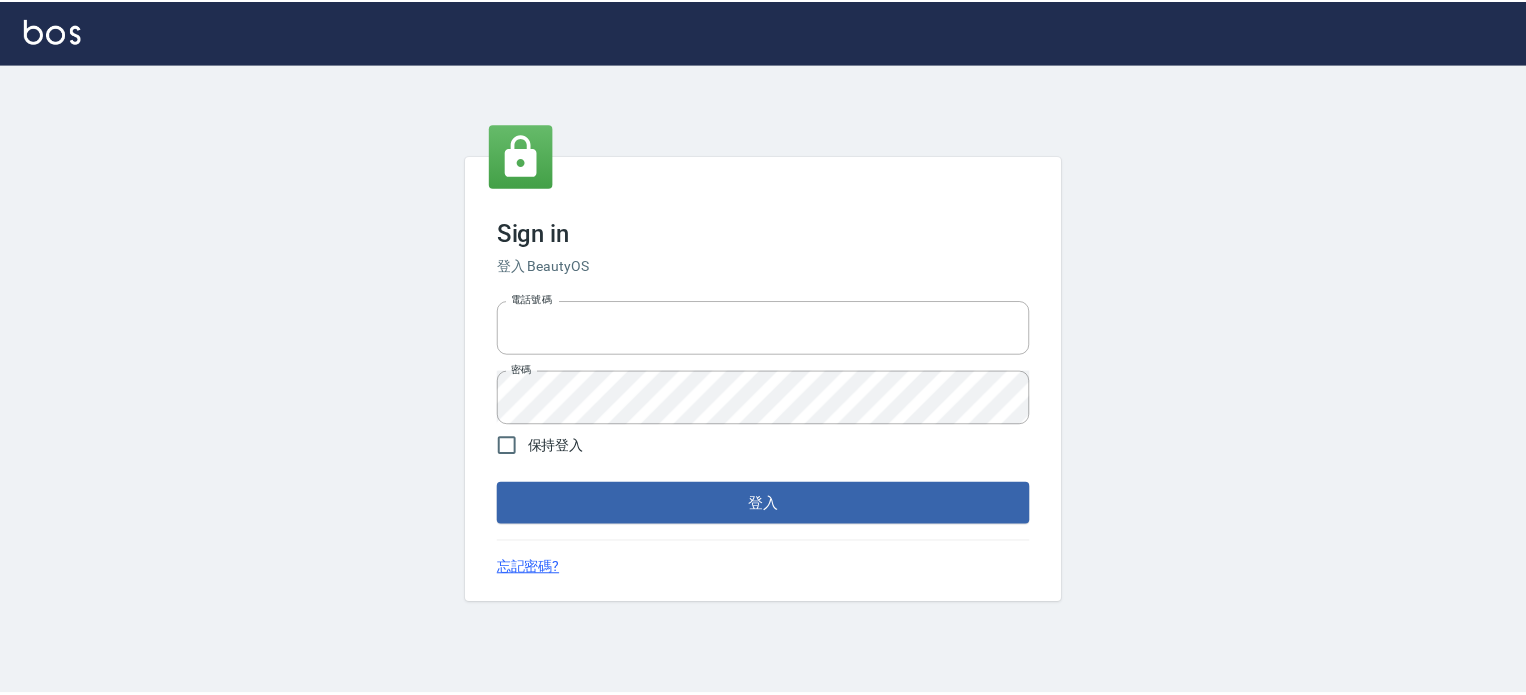 scroll, scrollTop: 0, scrollLeft: 0, axis: both 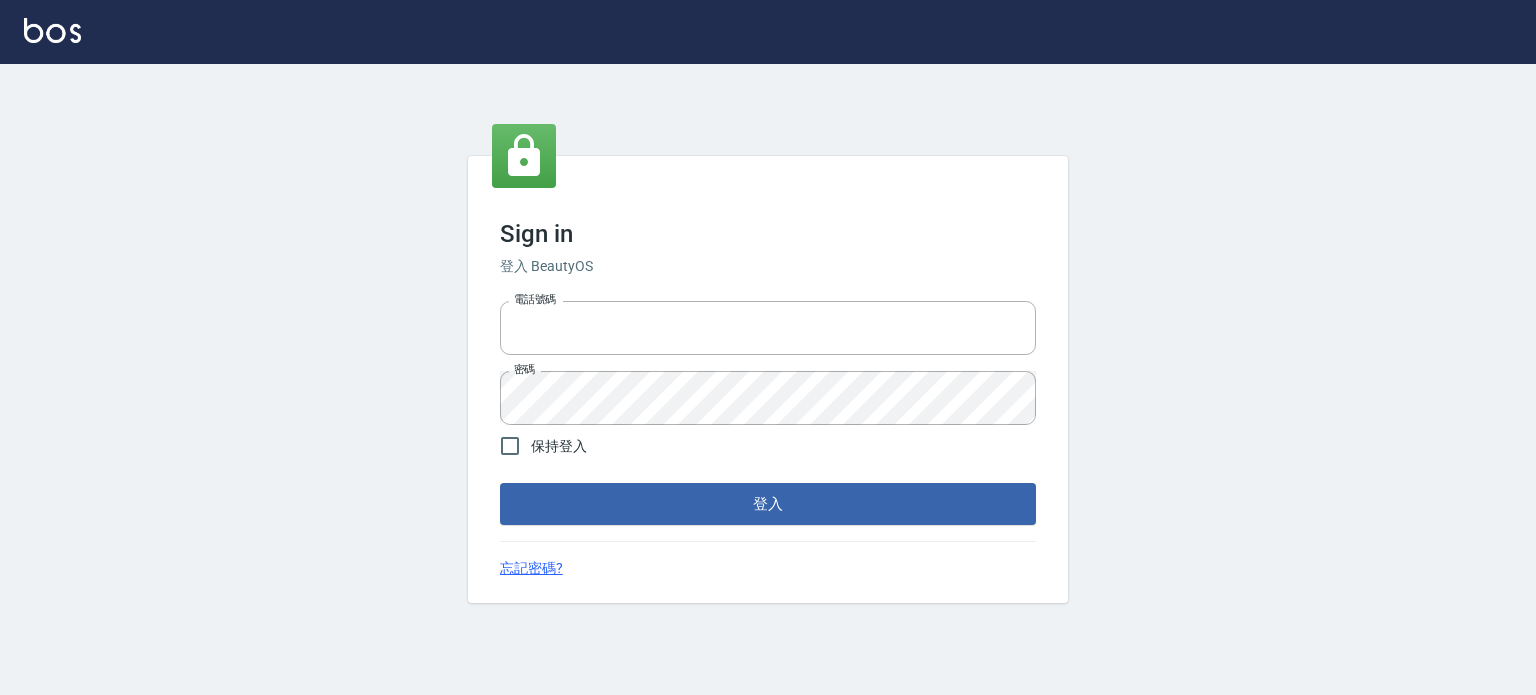 type on "[PHONE]" 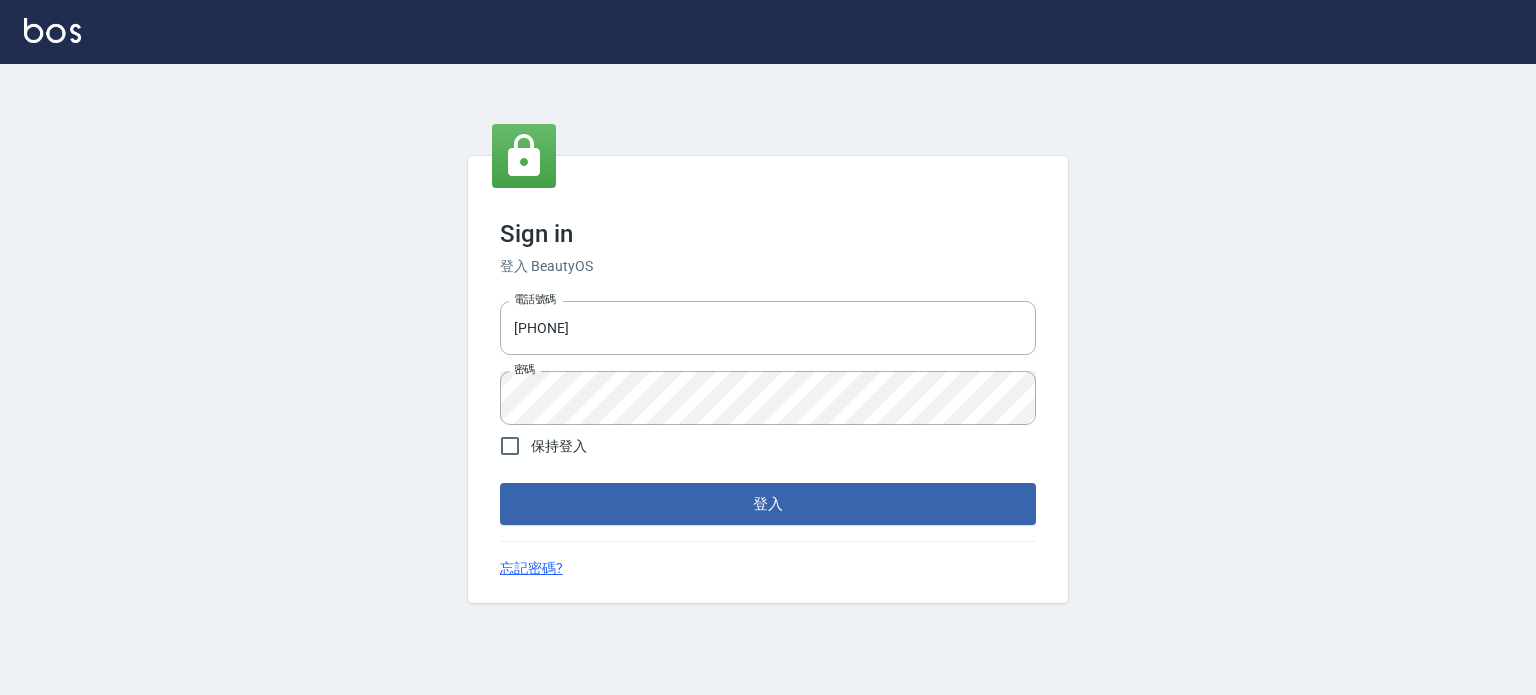 click on "Sign in 登入 BeautyOS 電話號碼 0955761033 電話號碼 密碼 密碼 保持登入 登入 忘記密碼?" at bounding box center (768, 380) 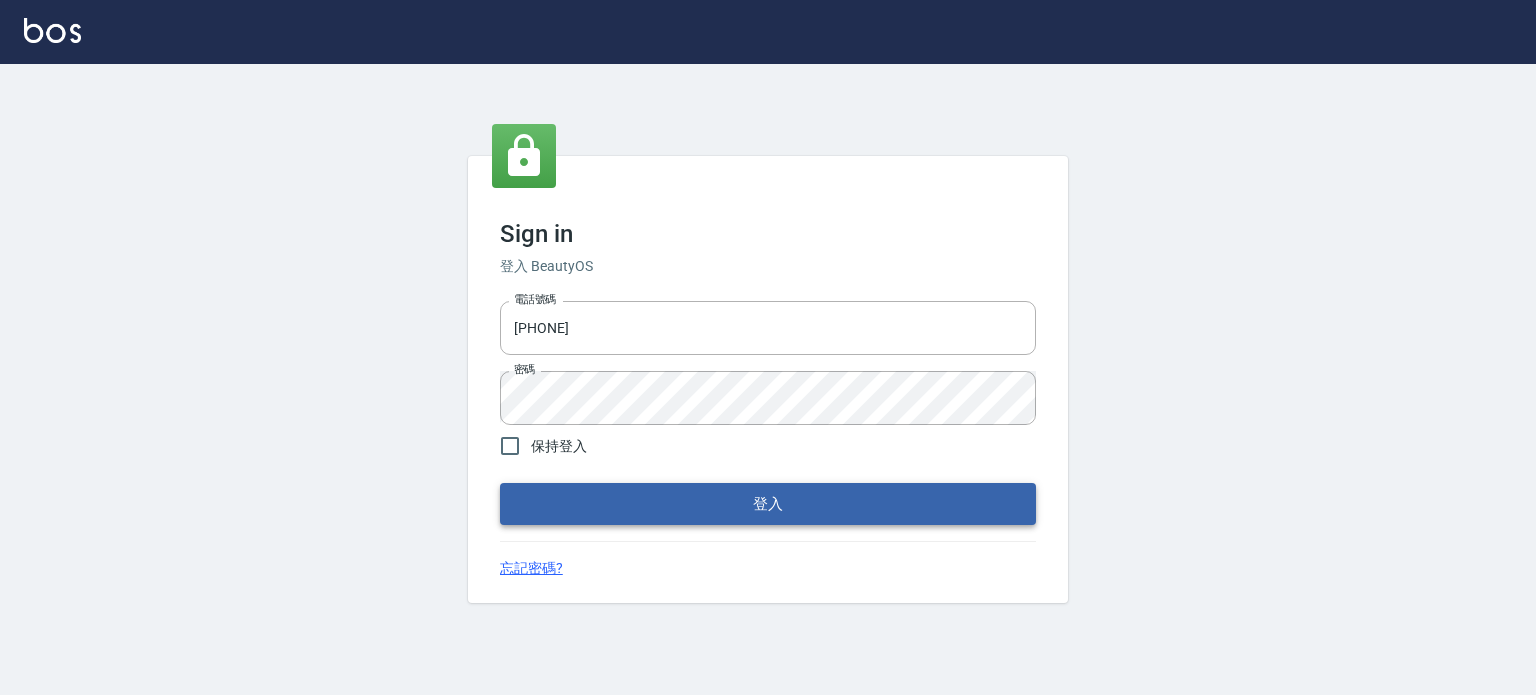 click on "登入" at bounding box center [768, 504] 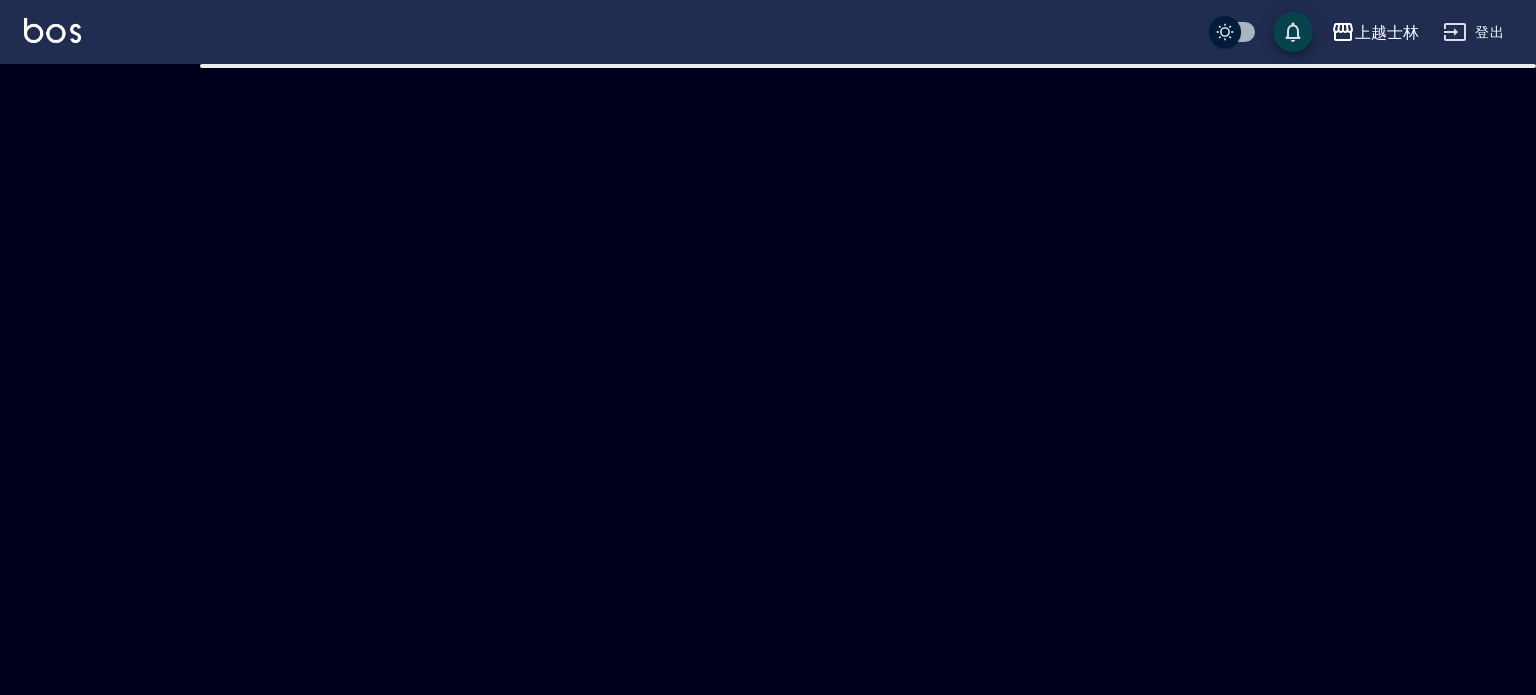 checkbox on "true" 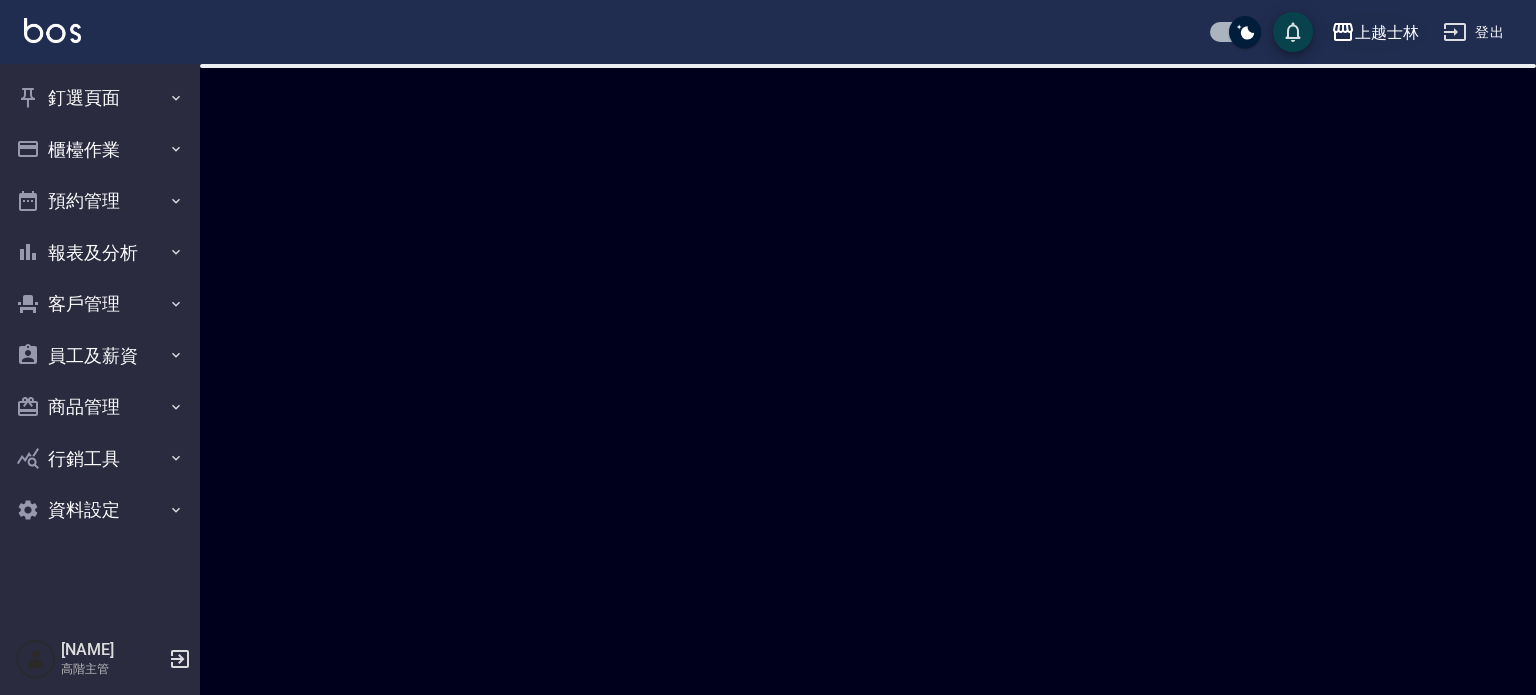click on "上越士林" at bounding box center [1387, 32] 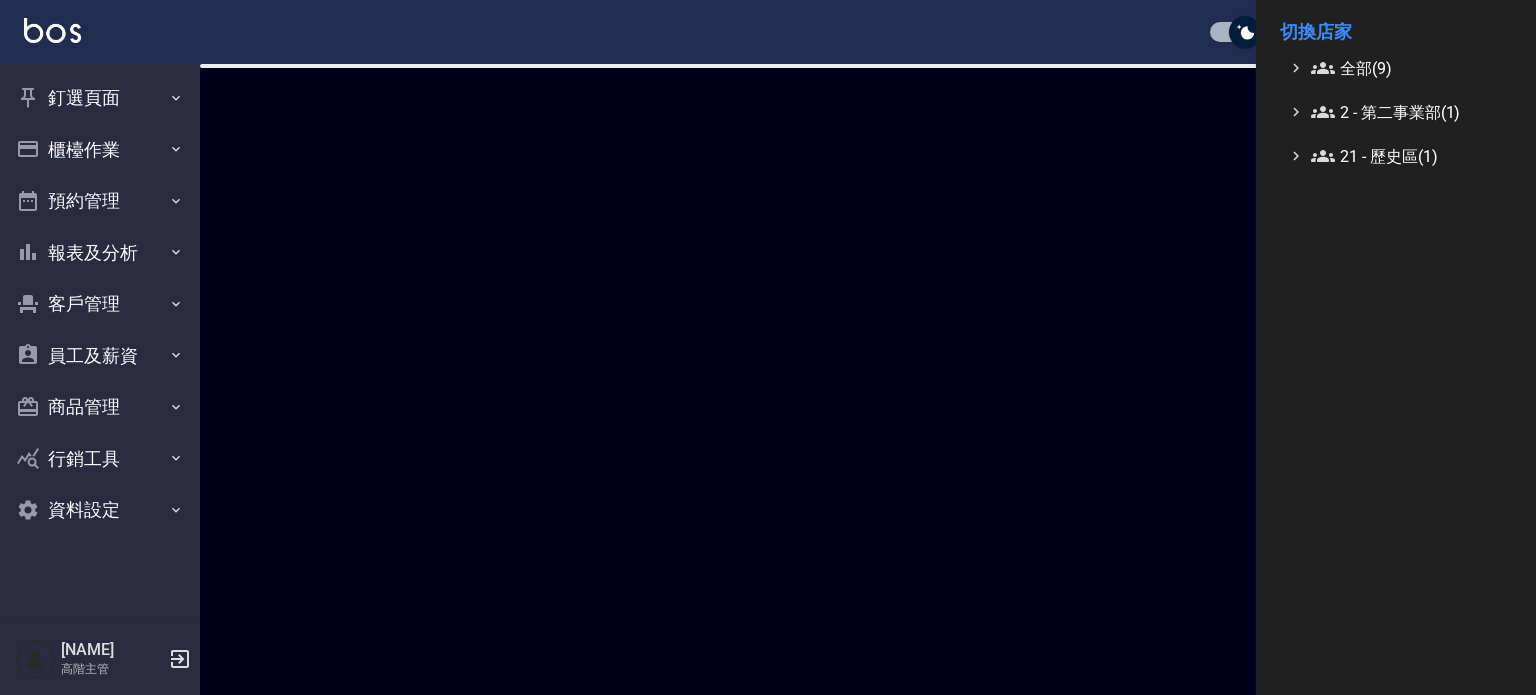 drag, startPoint x: 1099, startPoint y: 115, endPoint x: 1113, endPoint y: 111, distance: 14.56022 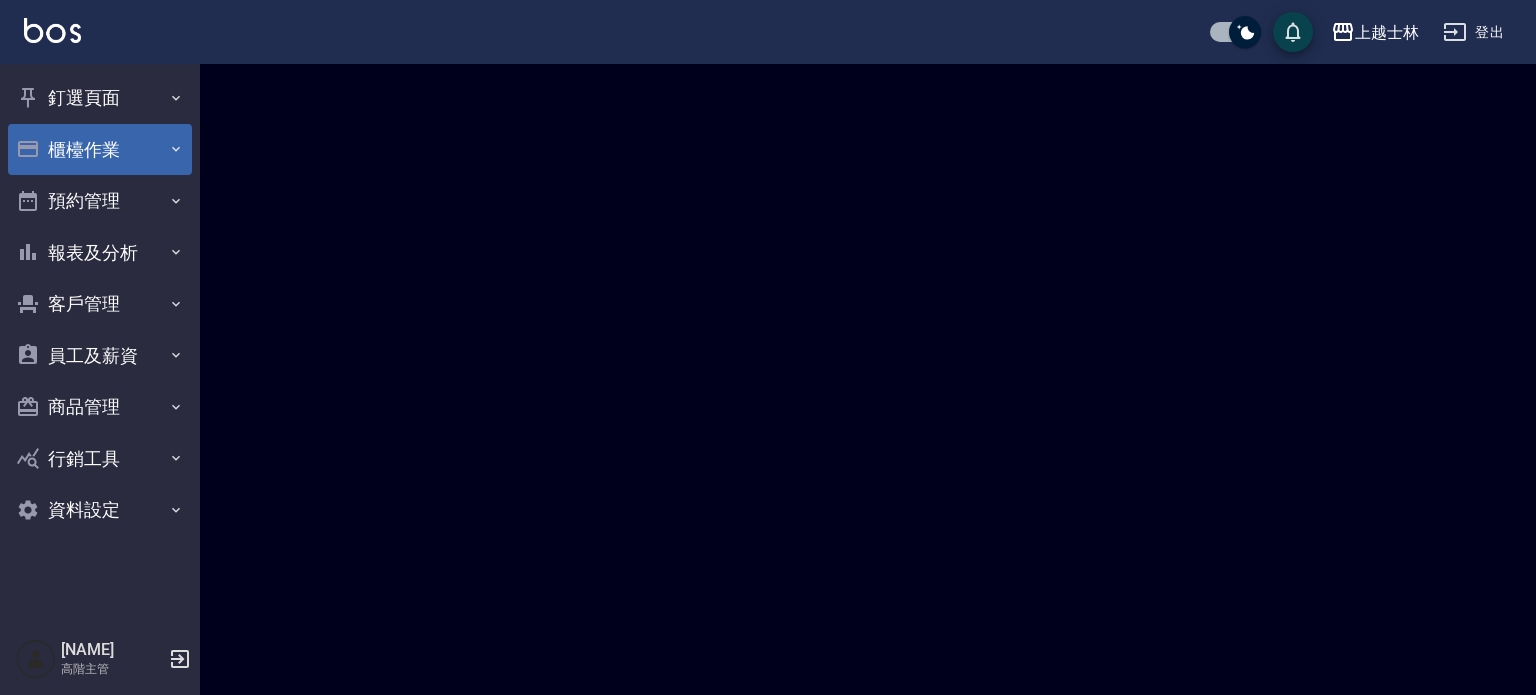 click on "櫃檯作業" at bounding box center (100, 150) 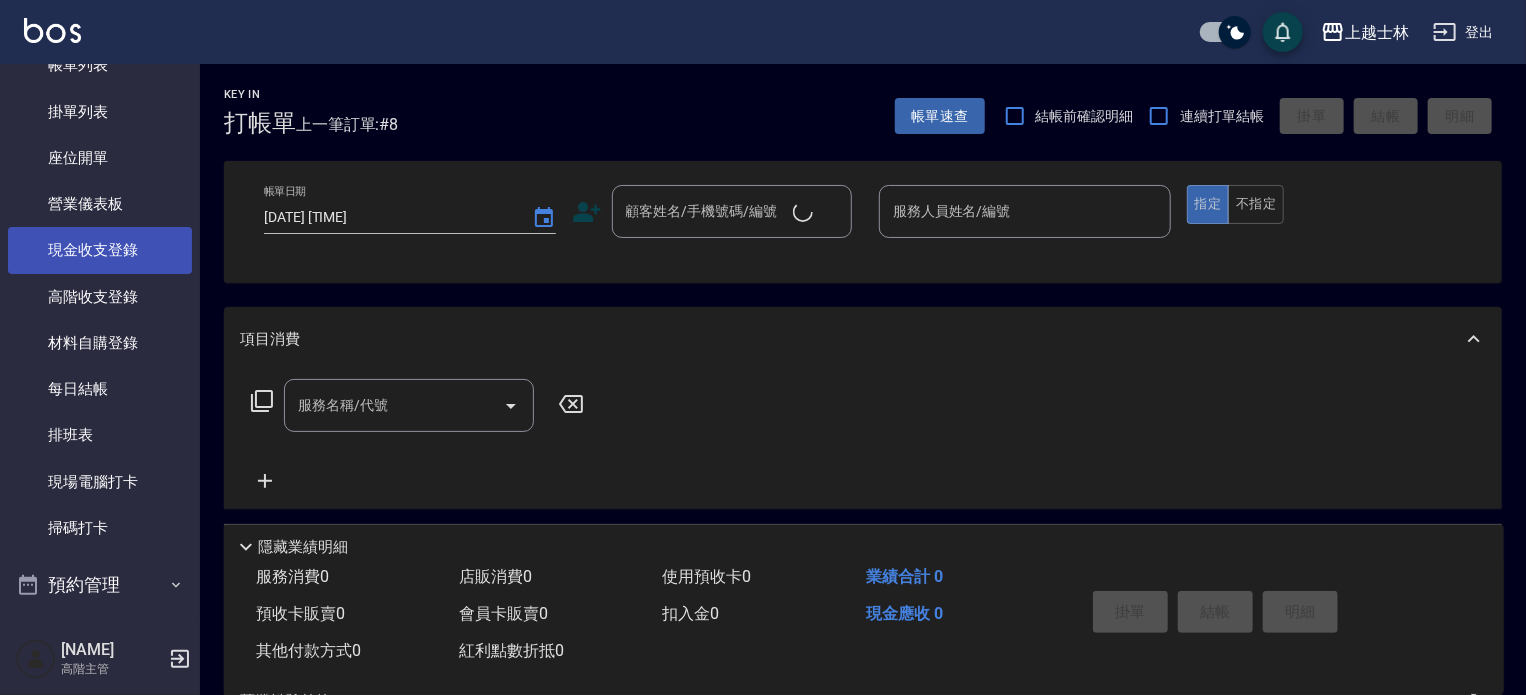 scroll, scrollTop: 200, scrollLeft: 0, axis: vertical 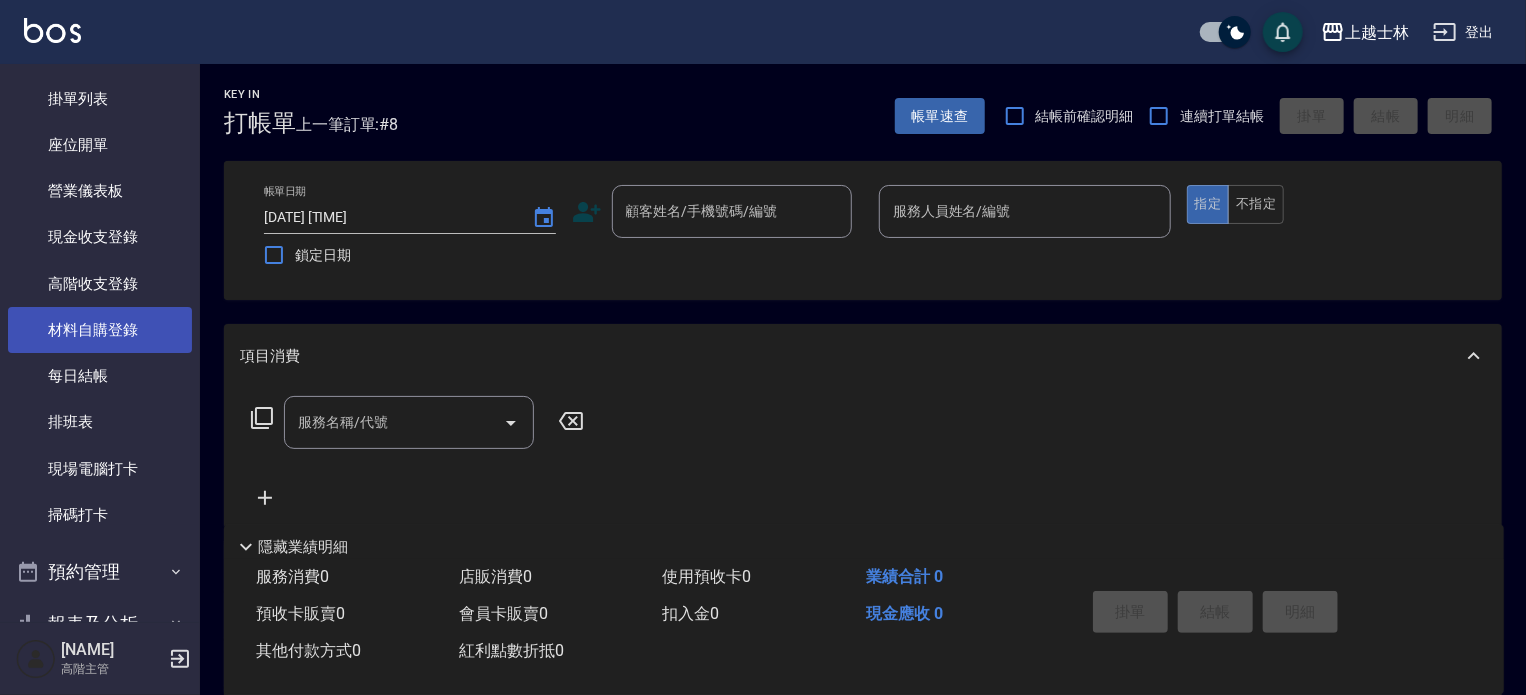 click on "材料自購登錄" at bounding box center (100, 330) 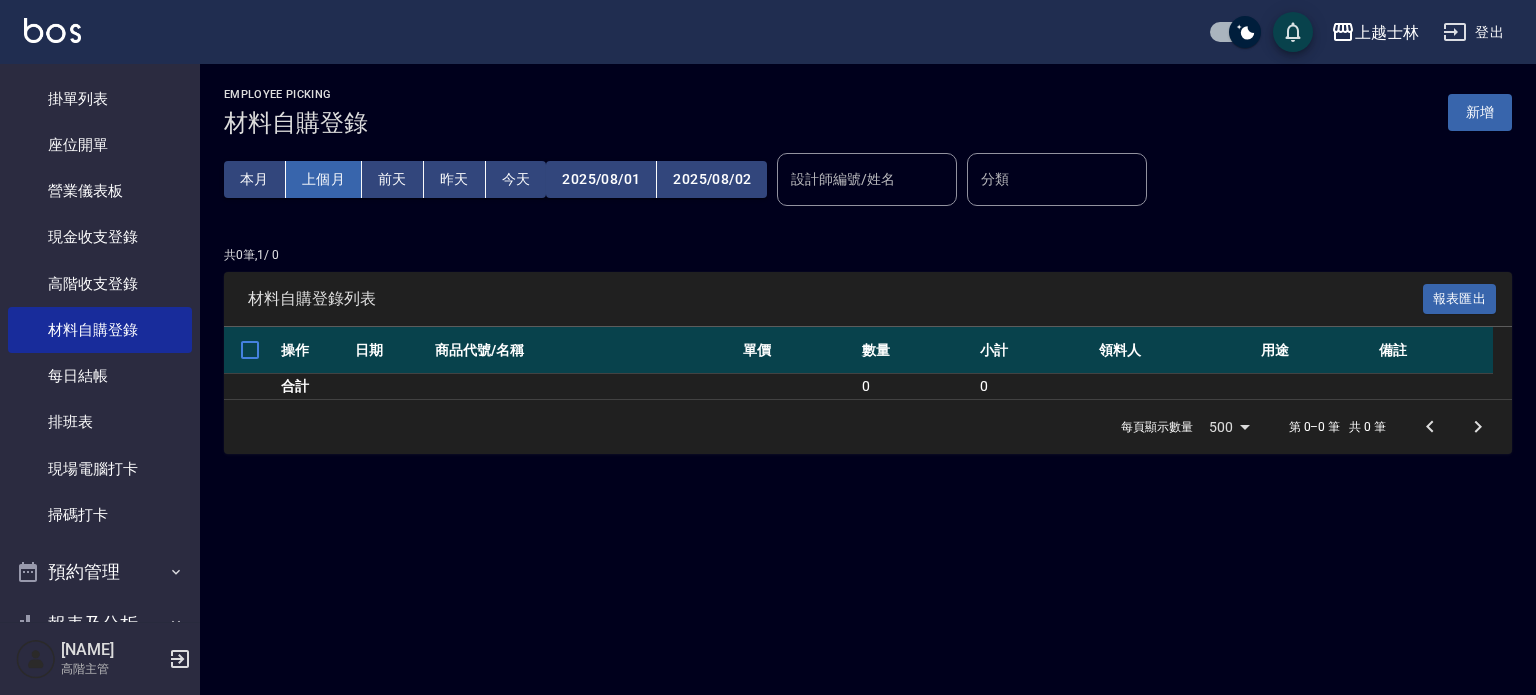click on "上個月" at bounding box center [324, 179] 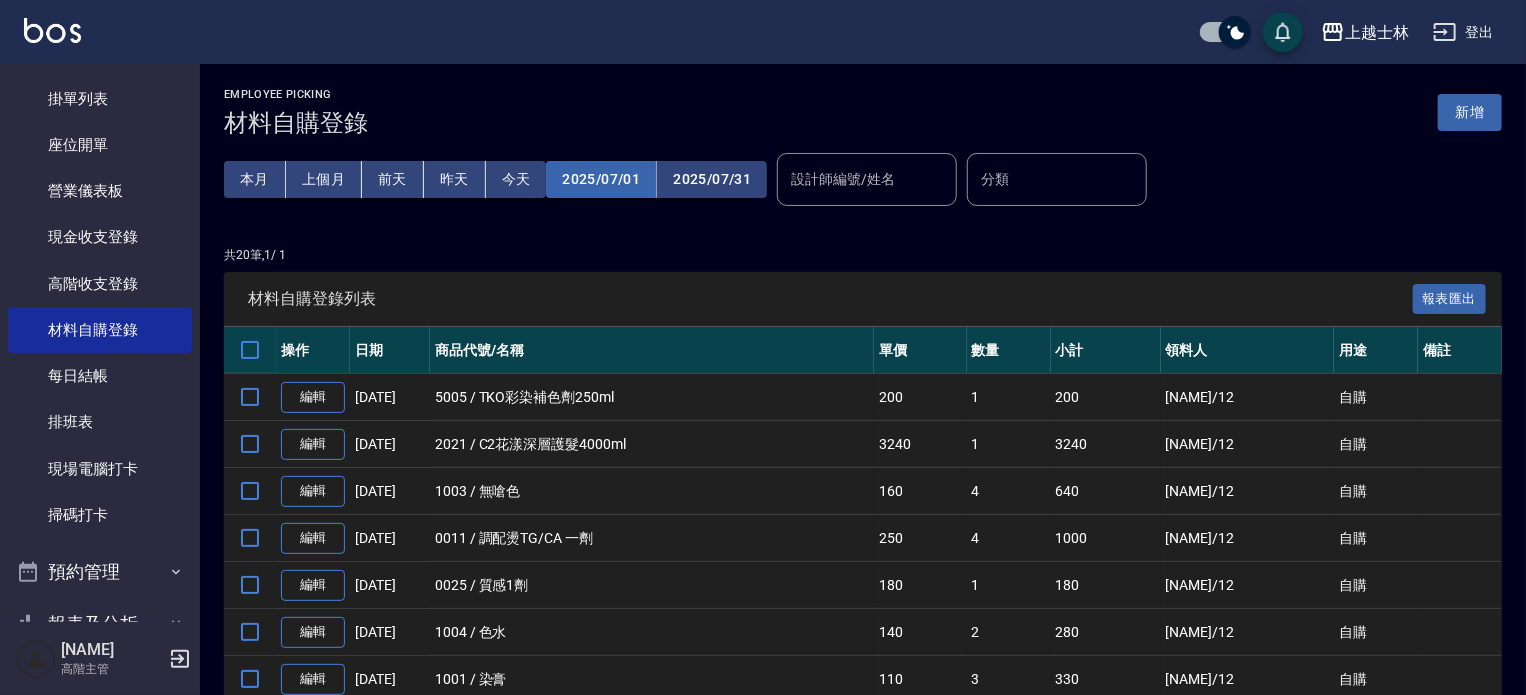 click on "2025/07/01" at bounding box center [601, 179] 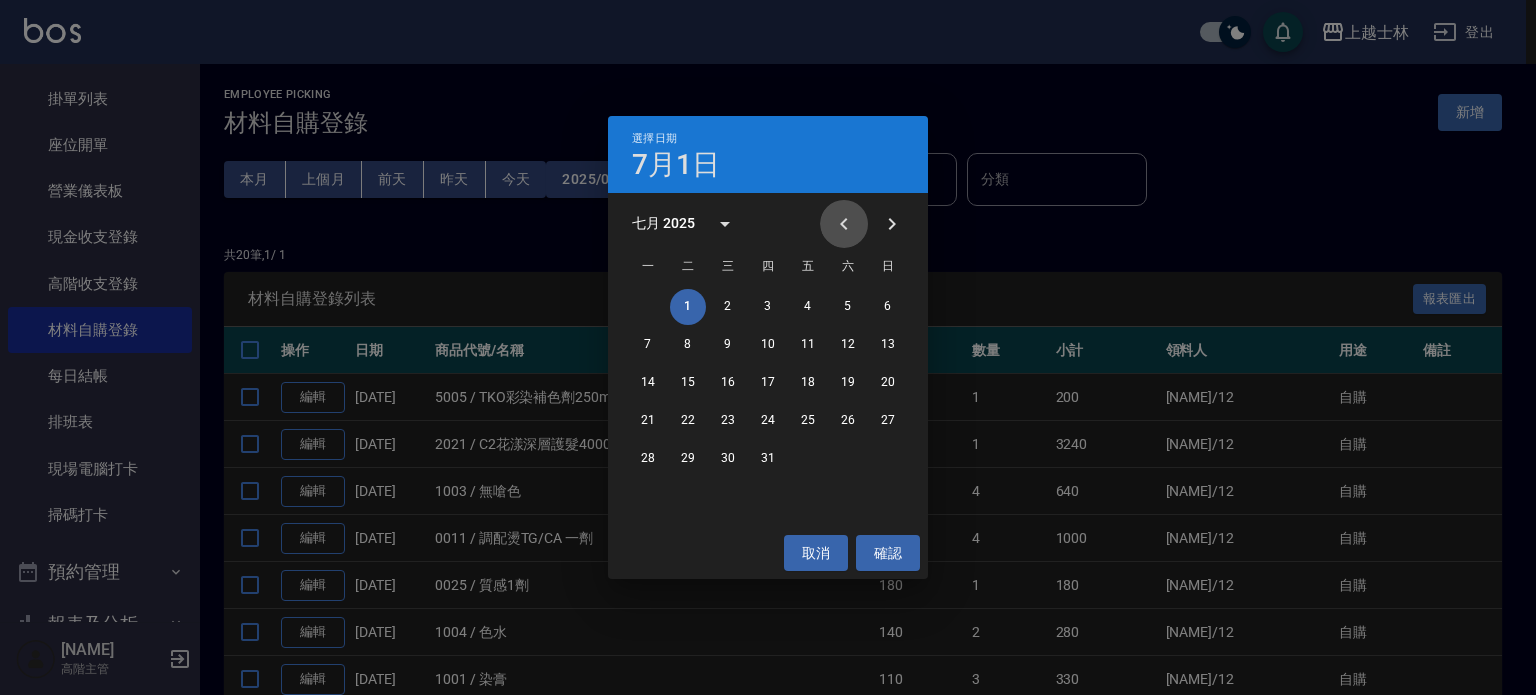 click at bounding box center (844, 224) 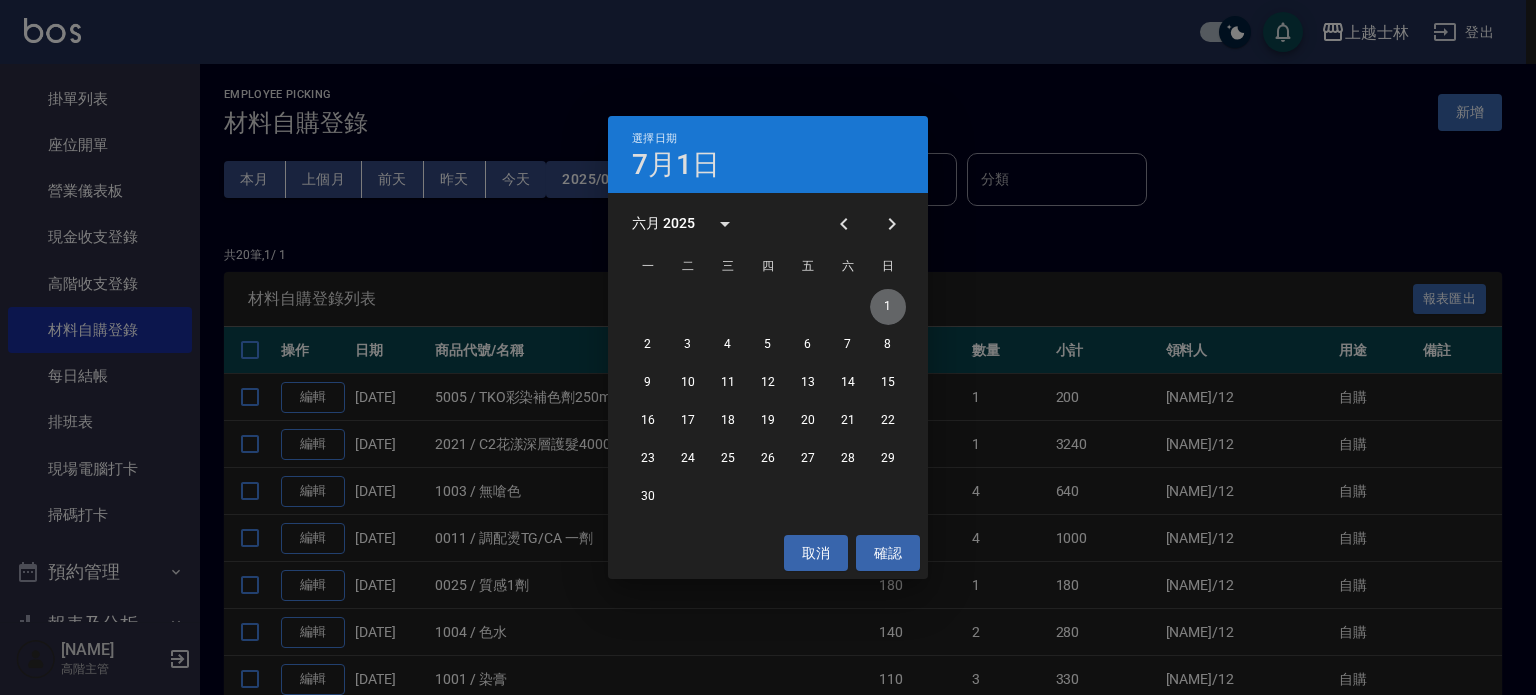 click on "1" at bounding box center [888, 307] 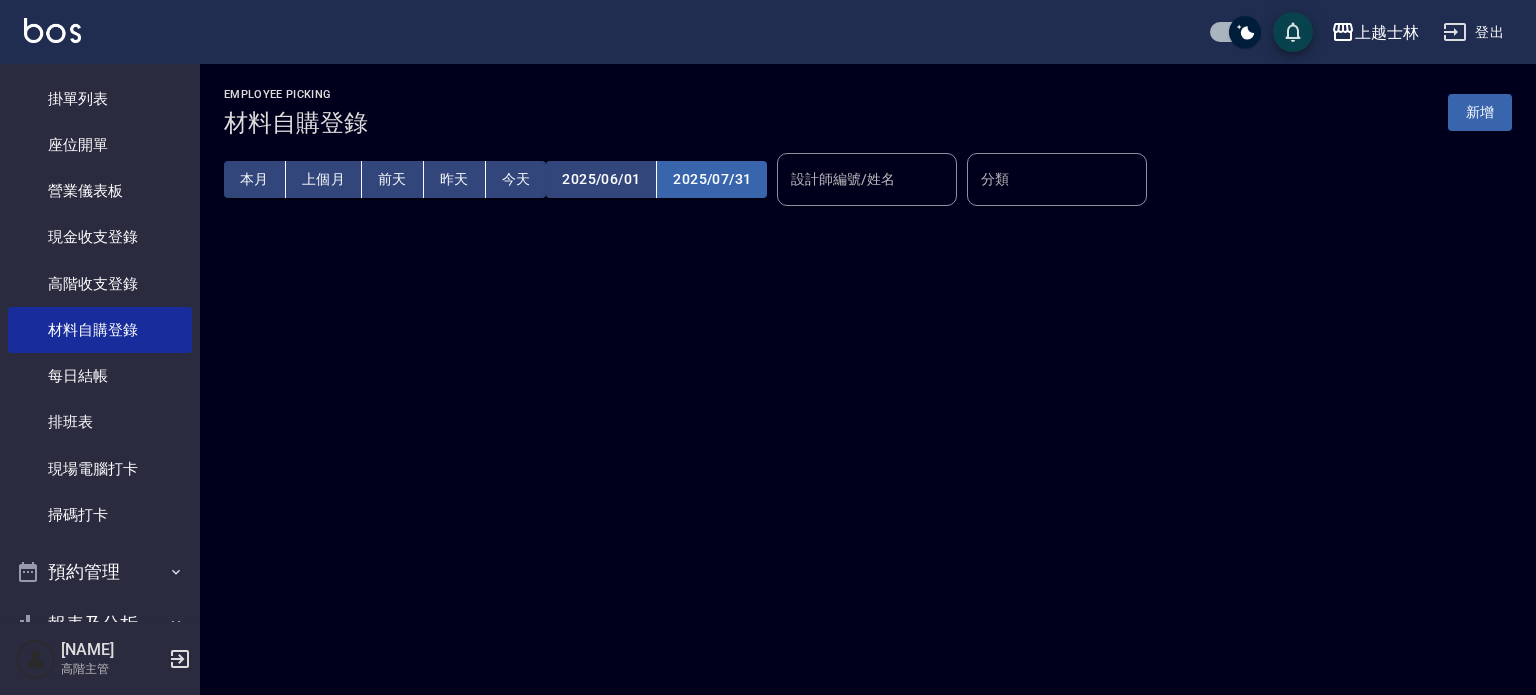 click on "2025/07/31" at bounding box center (712, 179) 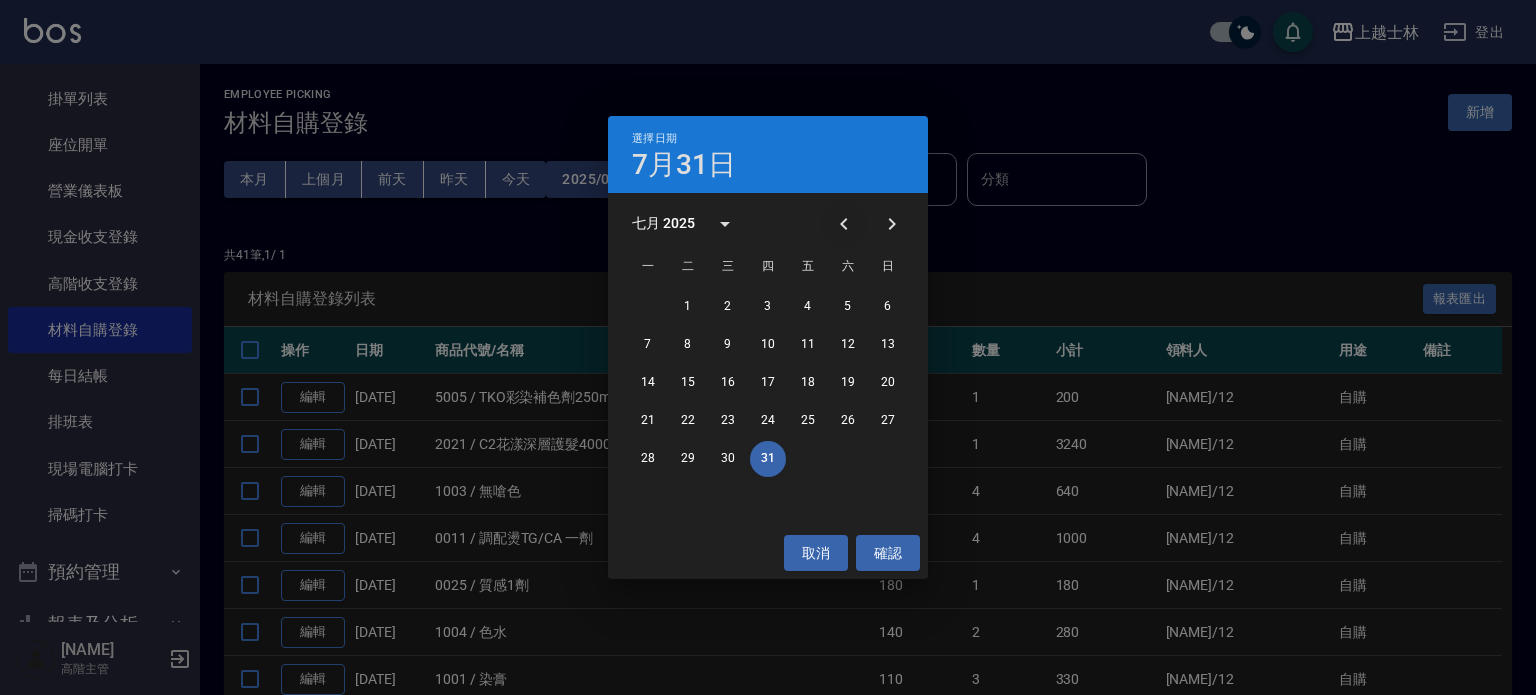 click 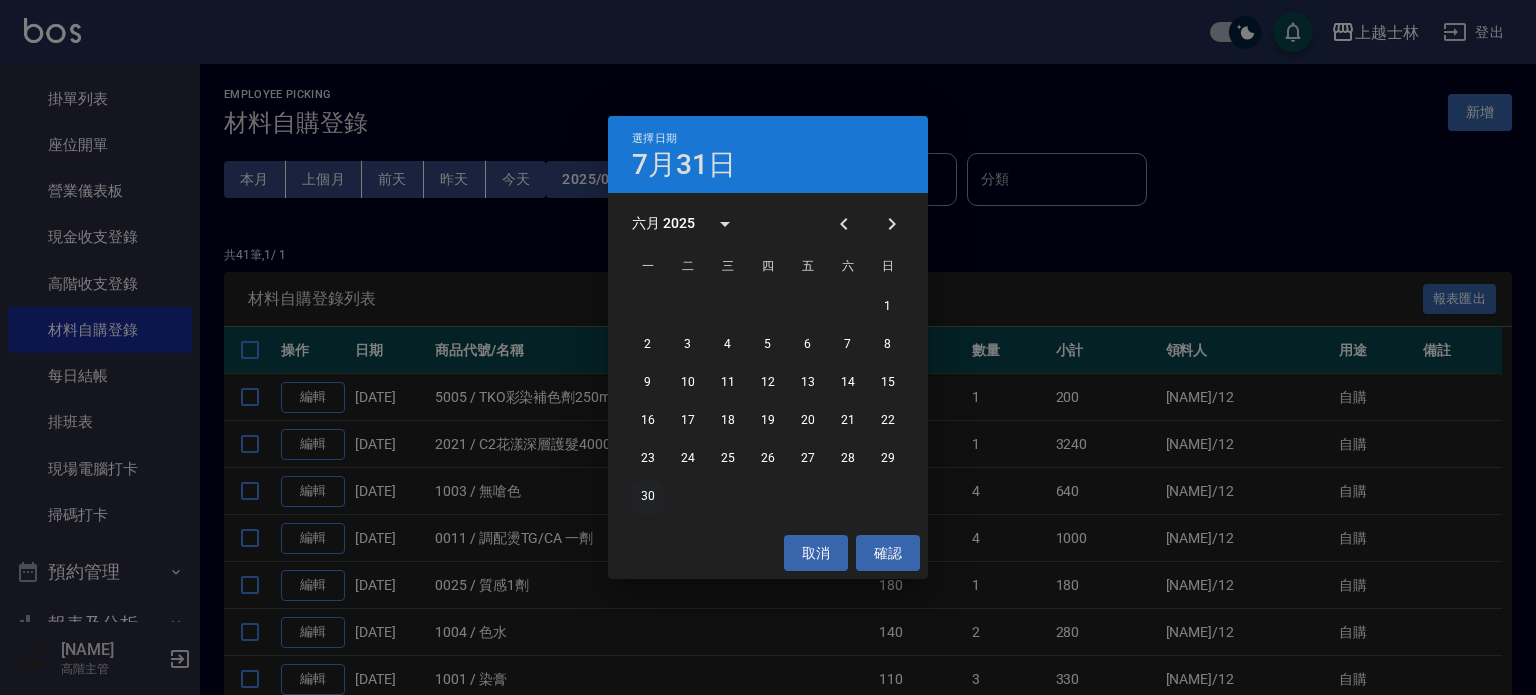click on "30" at bounding box center (648, 497) 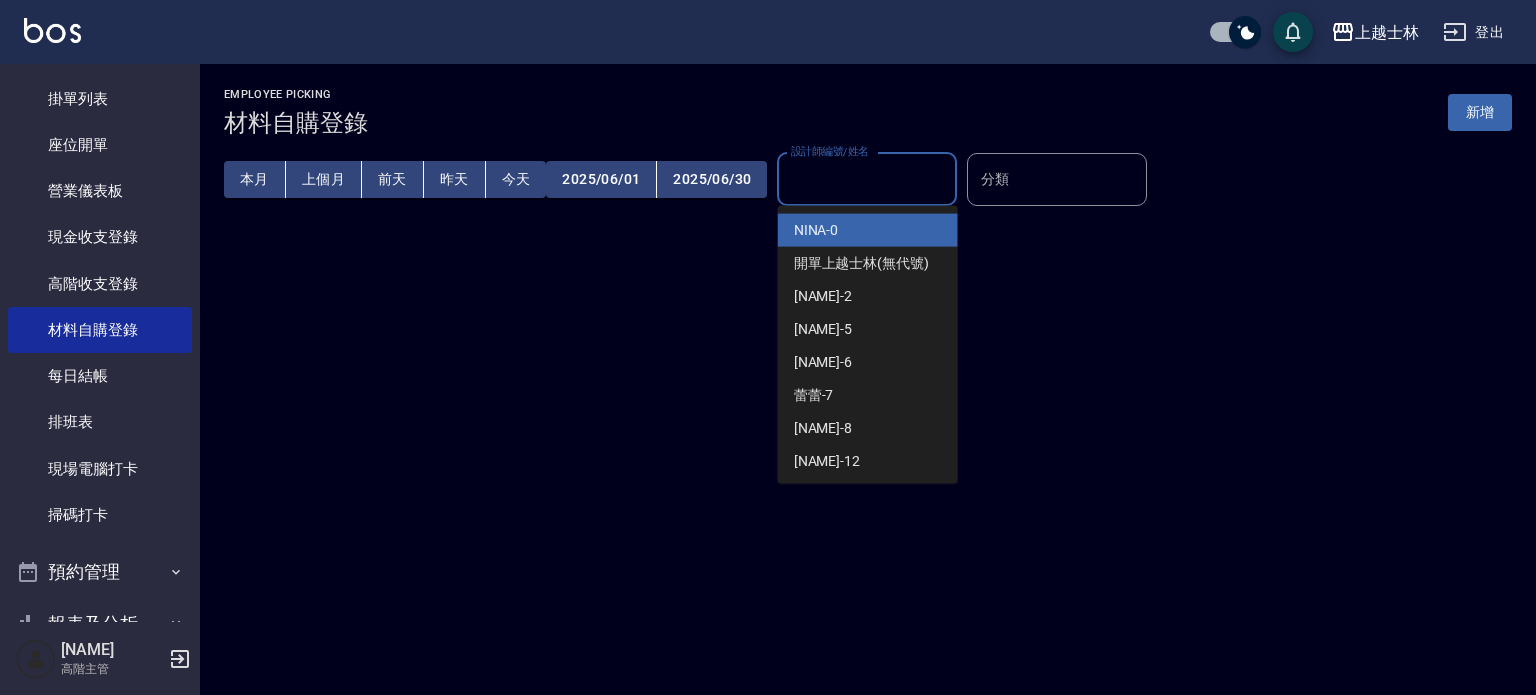 click on "設計師編號/姓名" at bounding box center (867, 179) 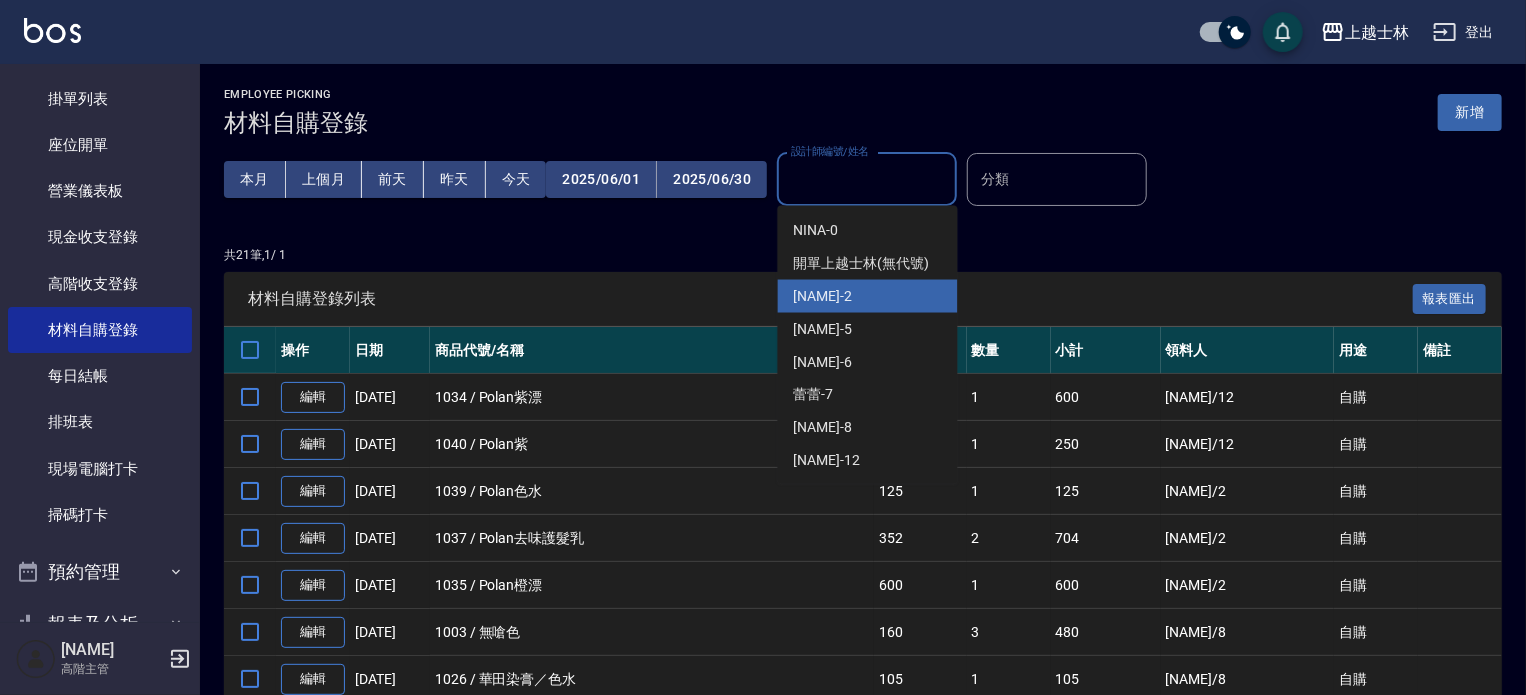 click on "小媛 -2" at bounding box center [868, 296] 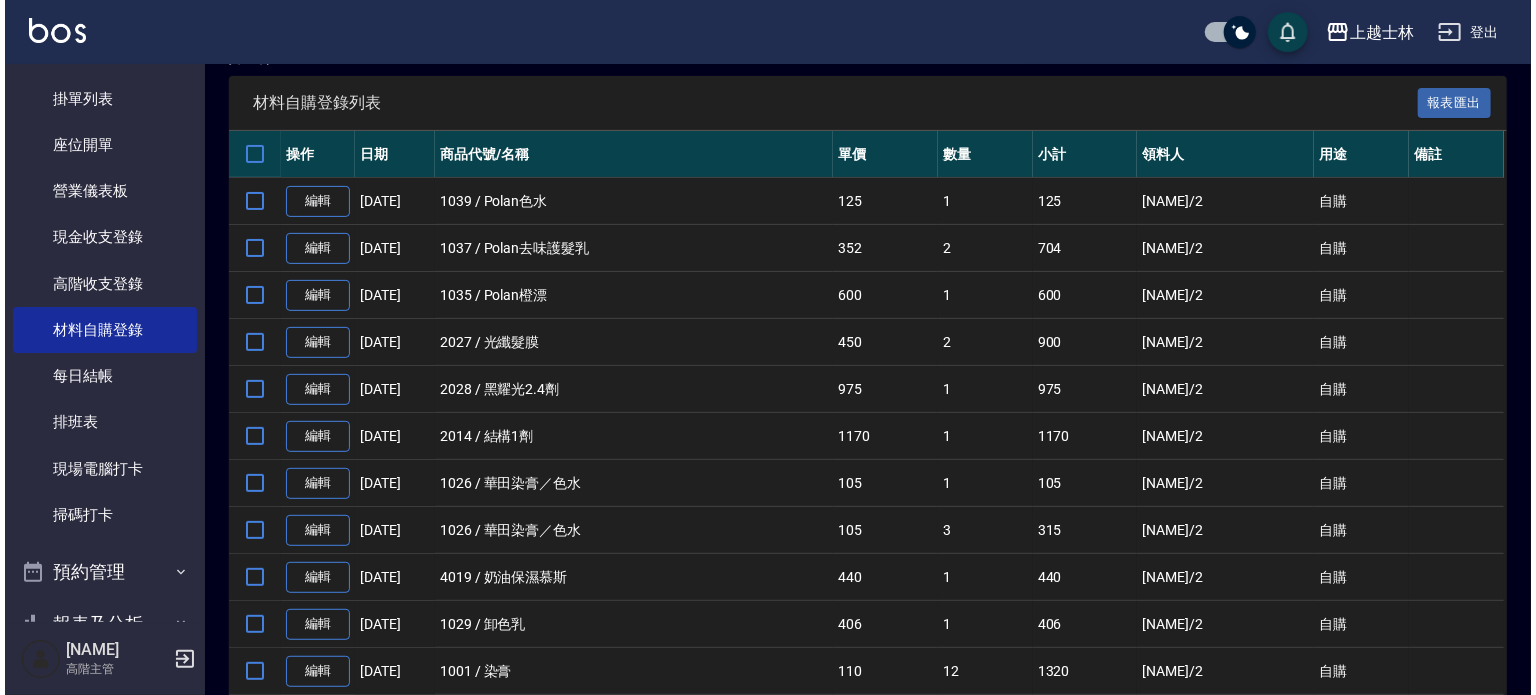 scroll, scrollTop: 97, scrollLeft: 0, axis: vertical 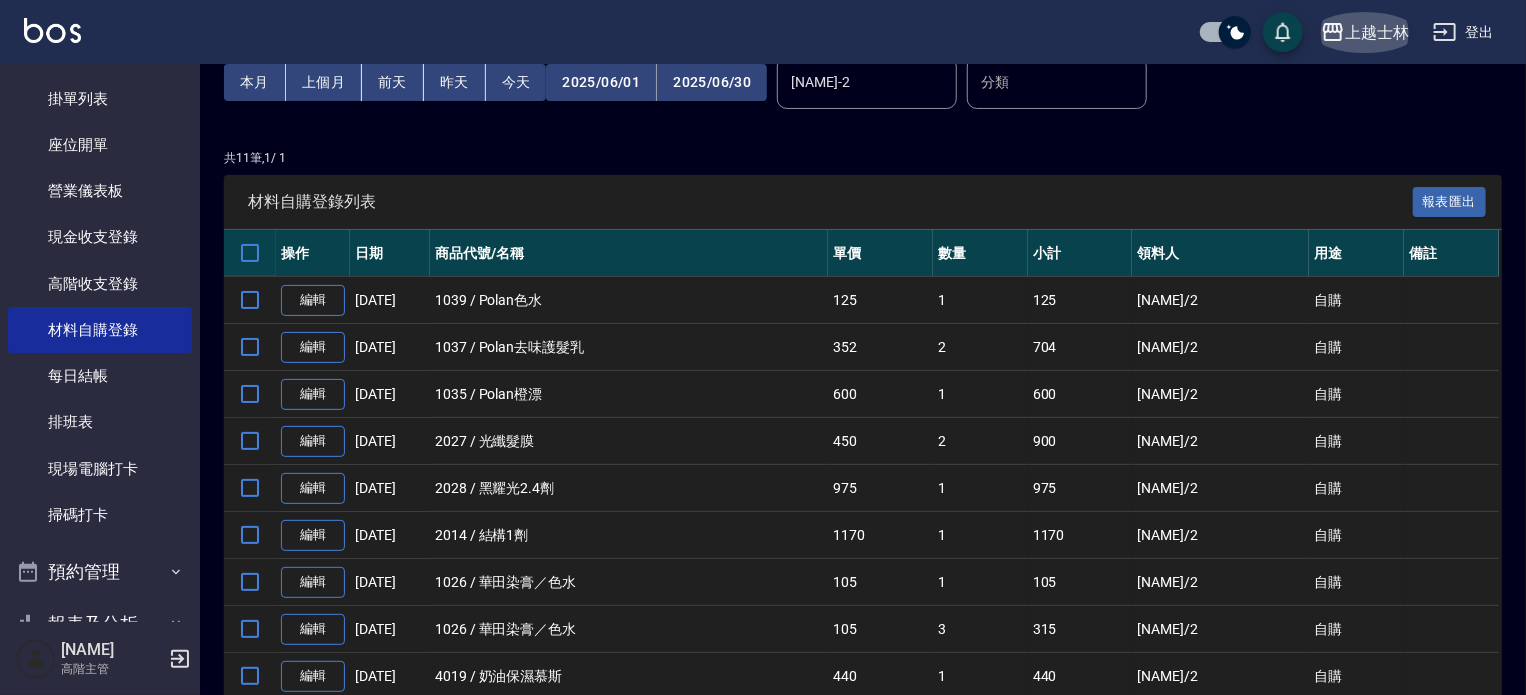 click on "上越士林" at bounding box center (1377, 32) 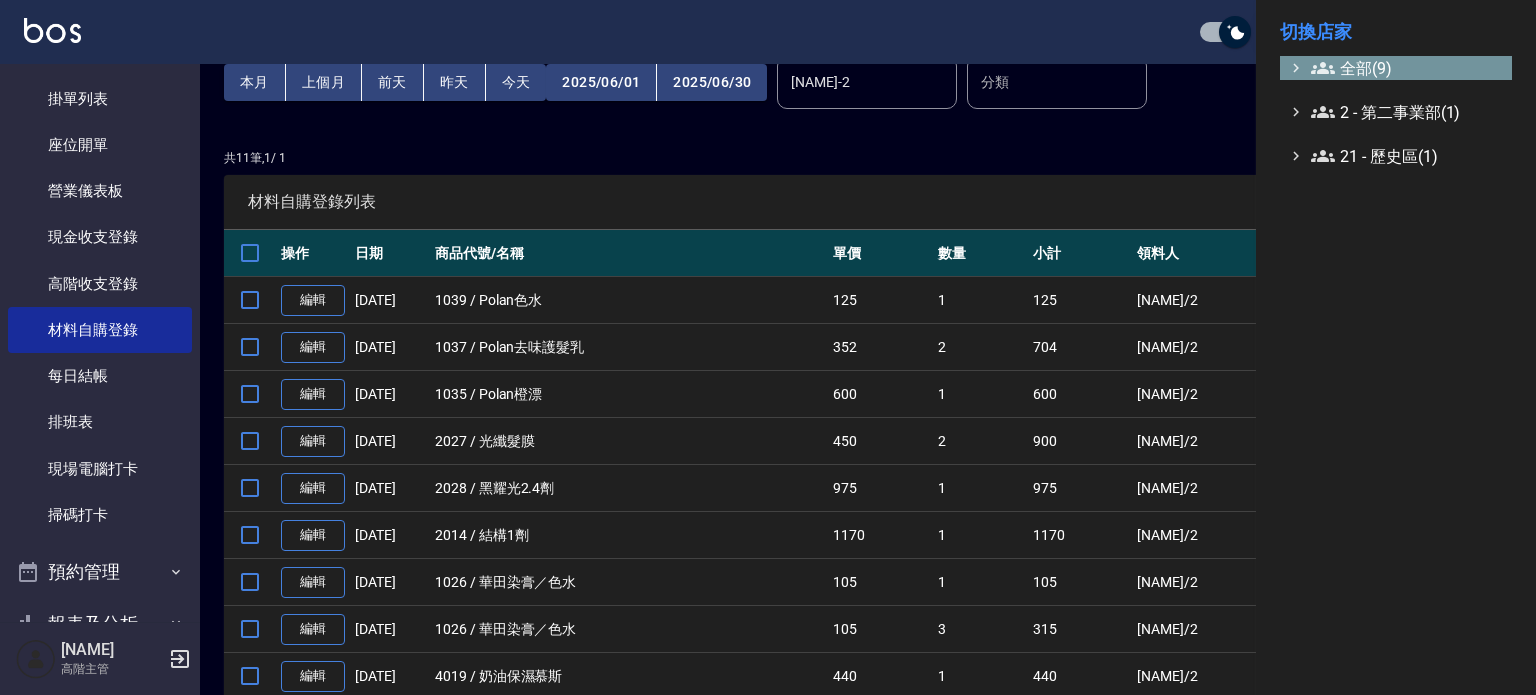 click on "全部(9)" at bounding box center [1407, 68] 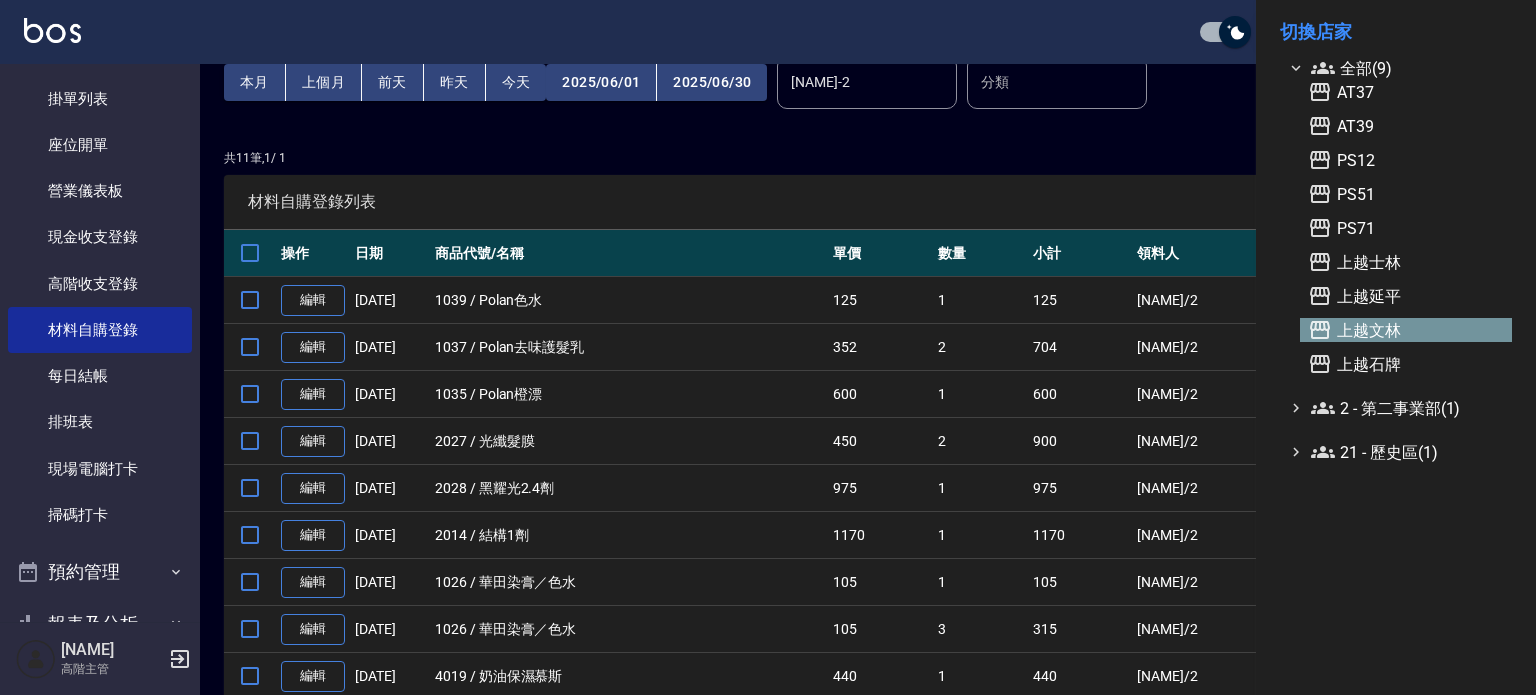 click on "上越文林" at bounding box center (1406, 330) 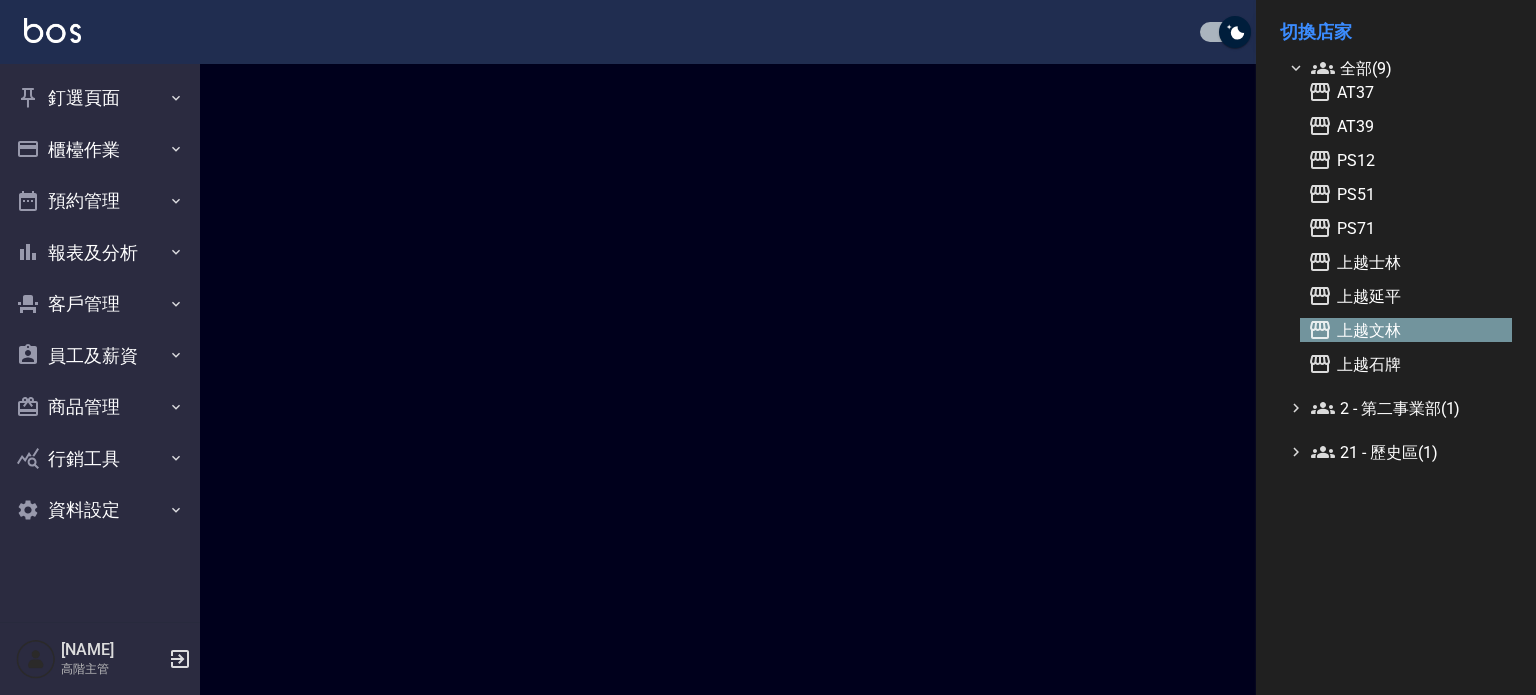 scroll, scrollTop: 0, scrollLeft: 0, axis: both 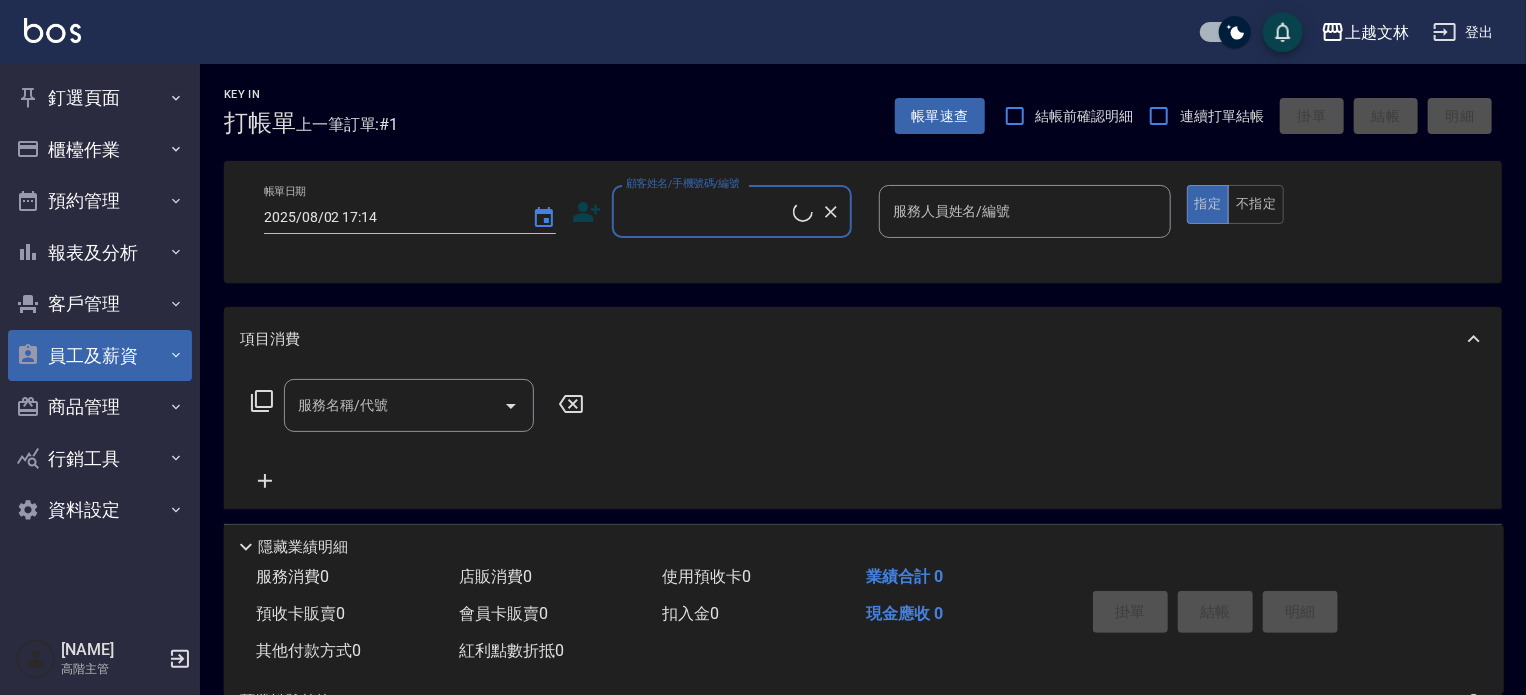 click on "員工及薪資" at bounding box center [100, 356] 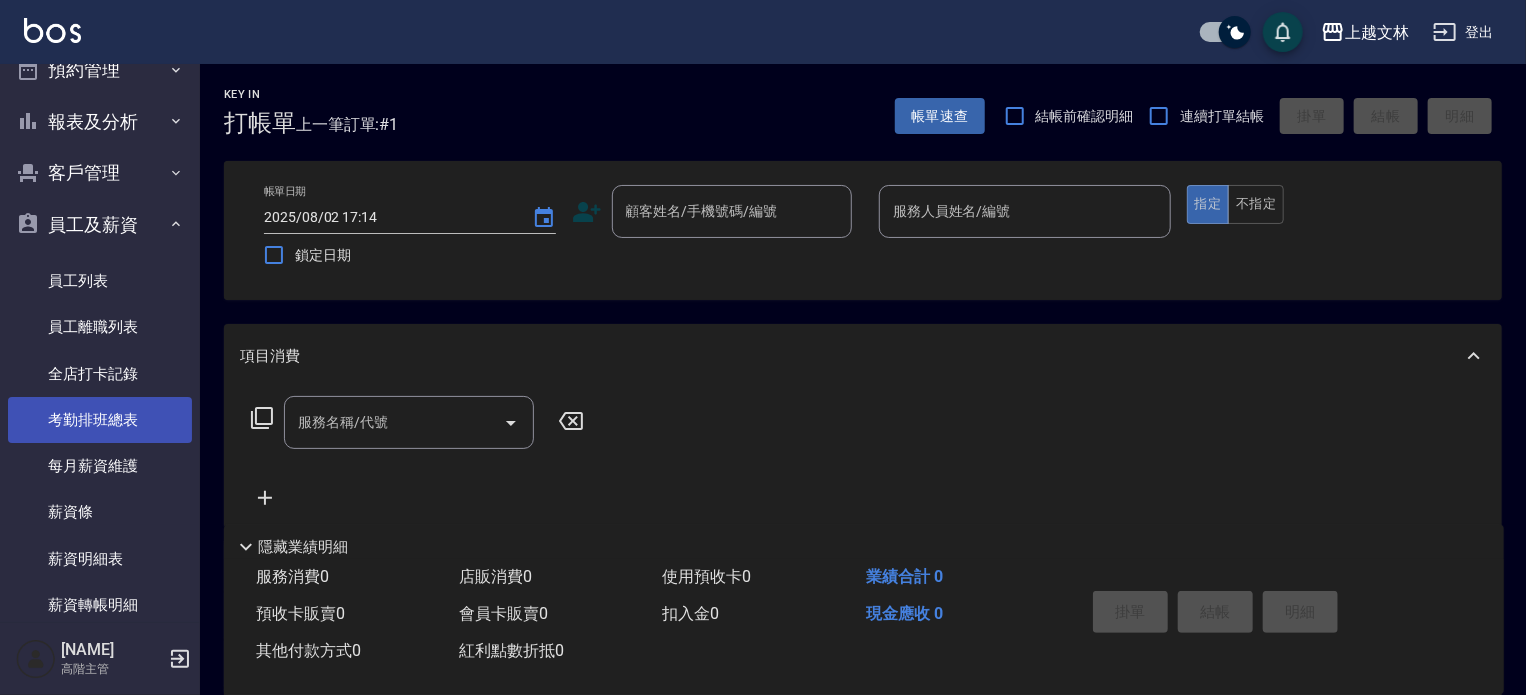 scroll, scrollTop: 300, scrollLeft: 0, axis: vertical 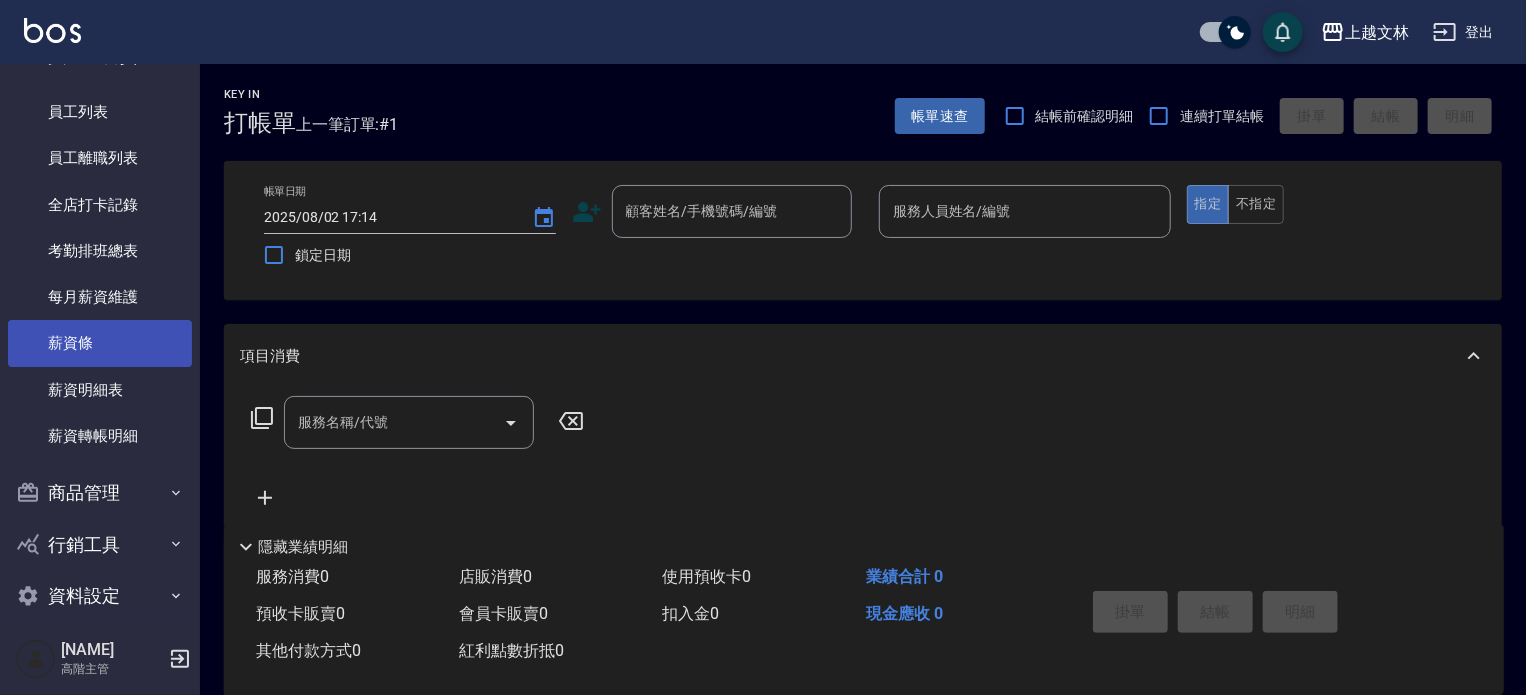 click on "薪資條" at bounding box center [100, 343] 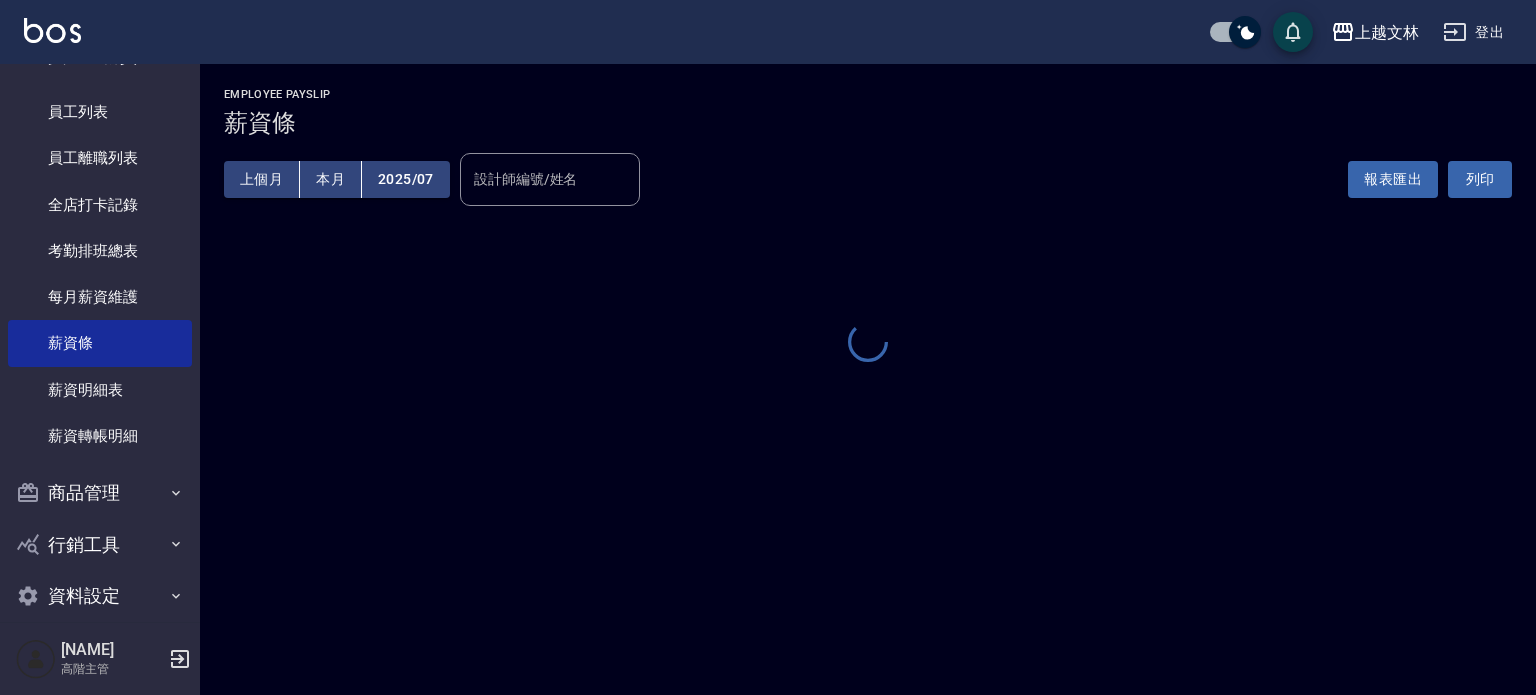 click on "2025/07" at bounding box center (406, 179) 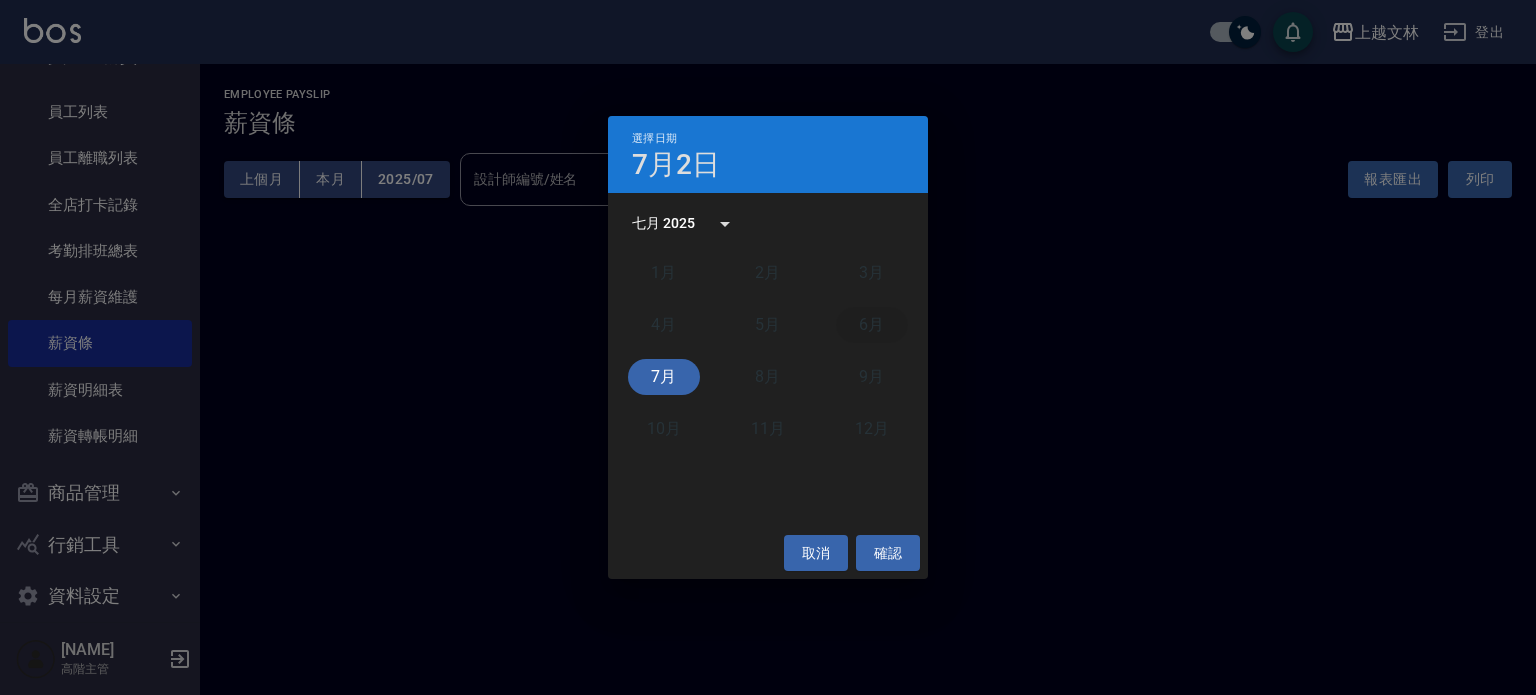 click on "6月" at bounding box center (872, 325) 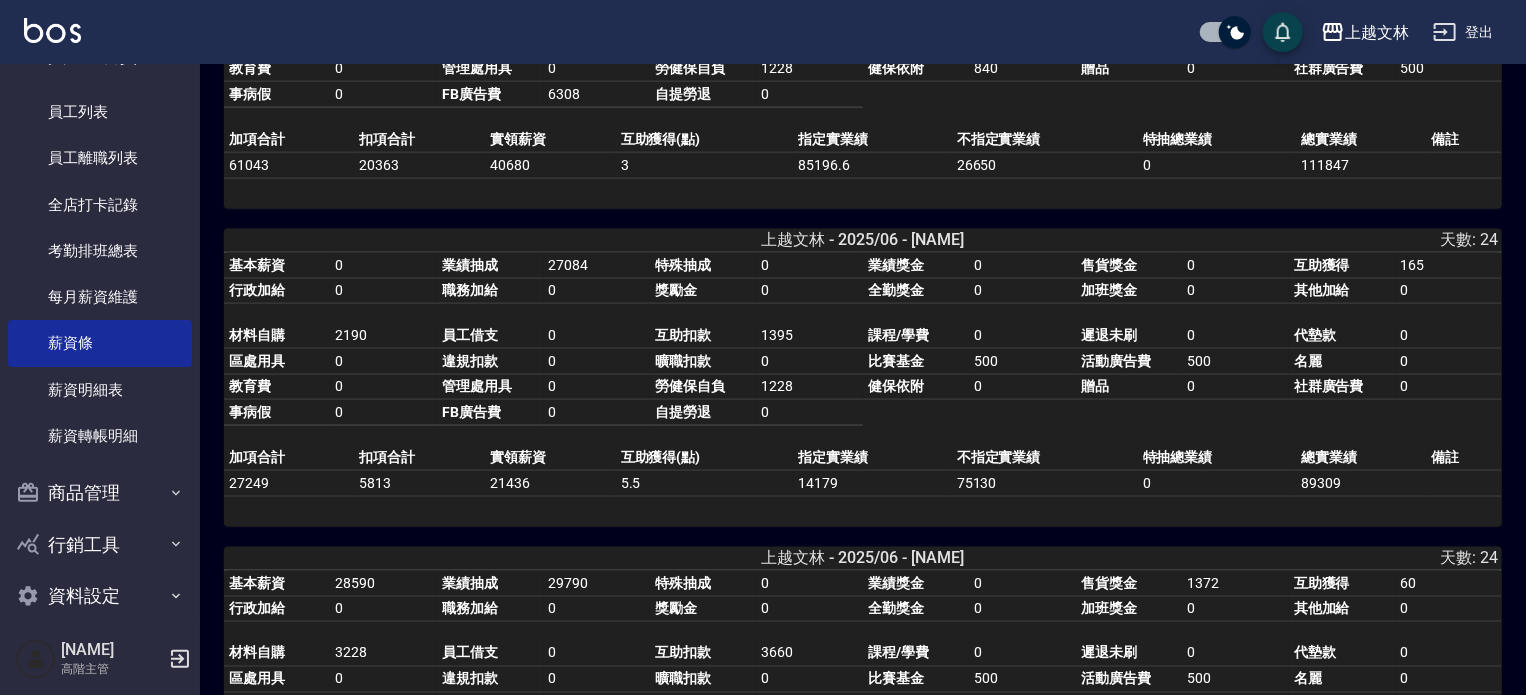 scroll, scrollTop: 1300, scrollLeft: 0, axis: vertical 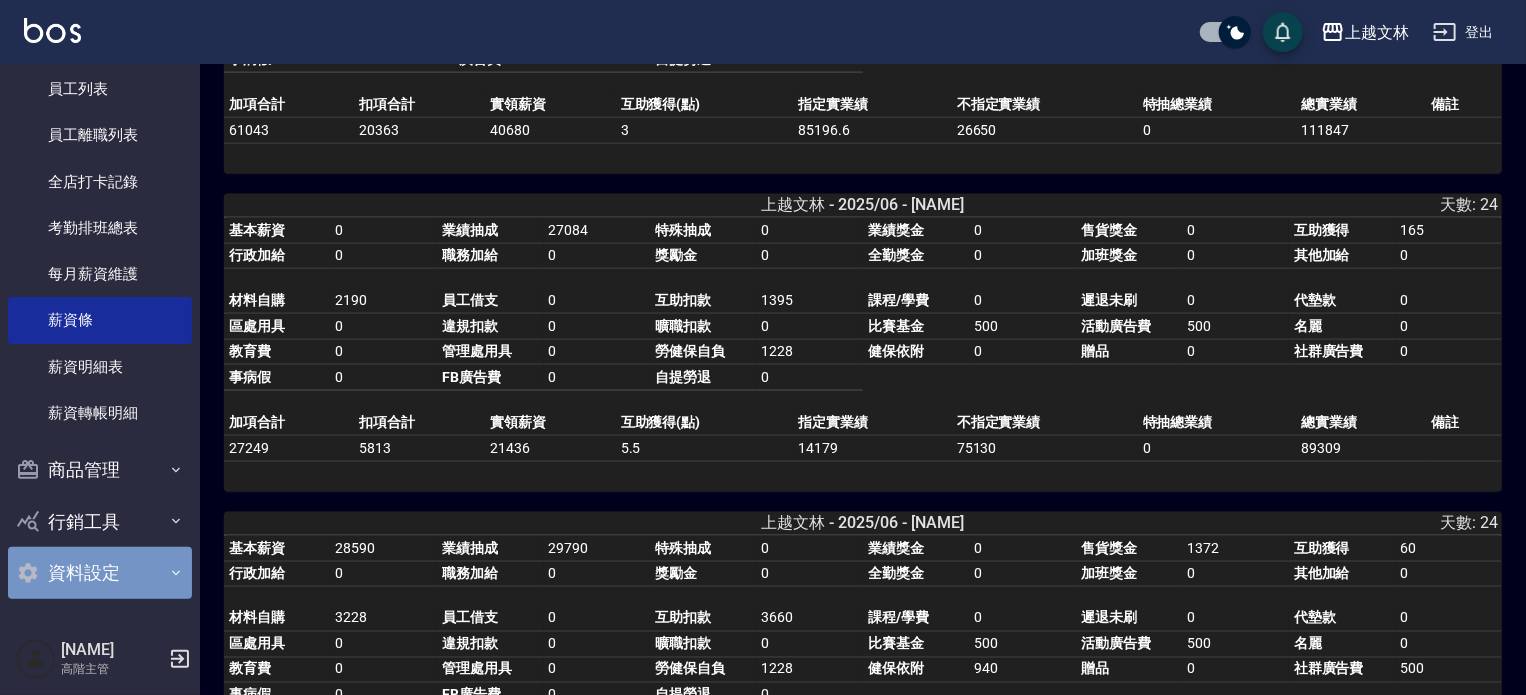 click on "資料設定" at bounding box center (100, 573) 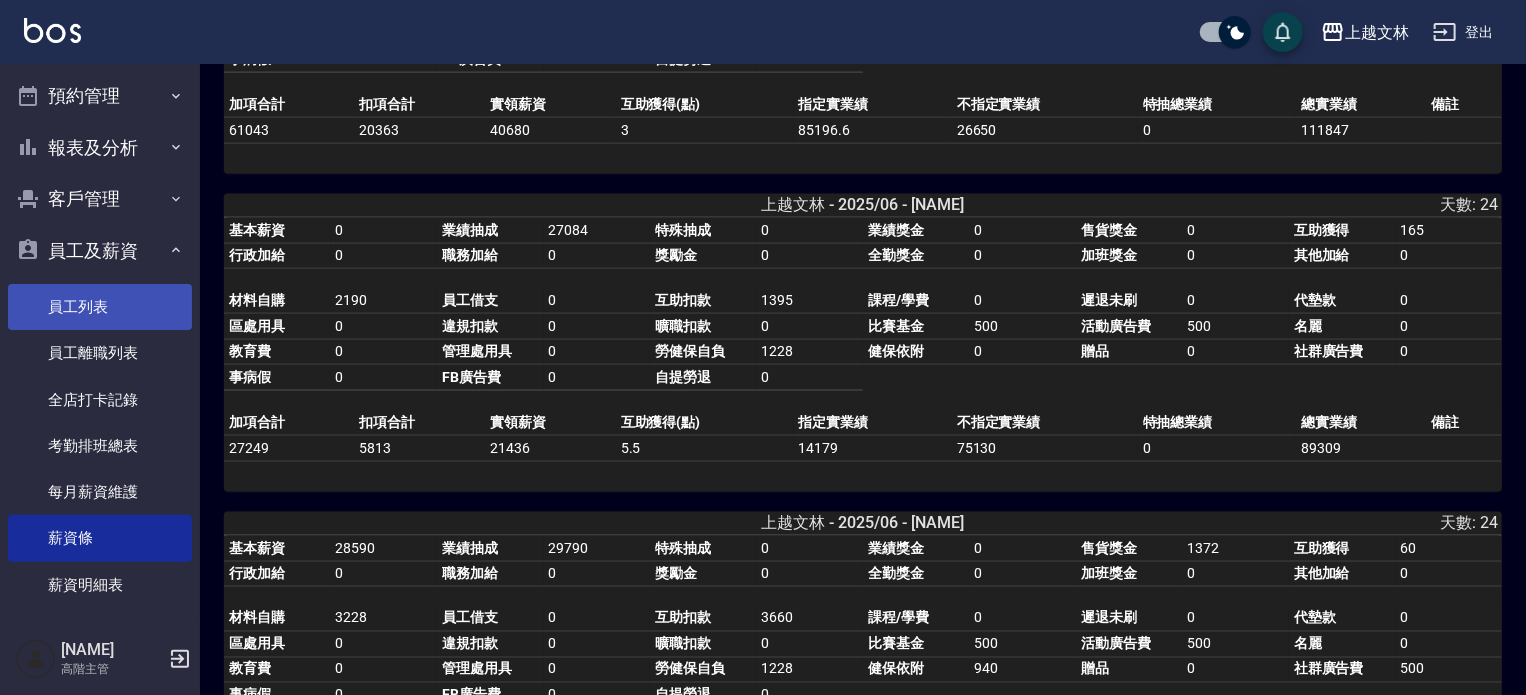 scroll, scrollTop: 101, scrollLeft: 0, axis: vertical 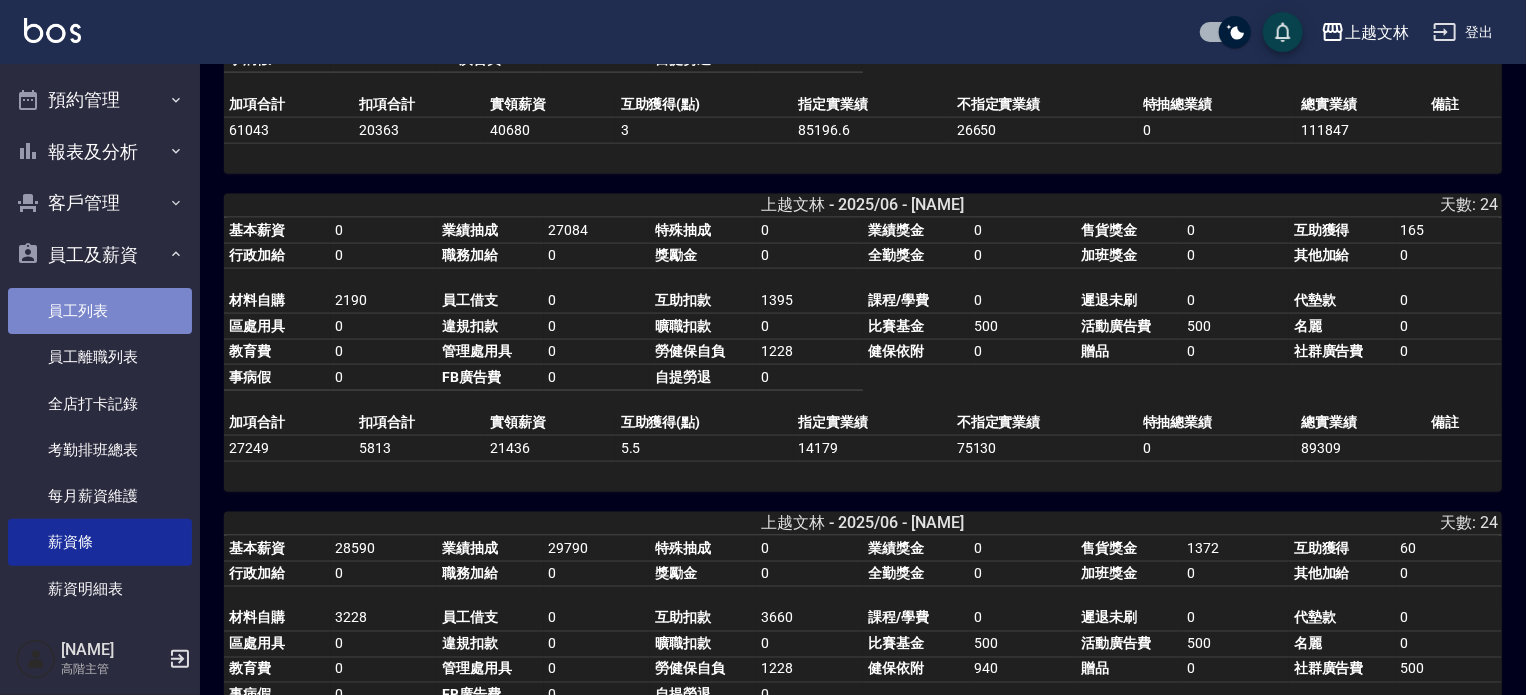 click on "員工列表" at bounding box center (100, 311) 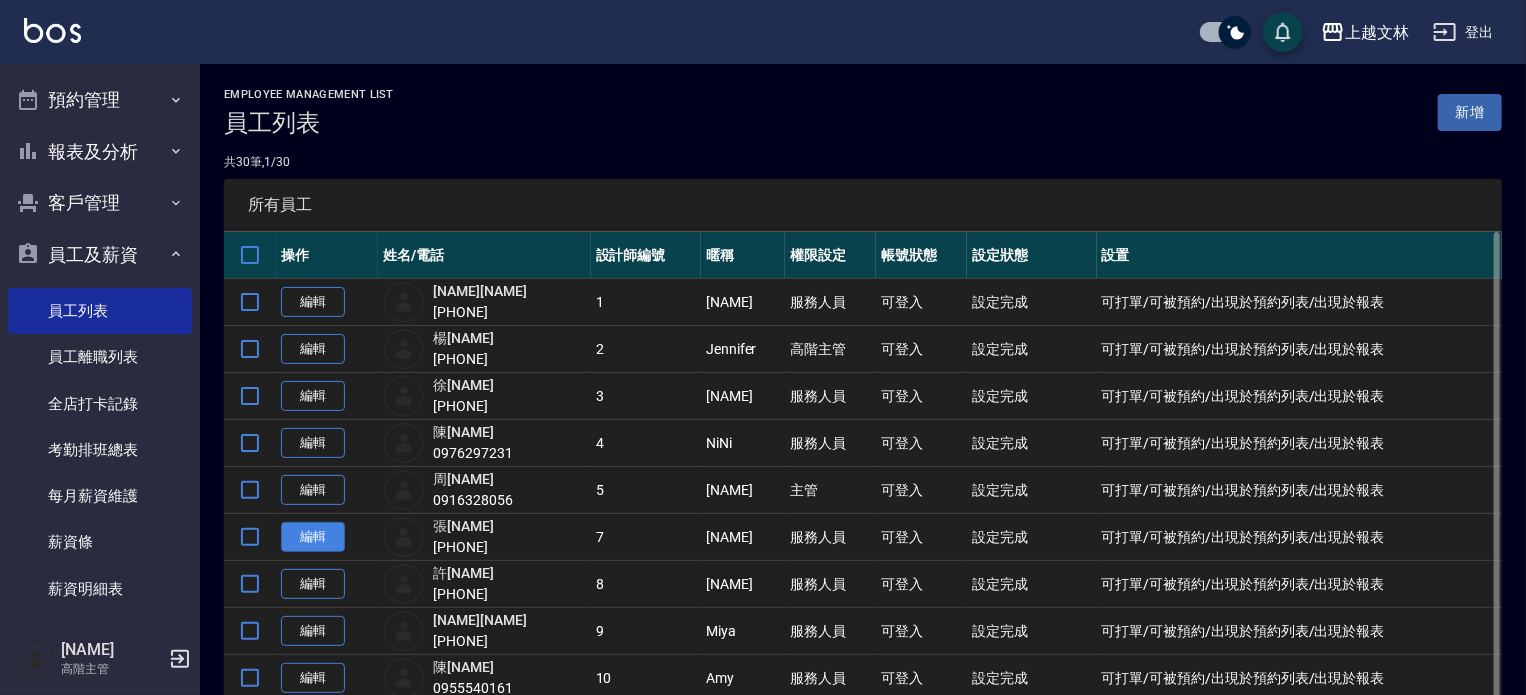 click on "編輯" at bounding box center [313, 537] 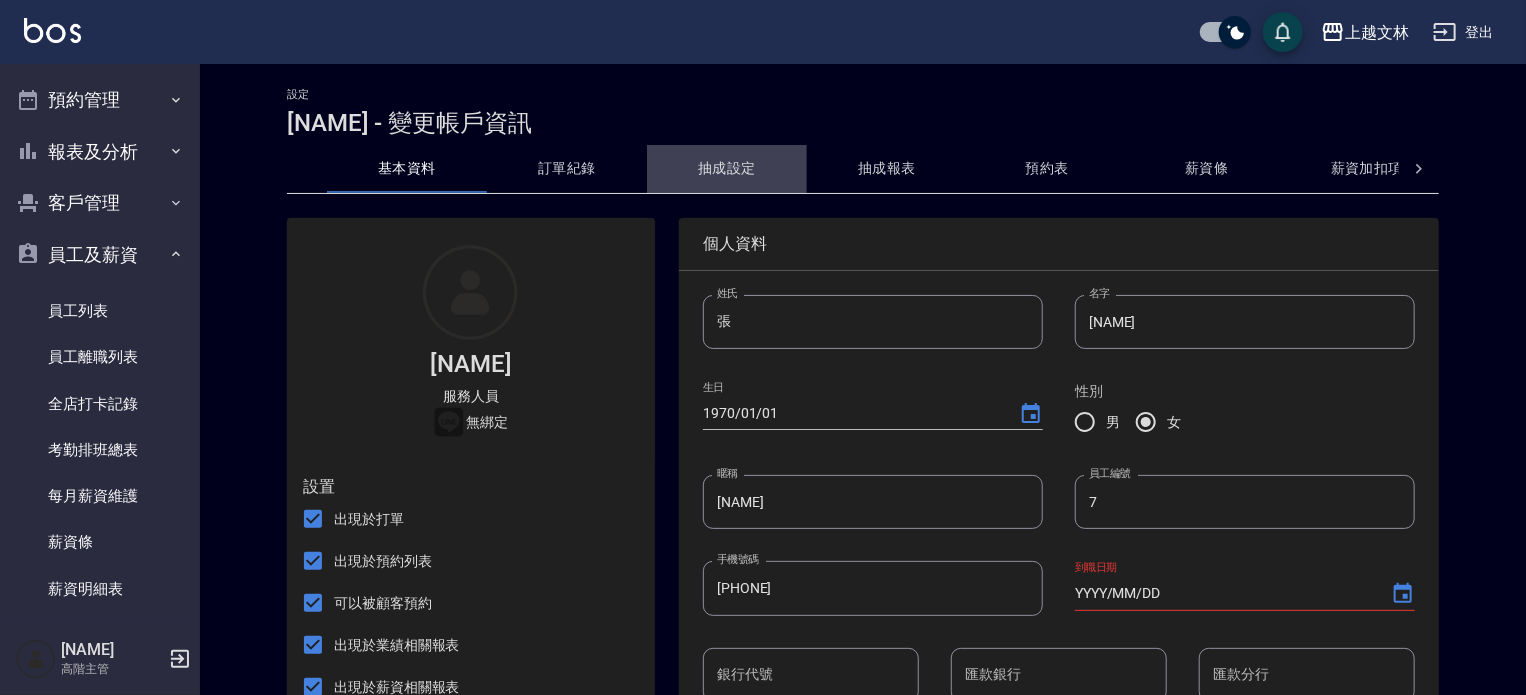 click on "抽成設定" at bounding box center (727, 169) 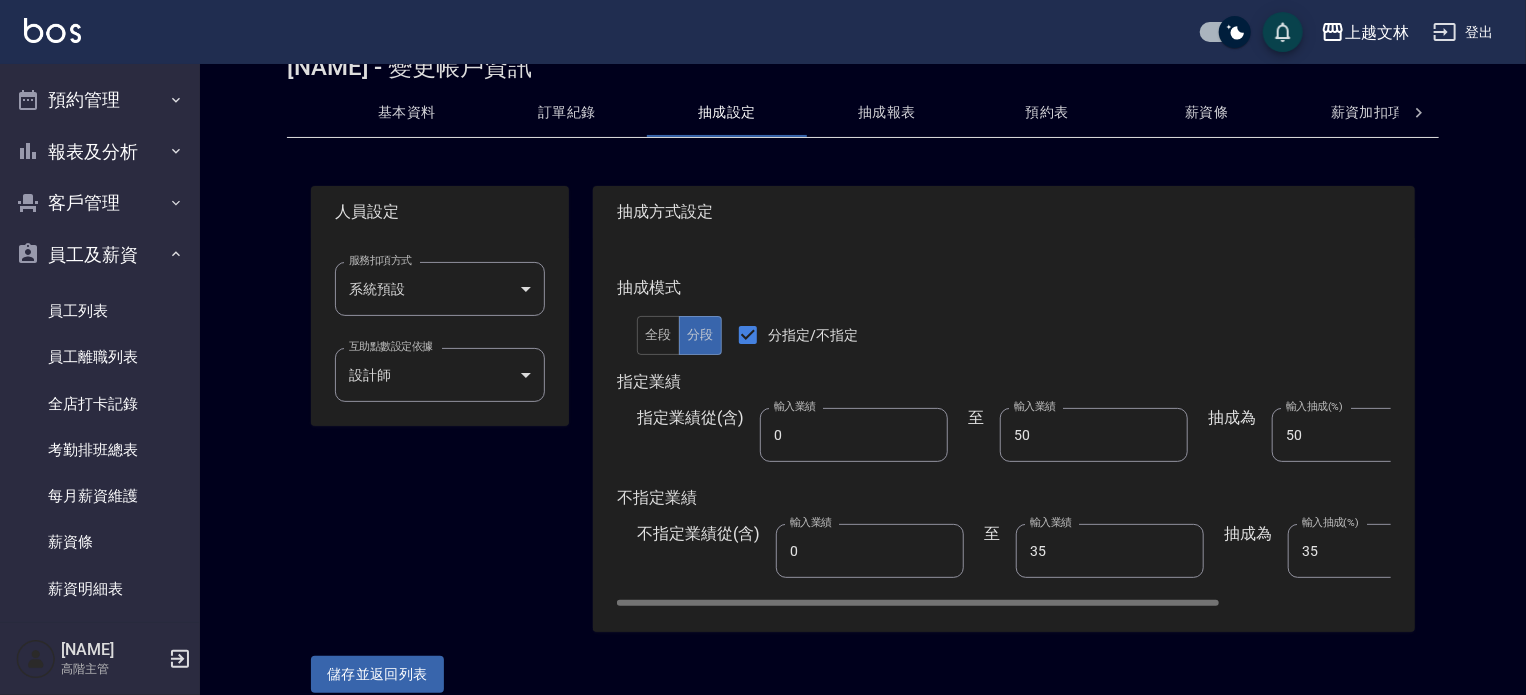 scroll, scrollTop: 77, scrollLeft: 0, axis: vertical 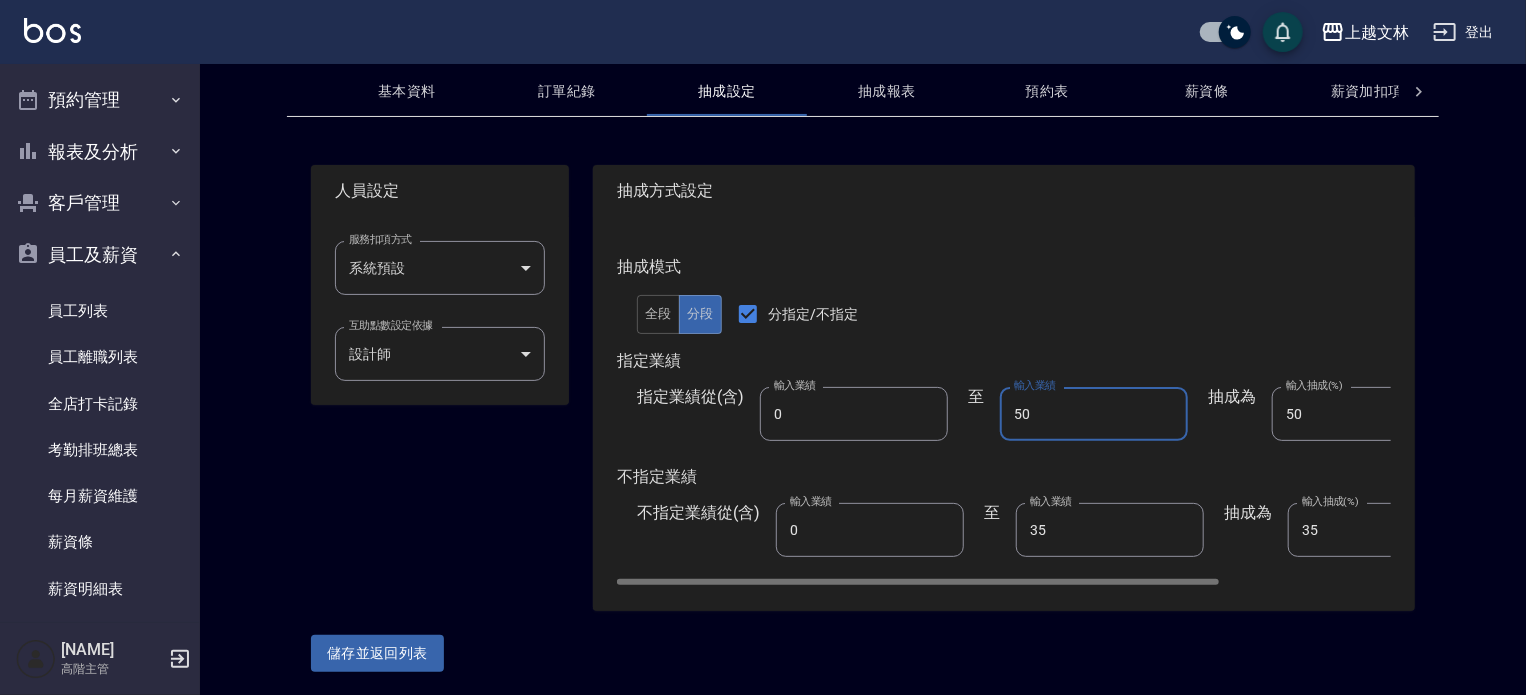 drag, startPoint x: 1012, startPoint y: 407, endPoint x: 1002, endPoint y: 410, distance: 10.440307 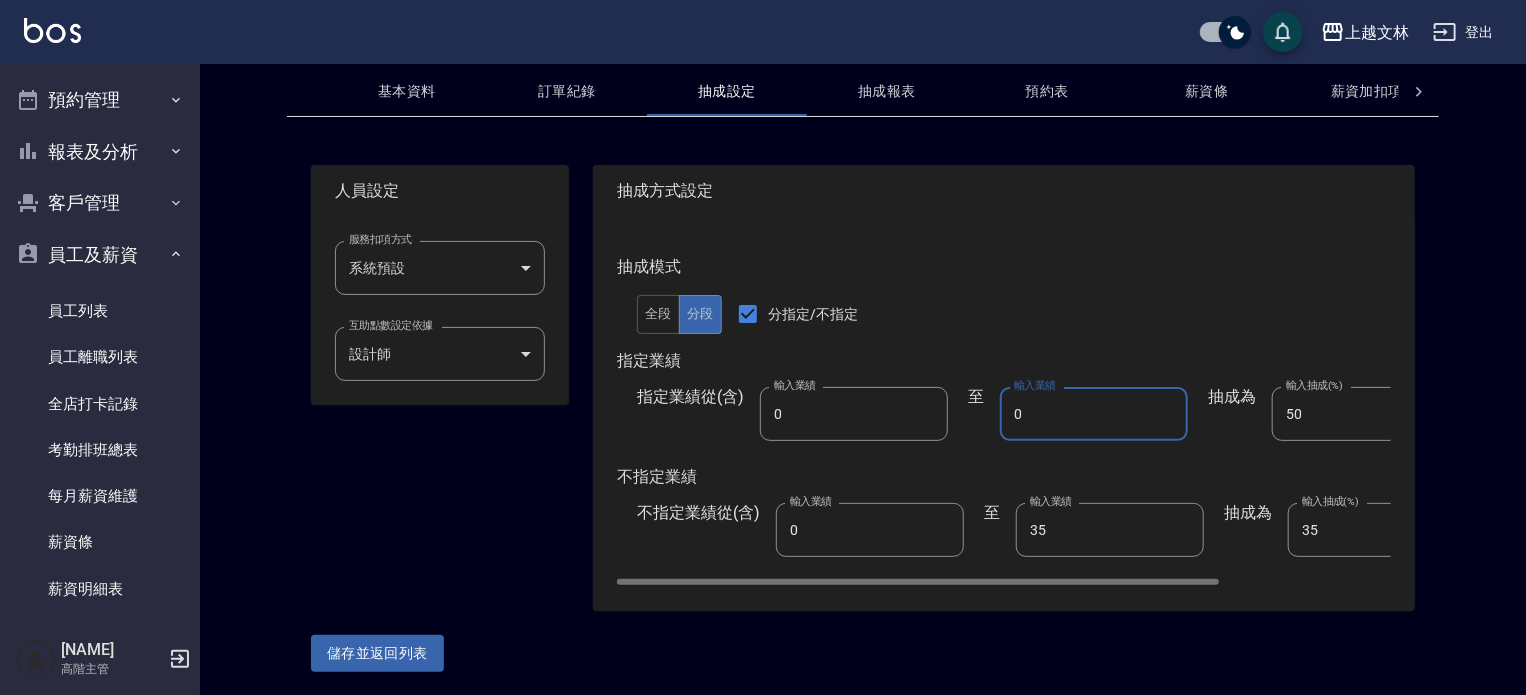 type on "0" 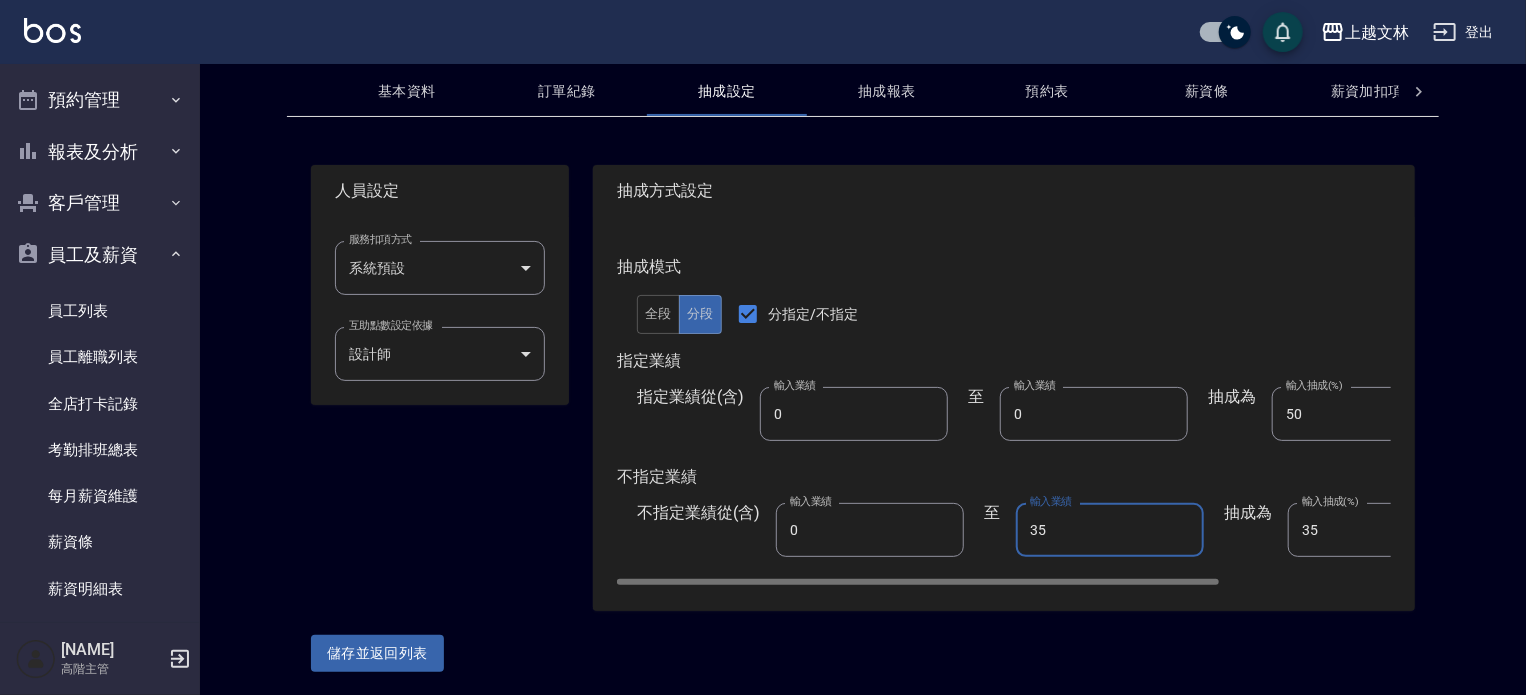 click on "至 輸入業績 35 輸入業績" at bounding box center [1084, 530] 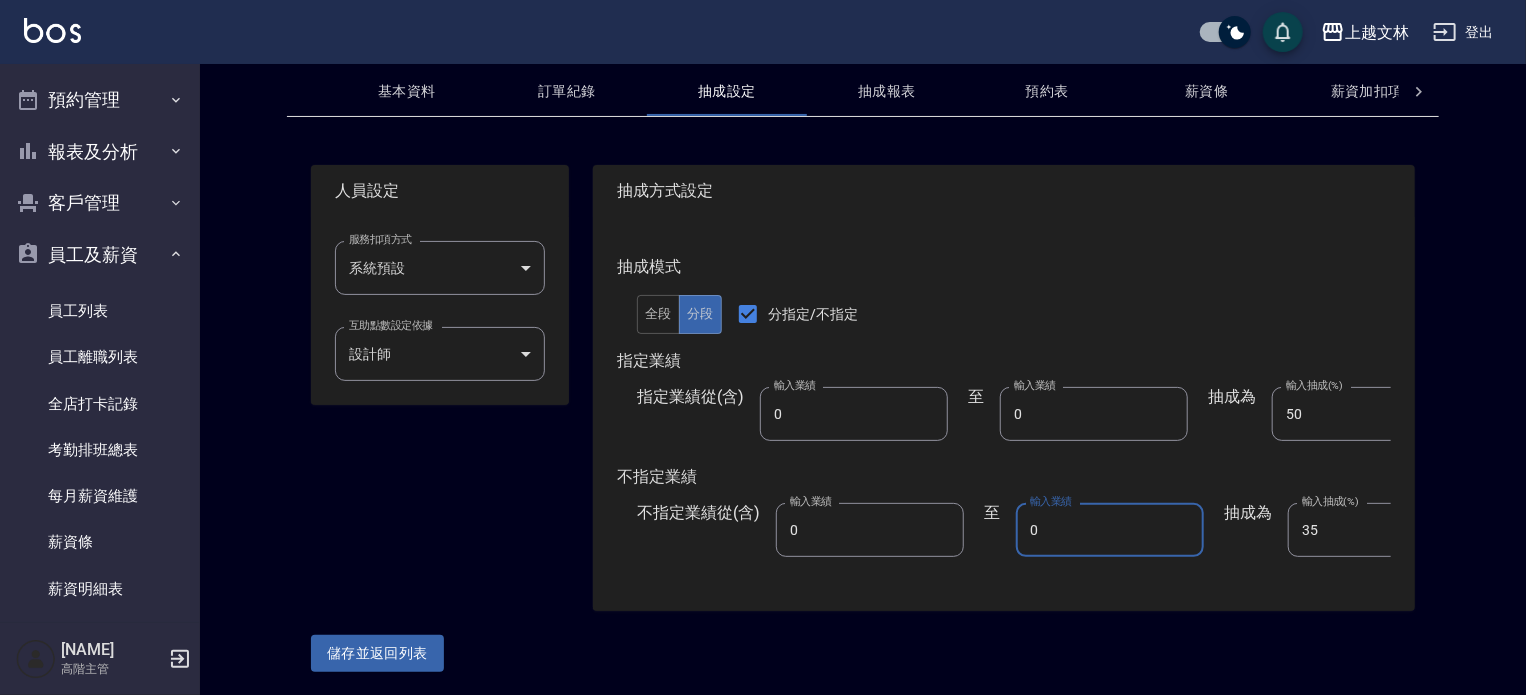 type on "0" 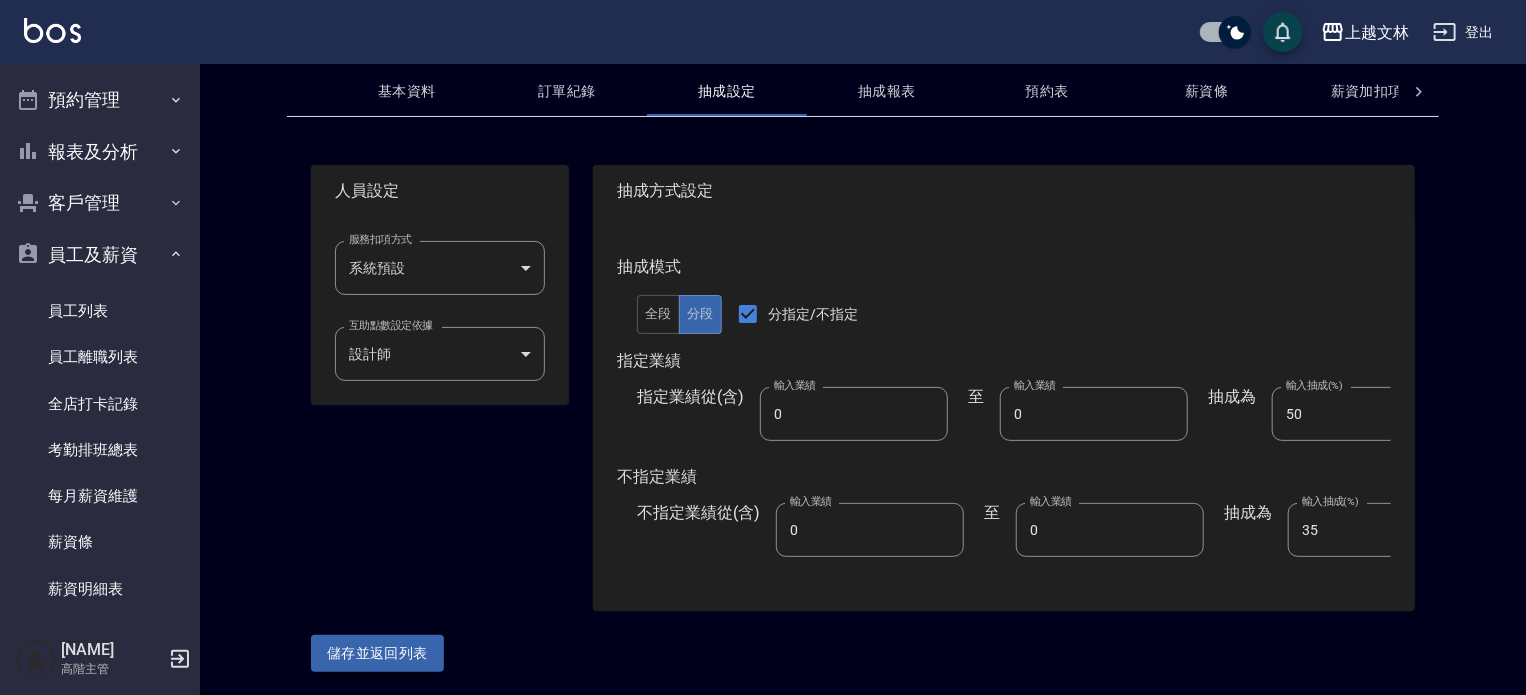 click on "儲存並返回列表" at bounding box center [377, 653] 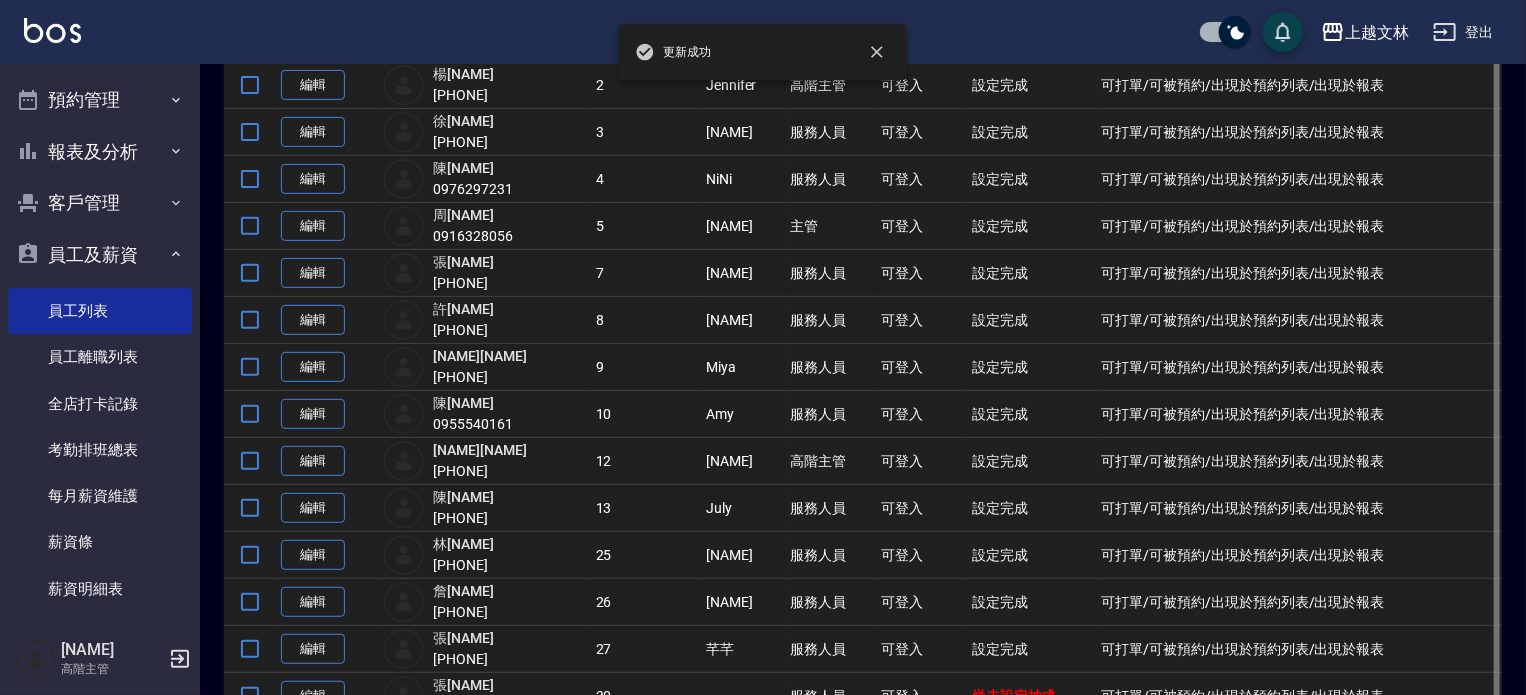 scroll, scrollTop: 300, scrollLeft: 0, axis: vertical 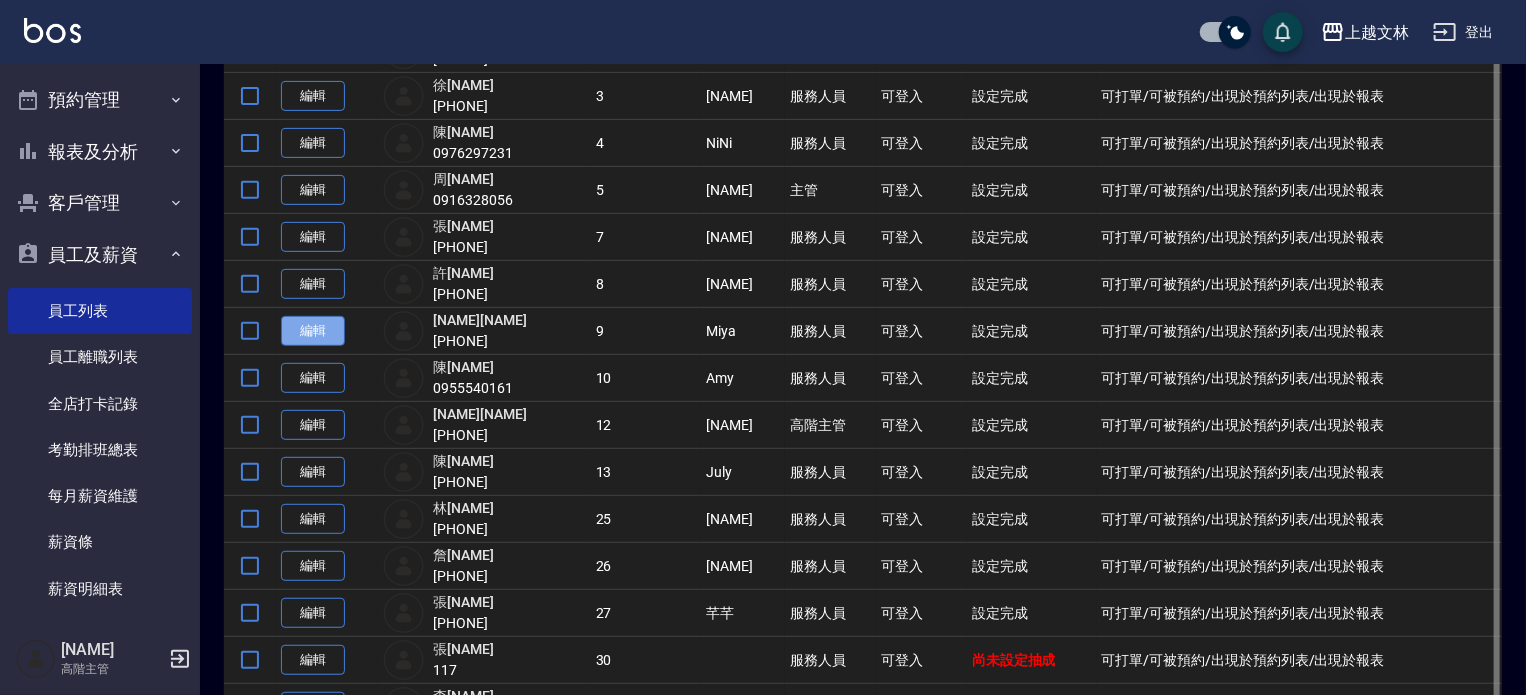 click on "編輯" at bounding box center (313, 331) 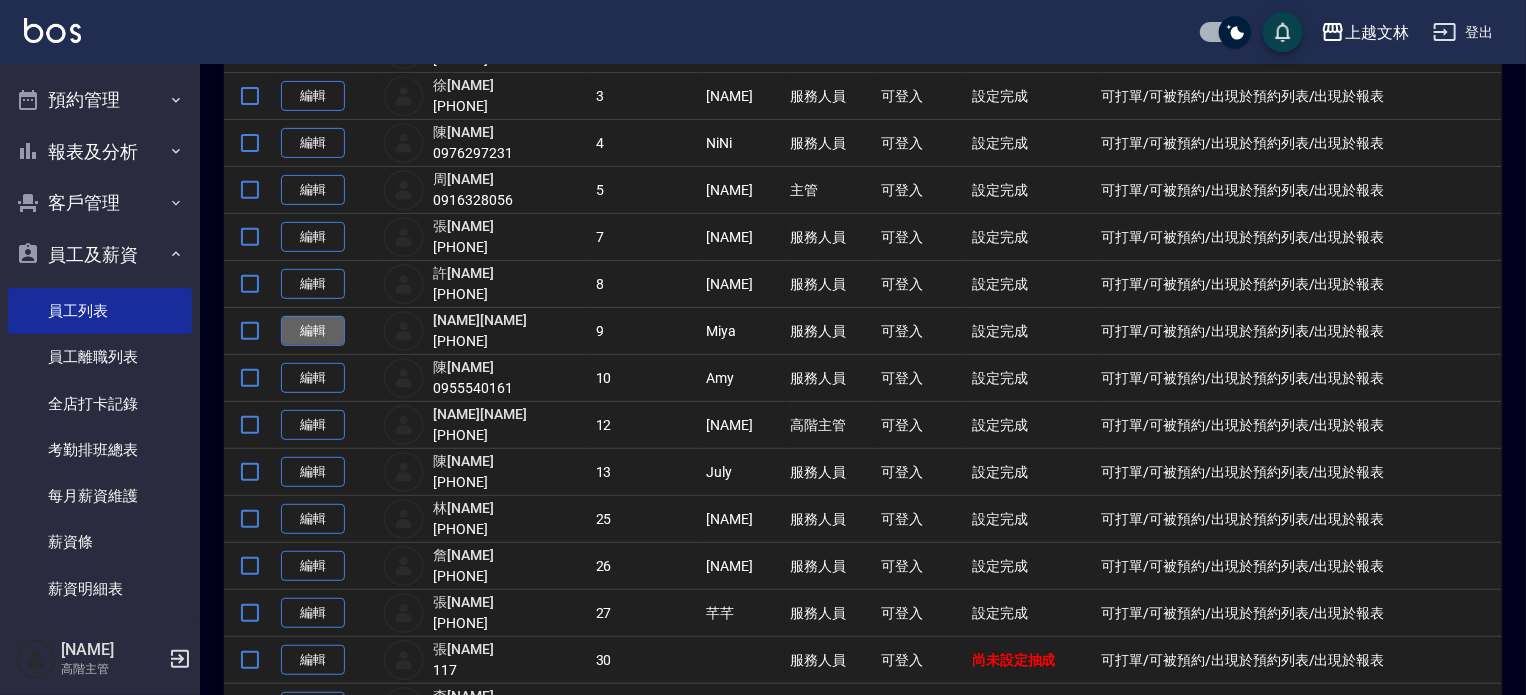scroll, scrollTop: 0, scrollLeft: 0, axis: both 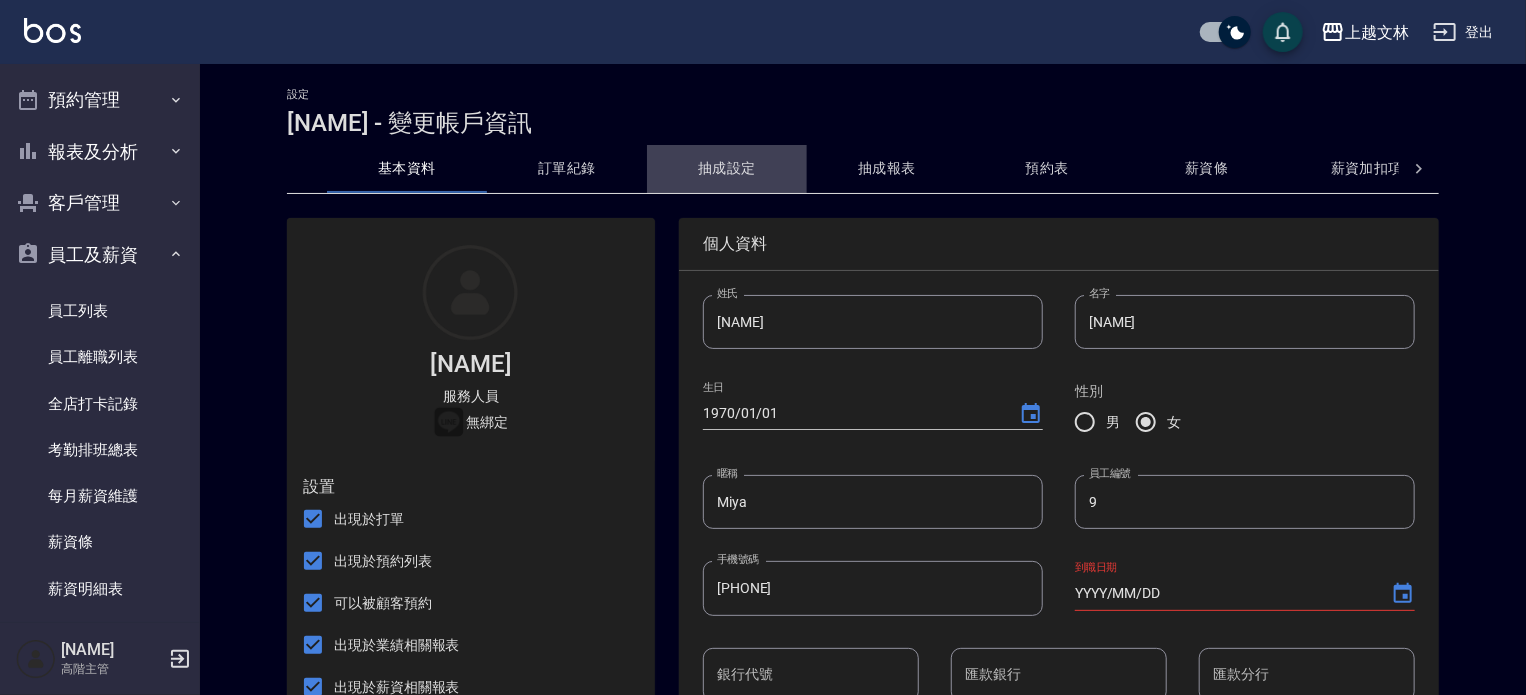 click on "抽成設定" at bounding box center (727, 169) 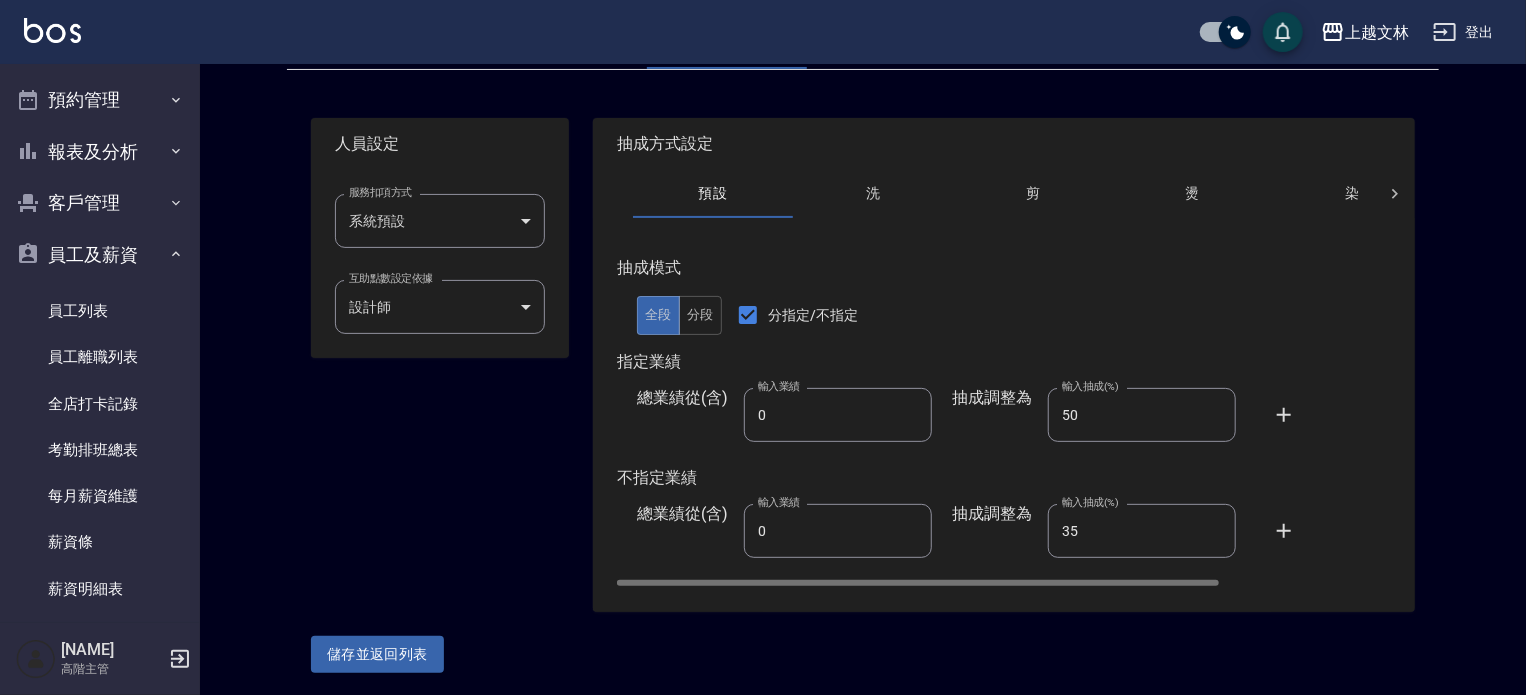 scroll, scrollTop: 125, scrollLeft: 0, axis: vertical 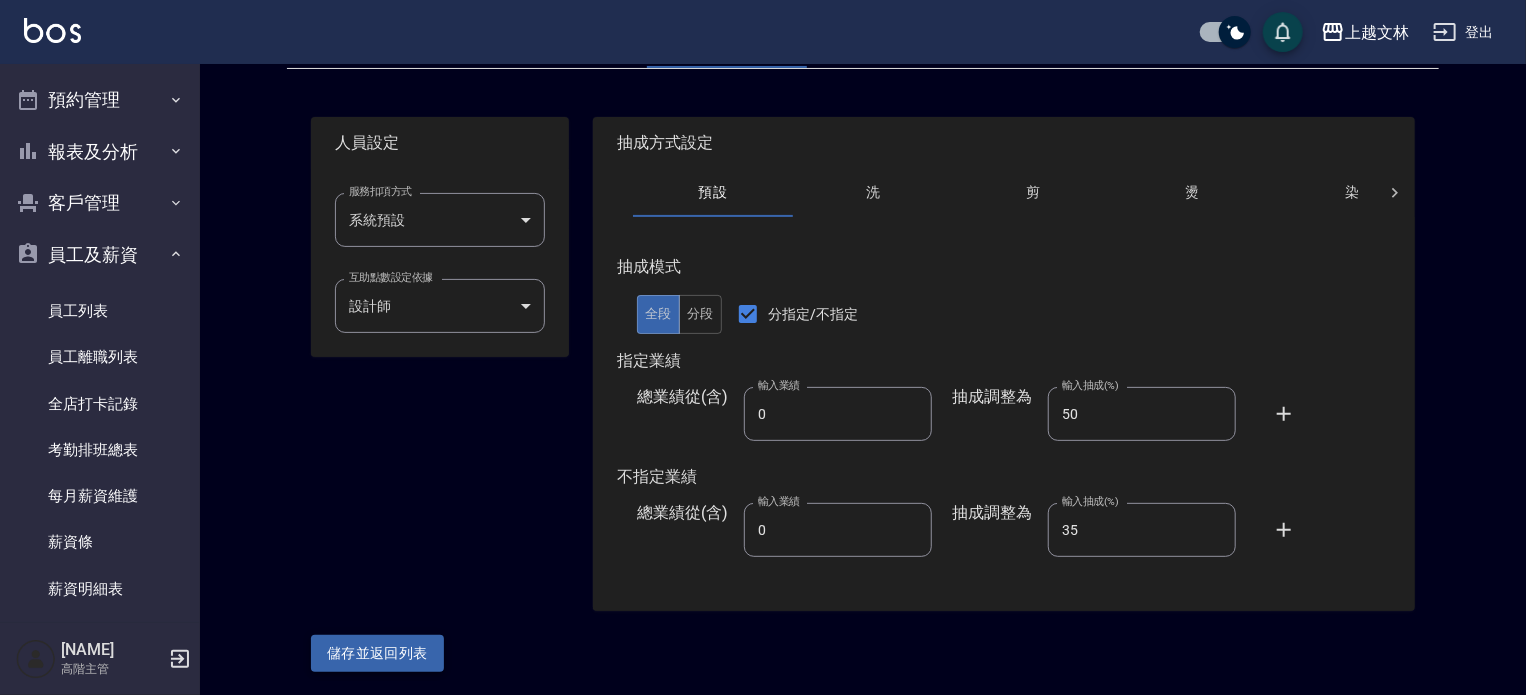 click on "儲存並返回列表" at bounding box center (377, 653) 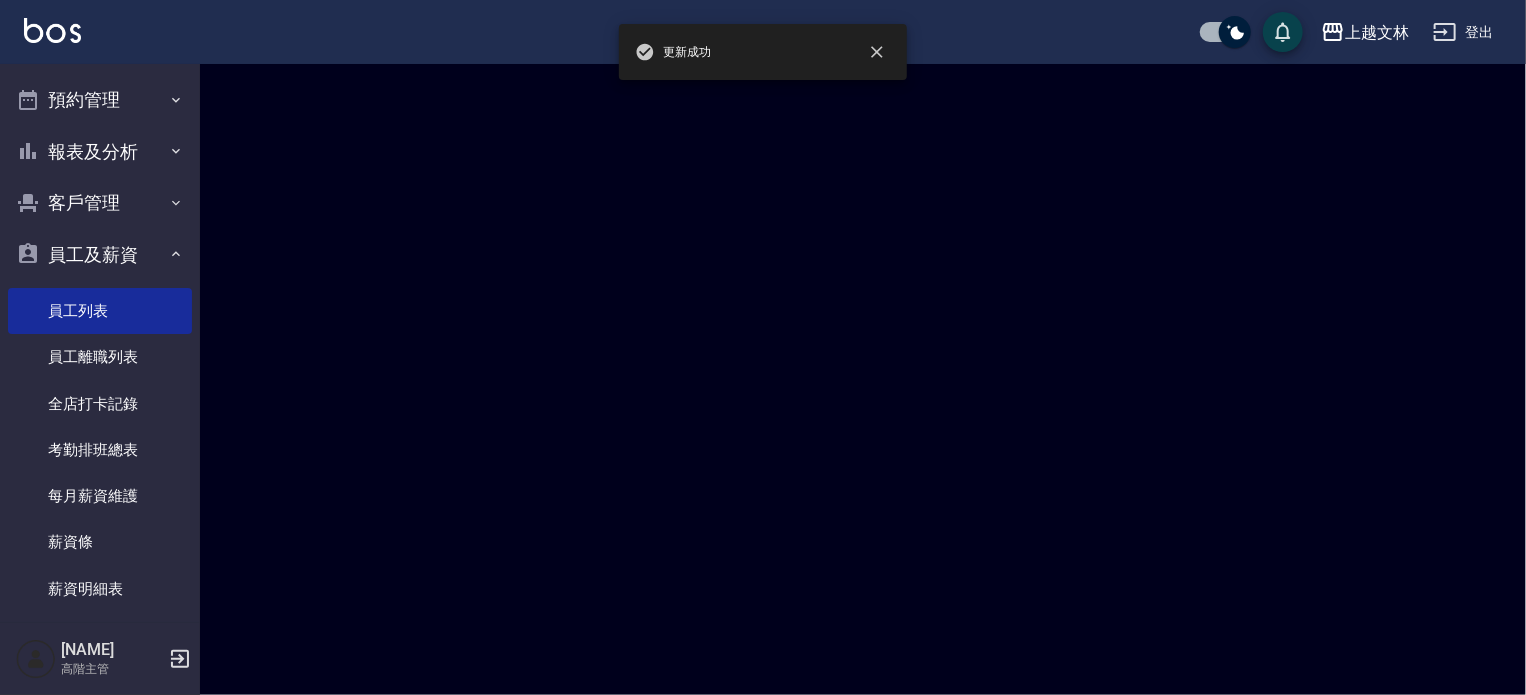 scroll, scrollTop: 0, scrollLeft: 0, axis: both 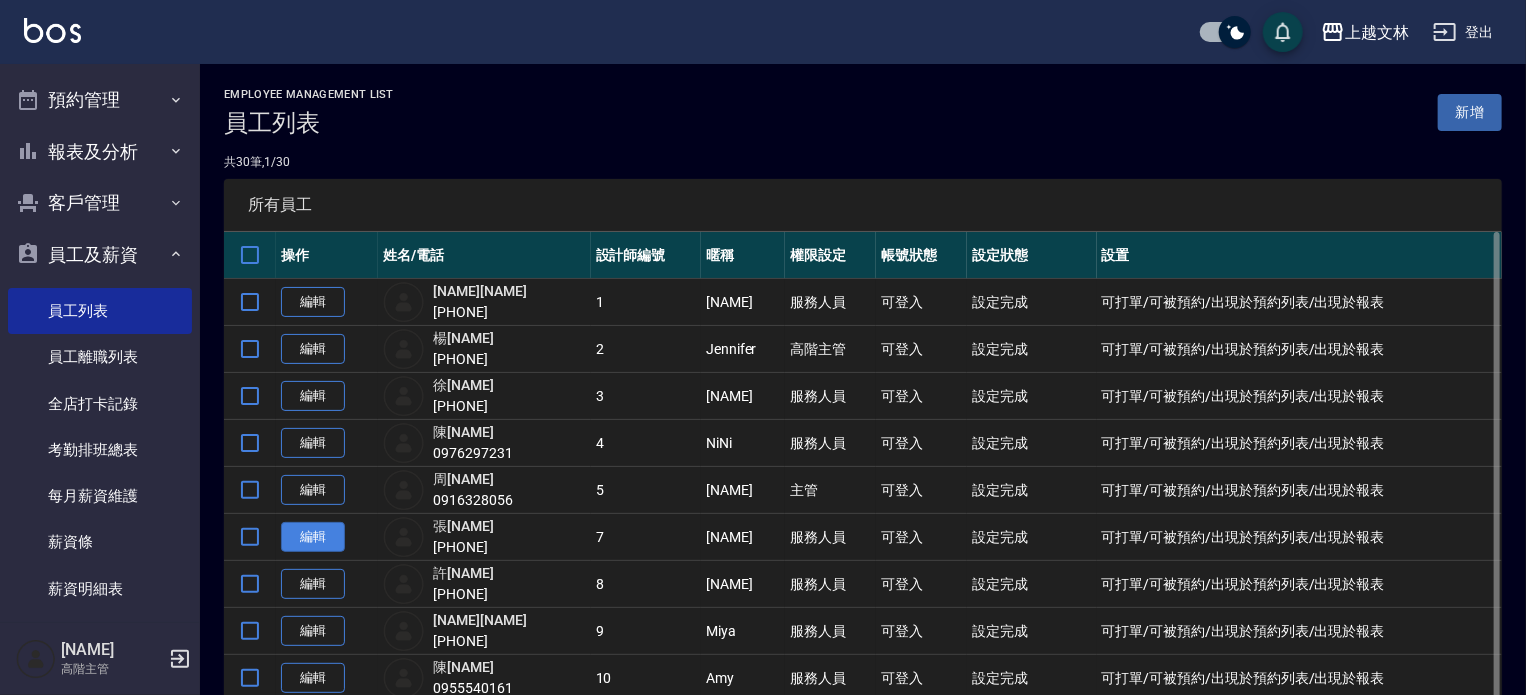 click on "編輯" at bounding box center (313, 537) 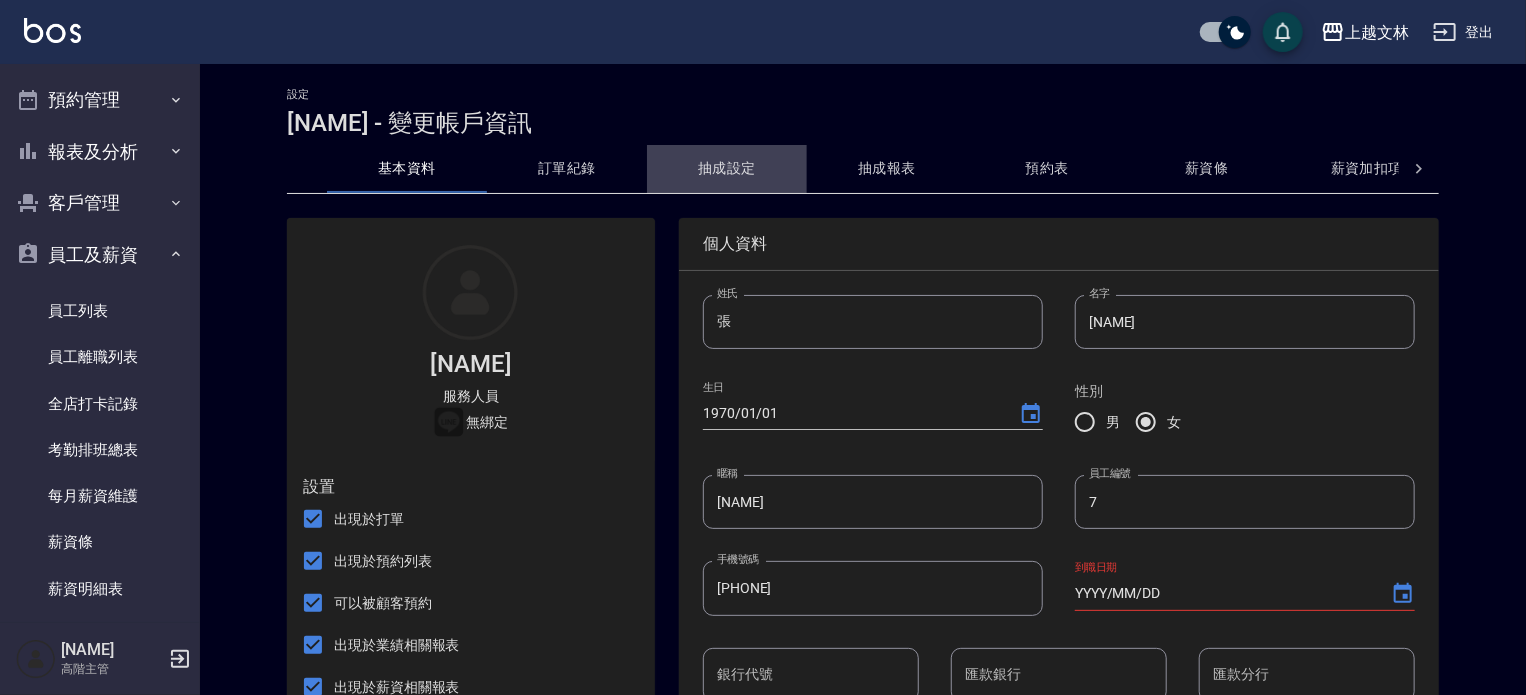 click on "抽成設定" at bounding box center (727, 169) 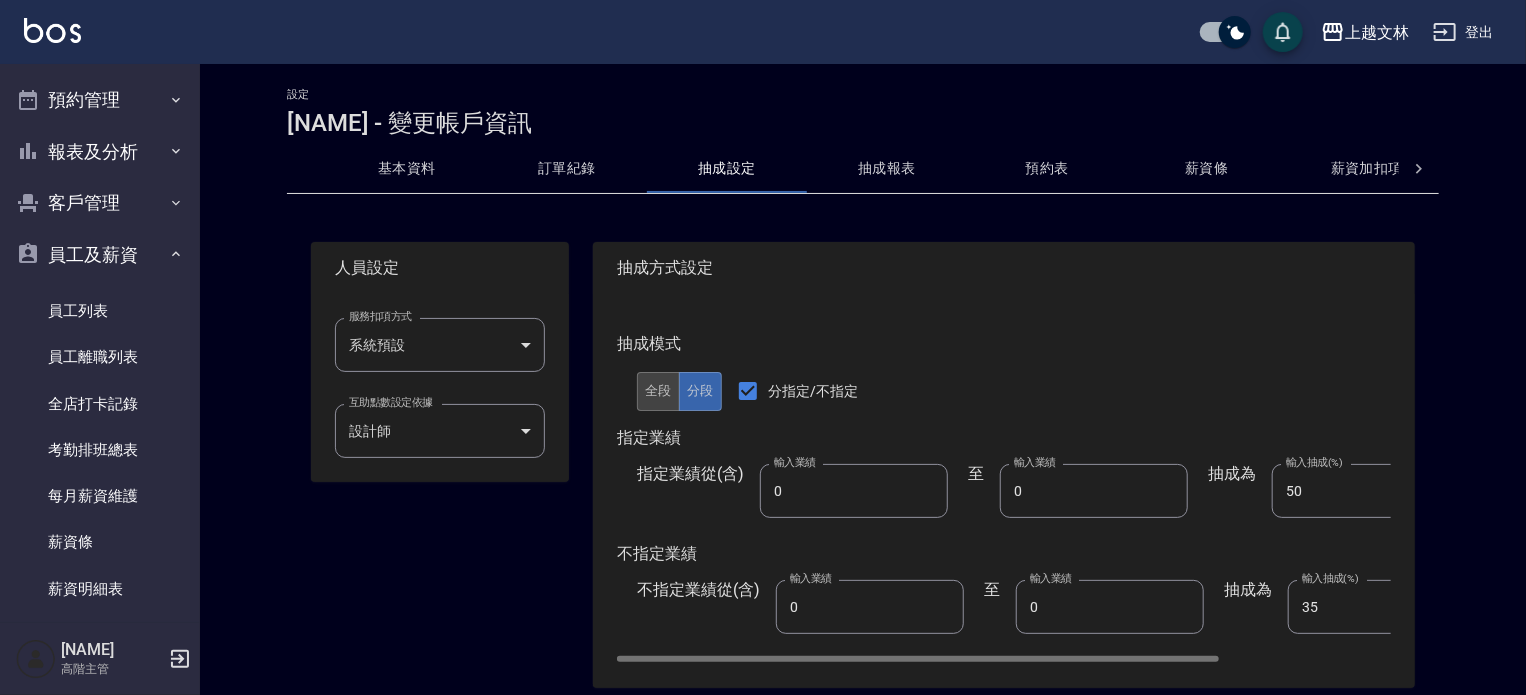 click on "全段" at bounding box center (658, 391) 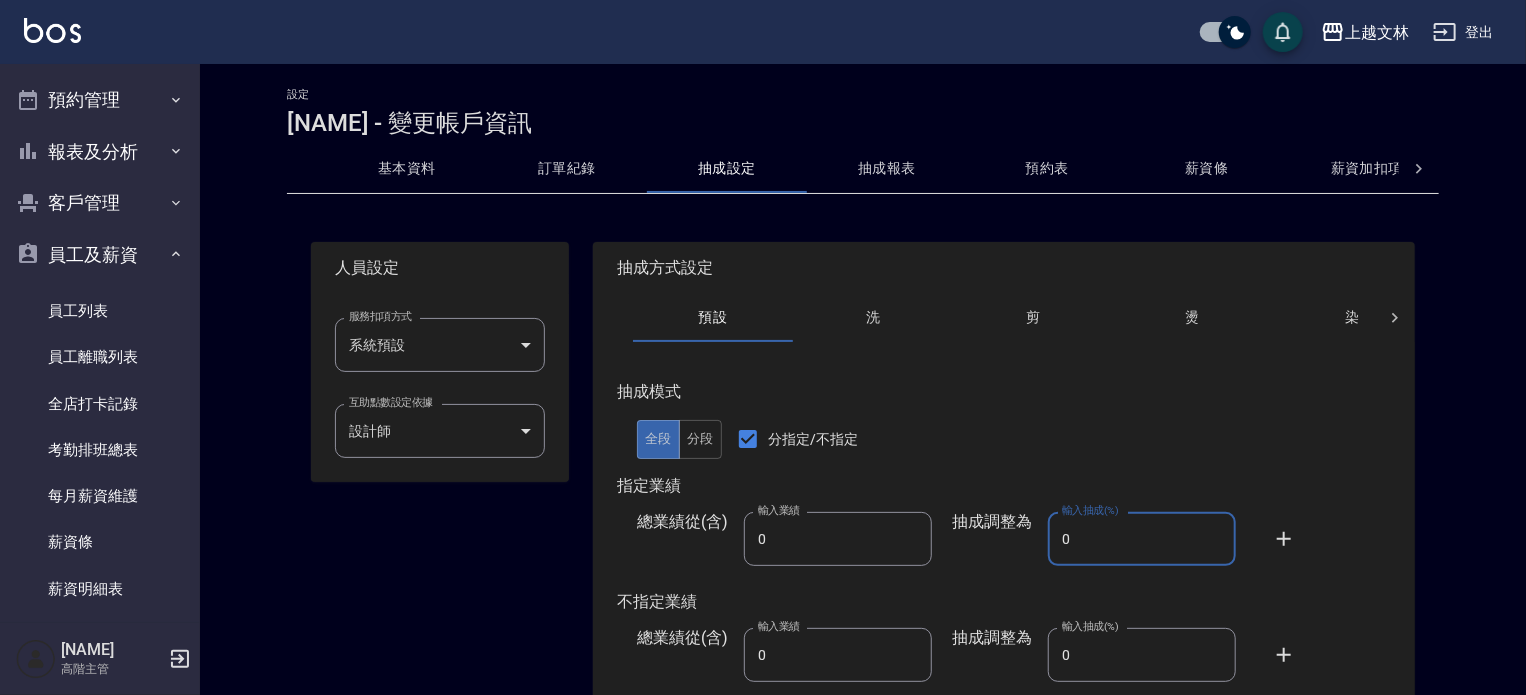 click on "0" at bounding box center [1142, 539] 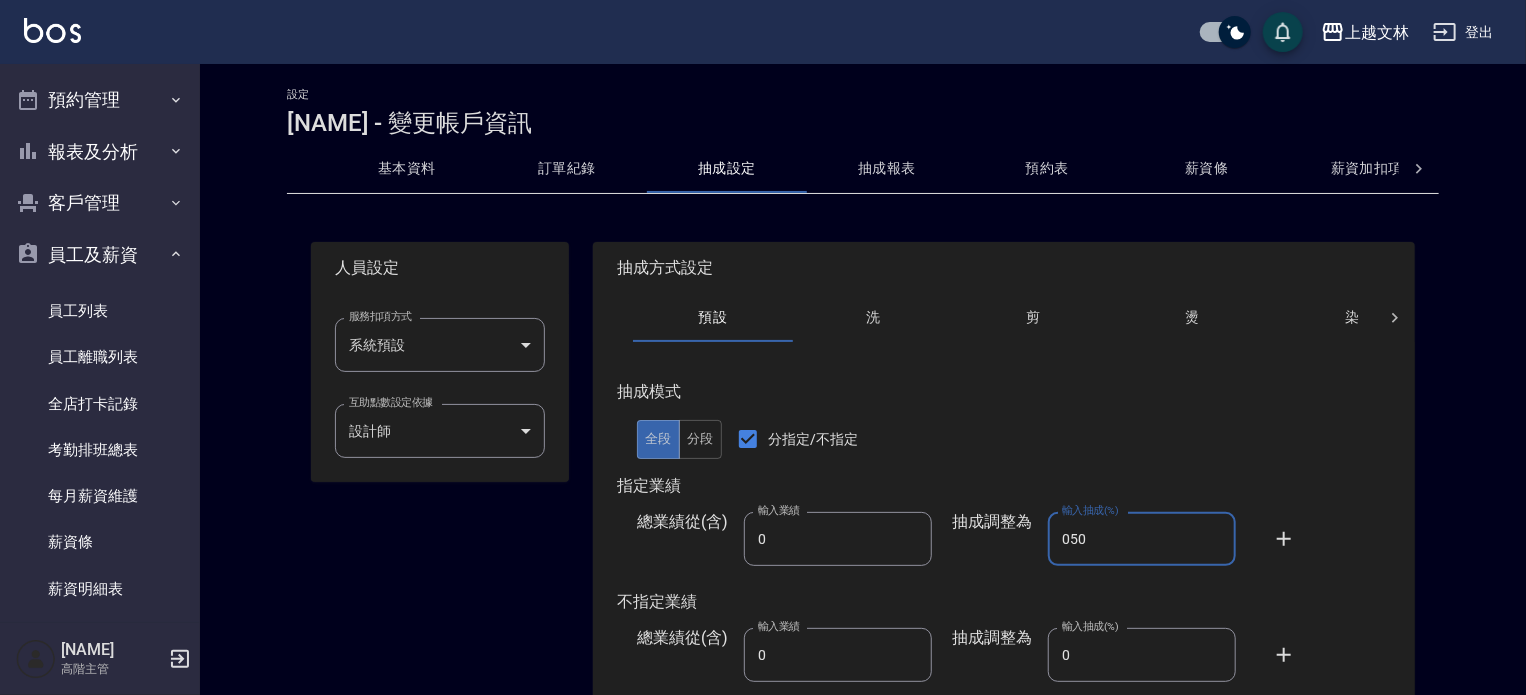 type on "050" 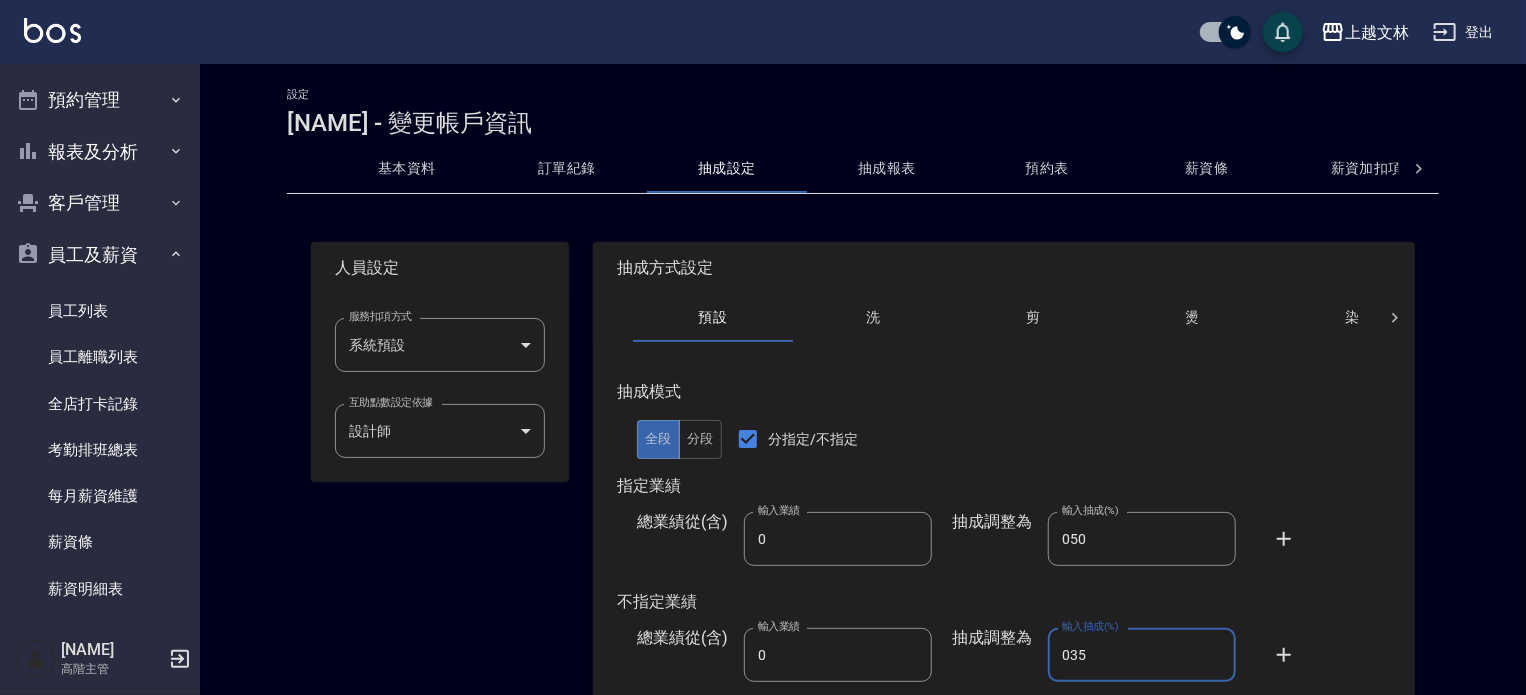 type on "035" 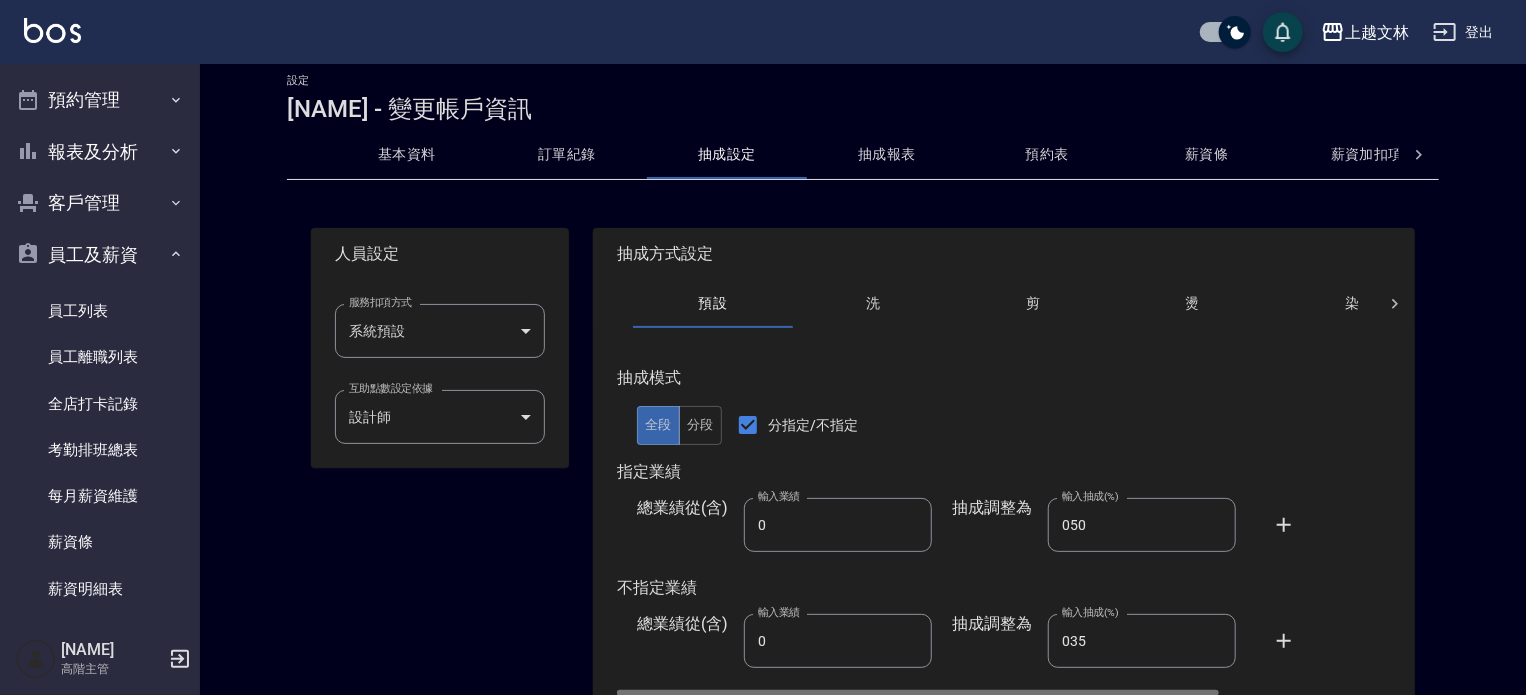 scroll, scrollTop: 125, scrollLeft: 0, axis: vertical 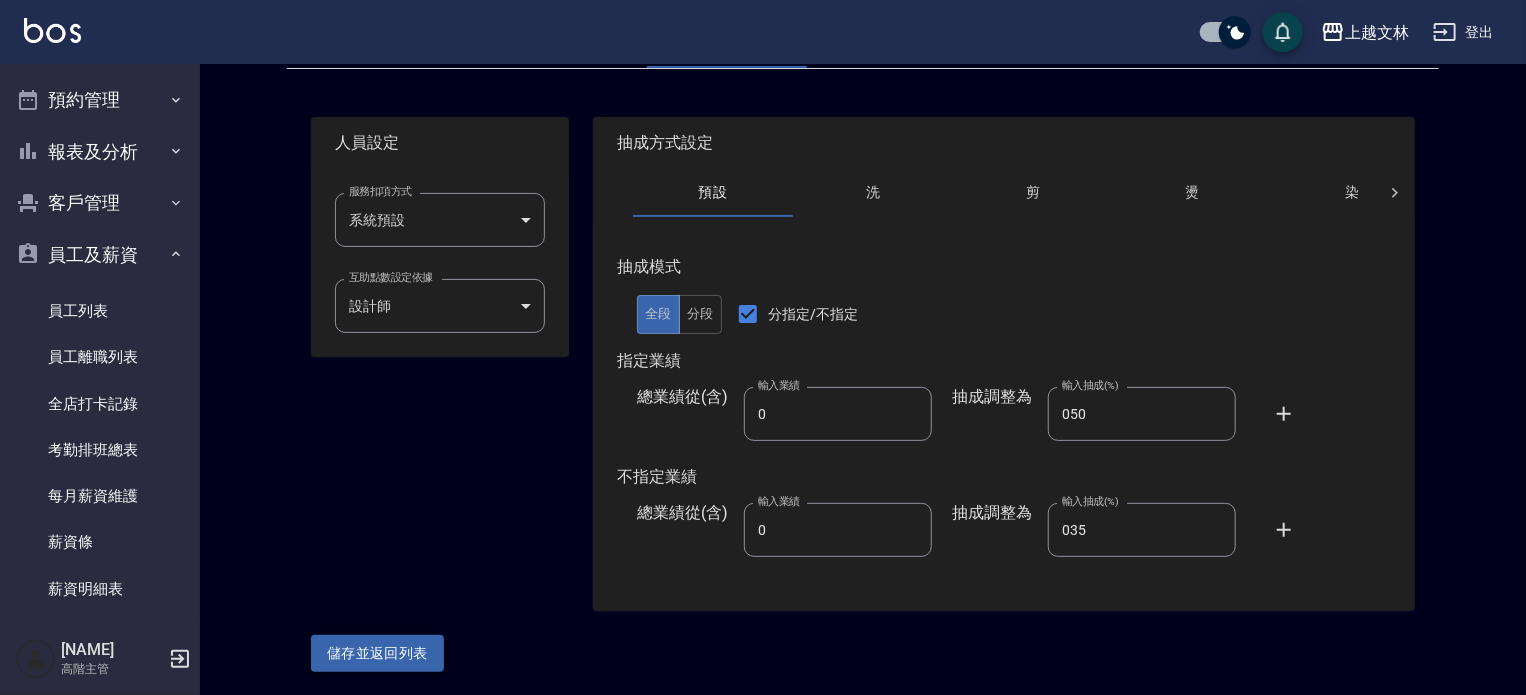click on "儲存並返回列表" at bounding box center [377, 653] 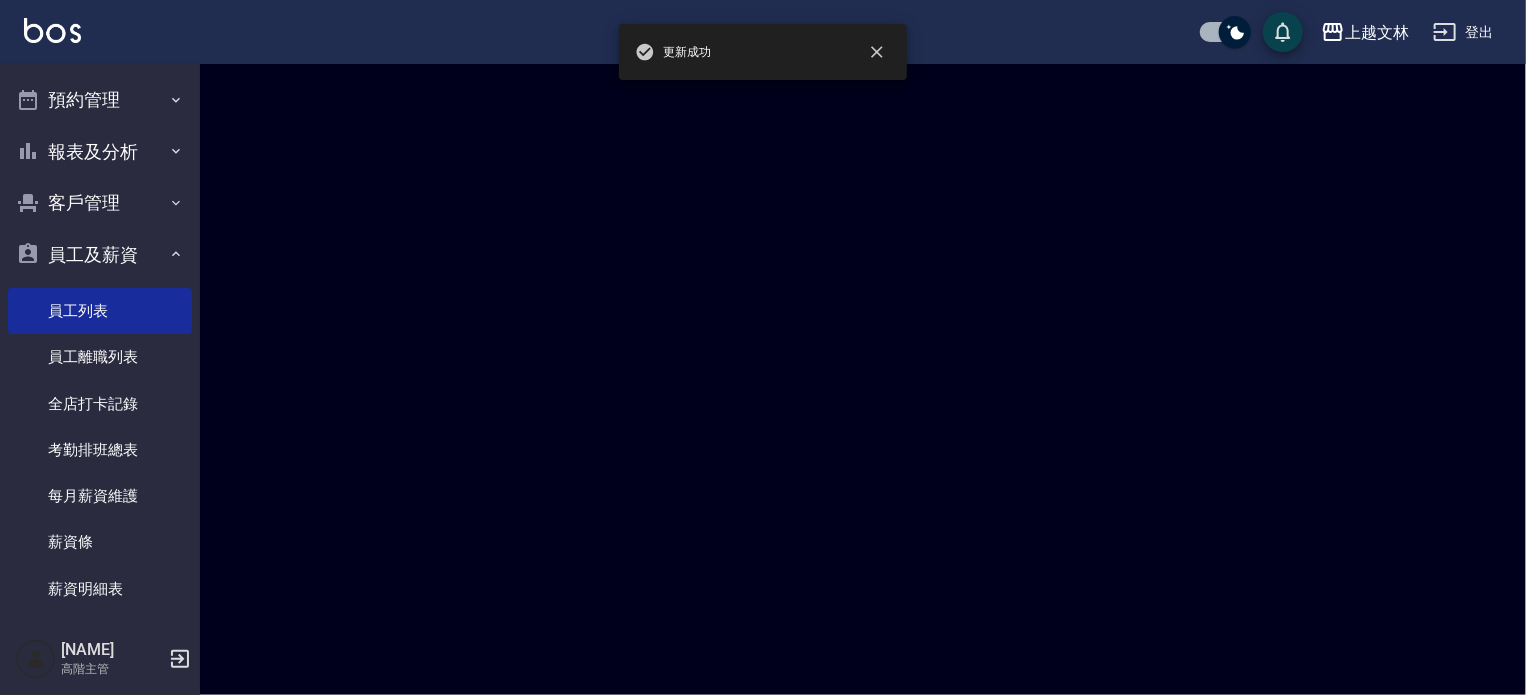 scroll, scrollTop: 0, scrollLeft: 0, axis: both 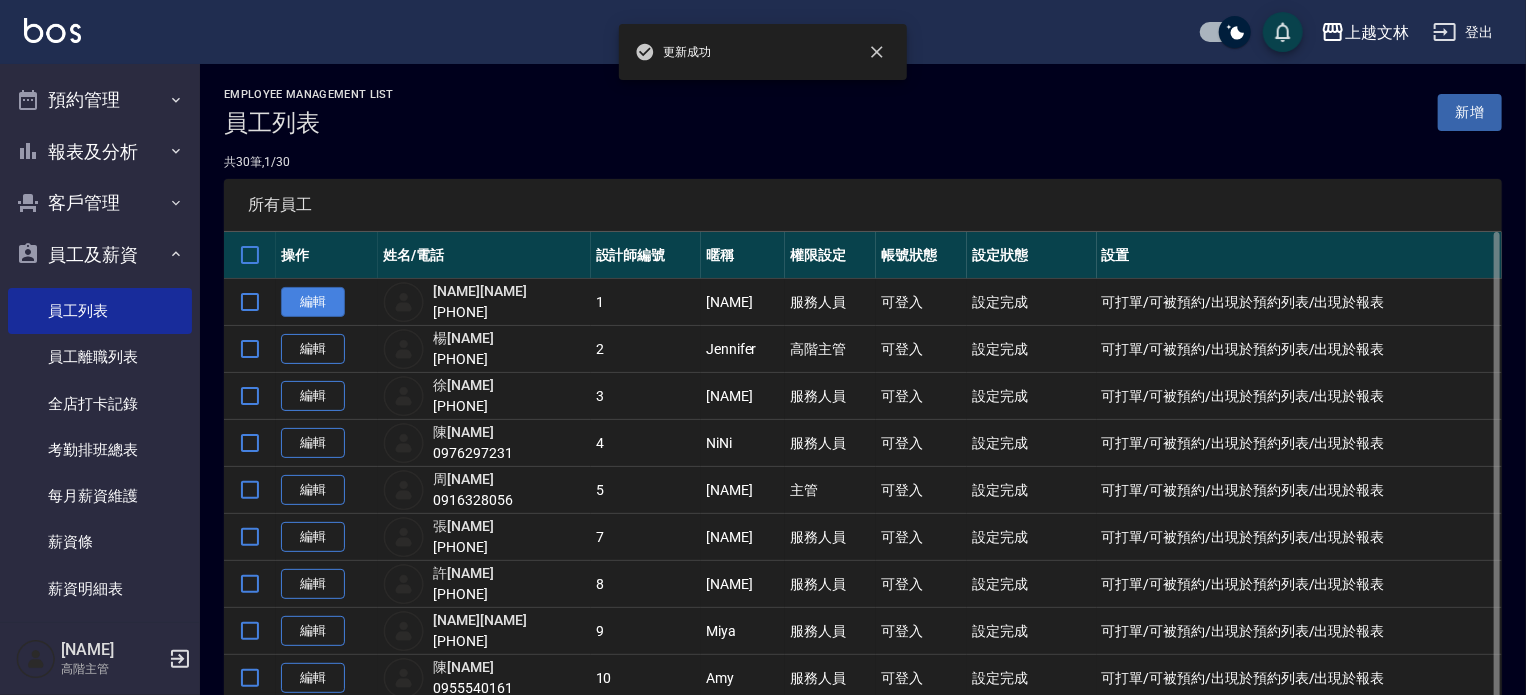 click on "編輯" at bounding box center (313, 302) 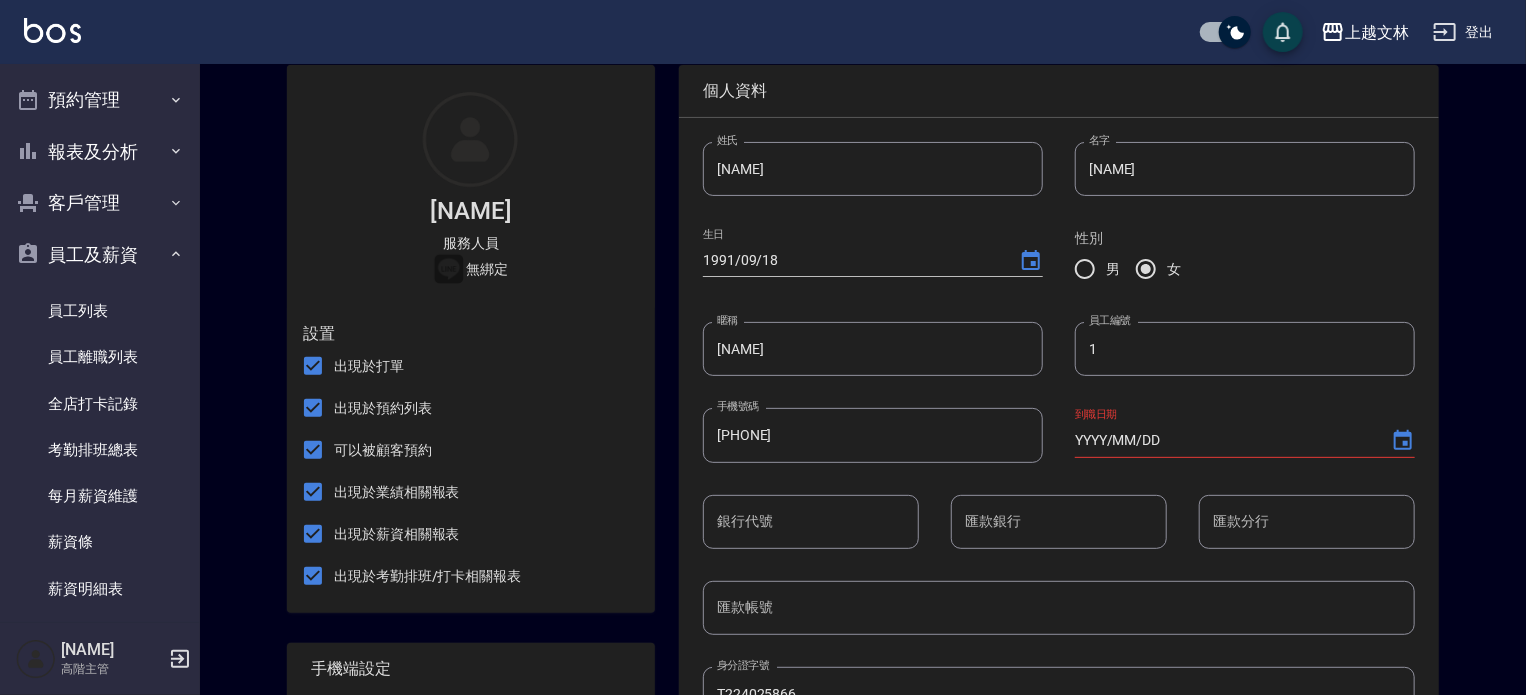 scroll, scrollTop: 0, scrollLeft: 0, axis: both 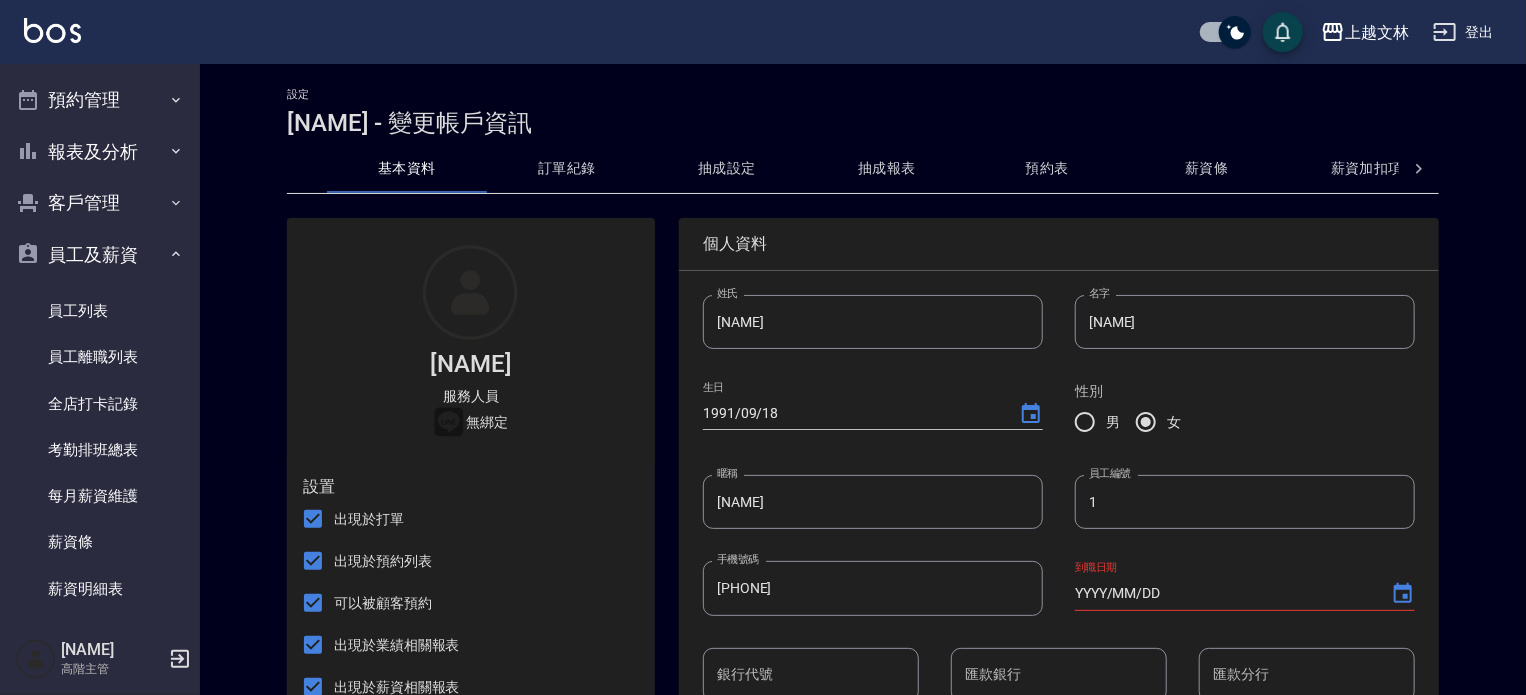 click on "抽成設定" at bounding box center (727, 169) 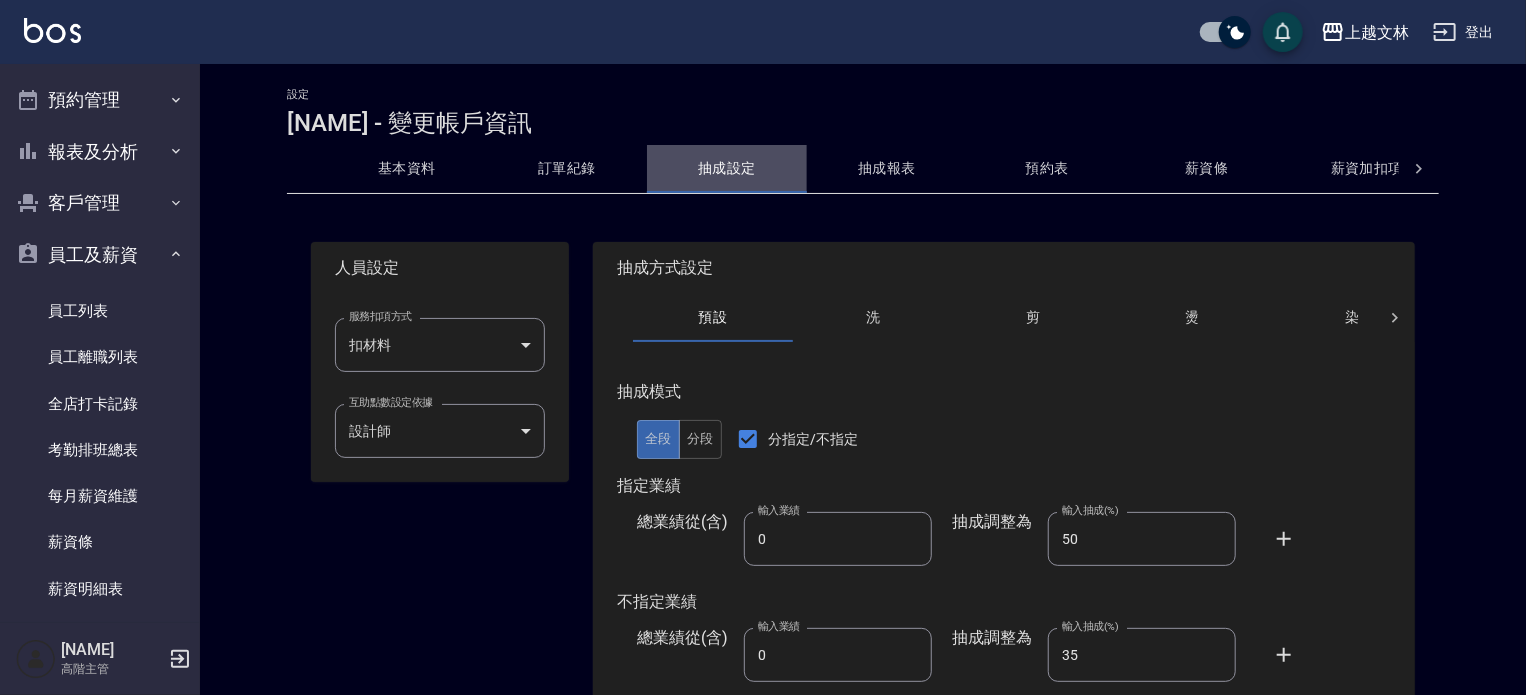 click on "抽成設定" at bounding box center (727, 169) 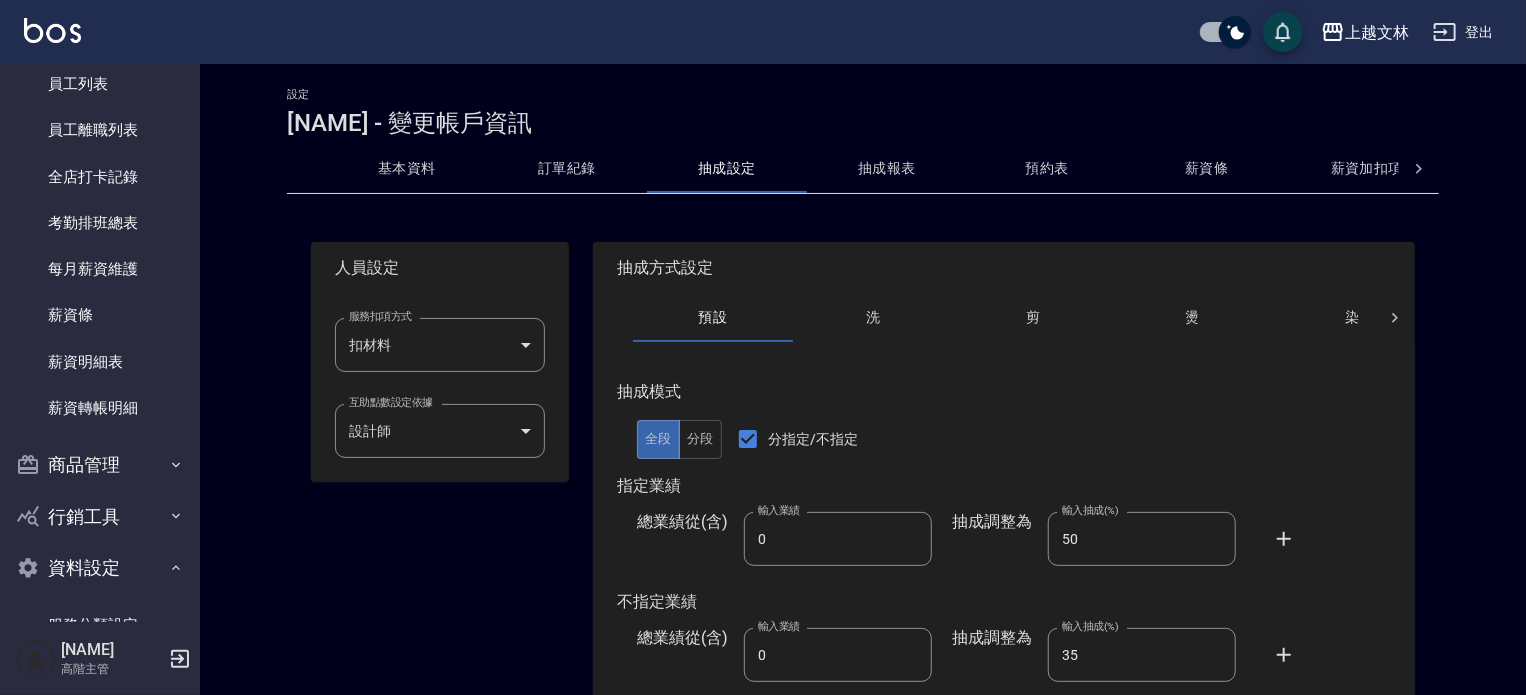 scroll, scrollTop: 401, scrollLeft: 0, axis: vertical 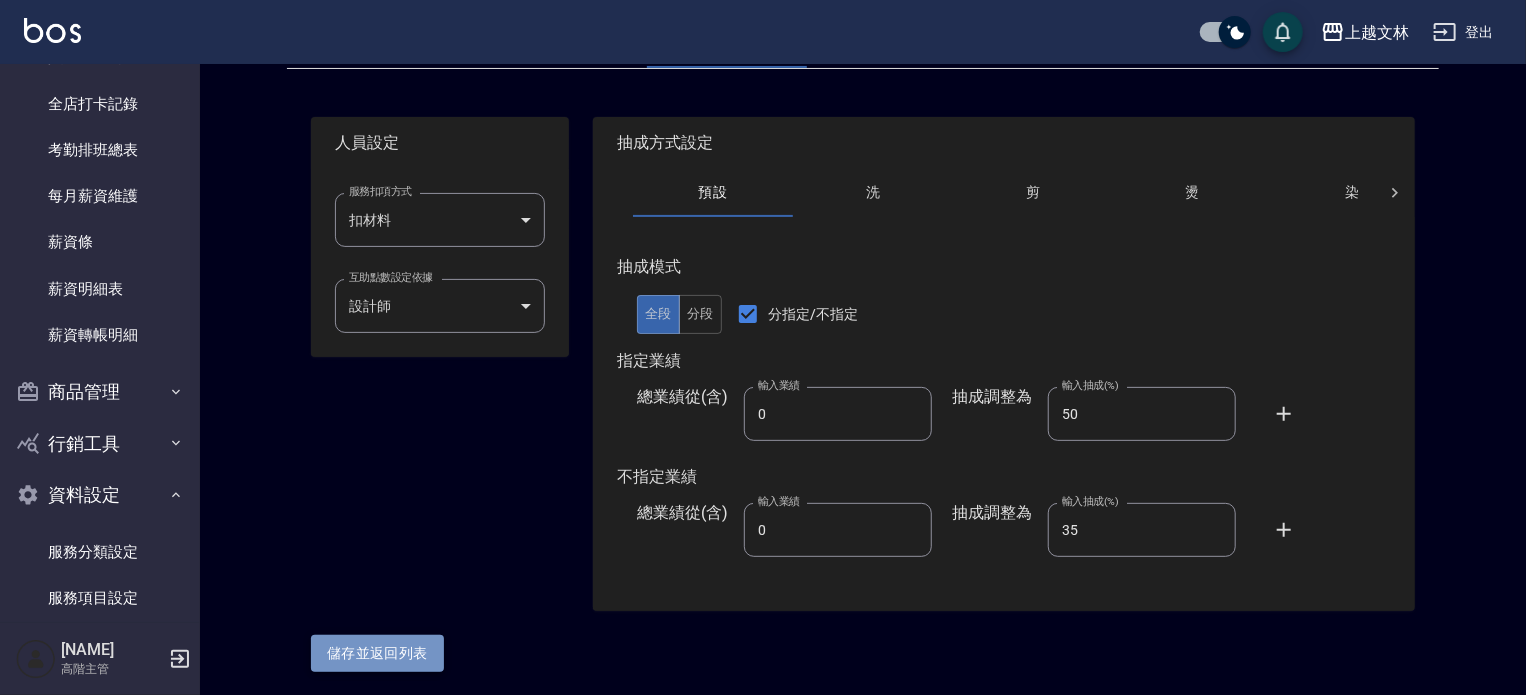 click on "儲存並返回列表" at bounding box center (377, 653) 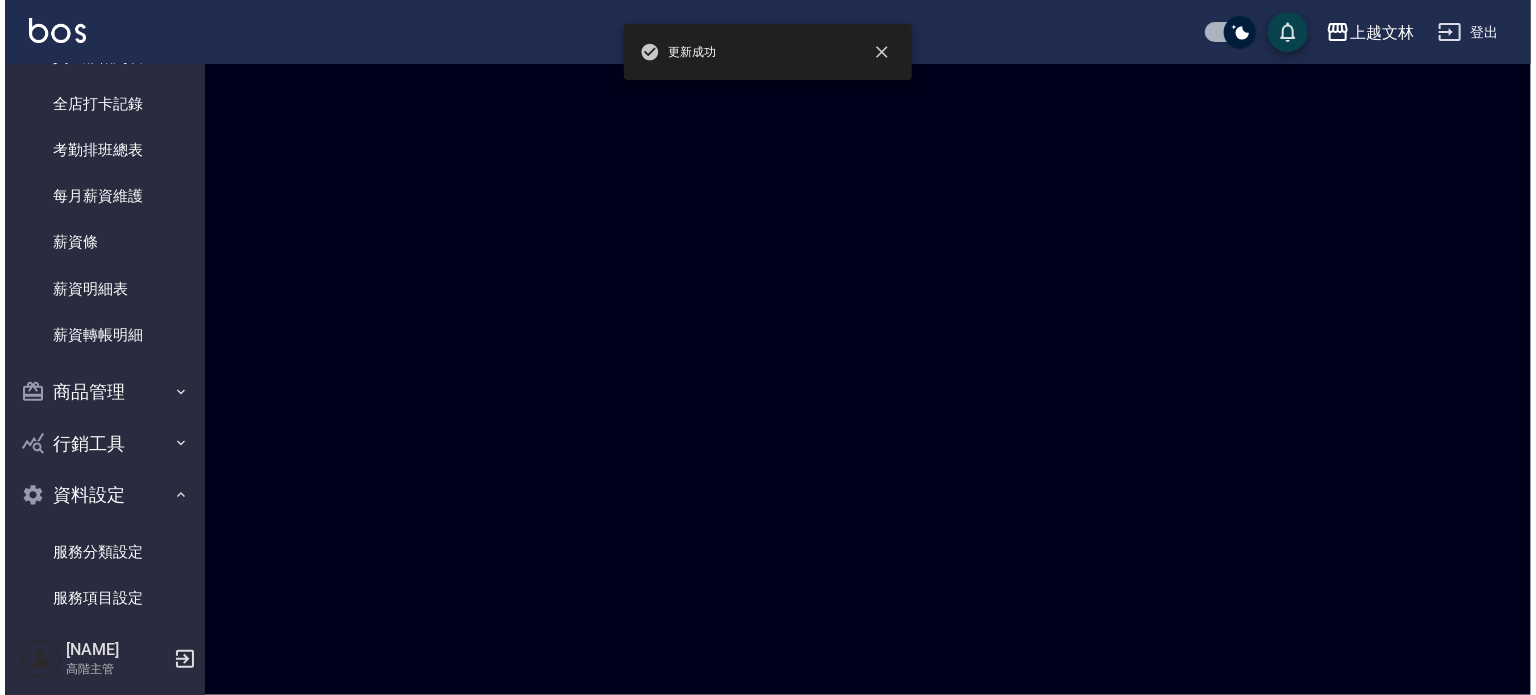 scroll, scrollTop: 0, scrollLeft: 0, axis: both 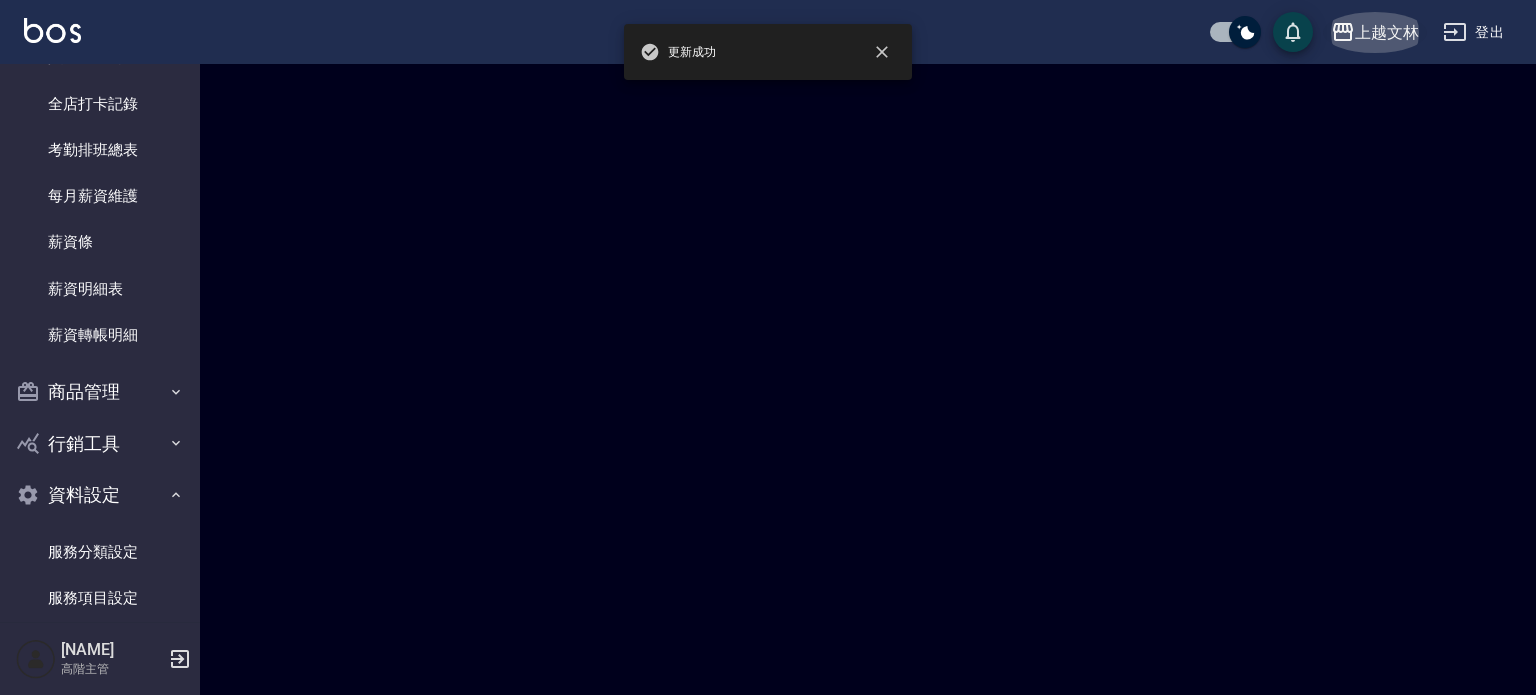 click on "上越文林" at bounding box center (1387, 32) 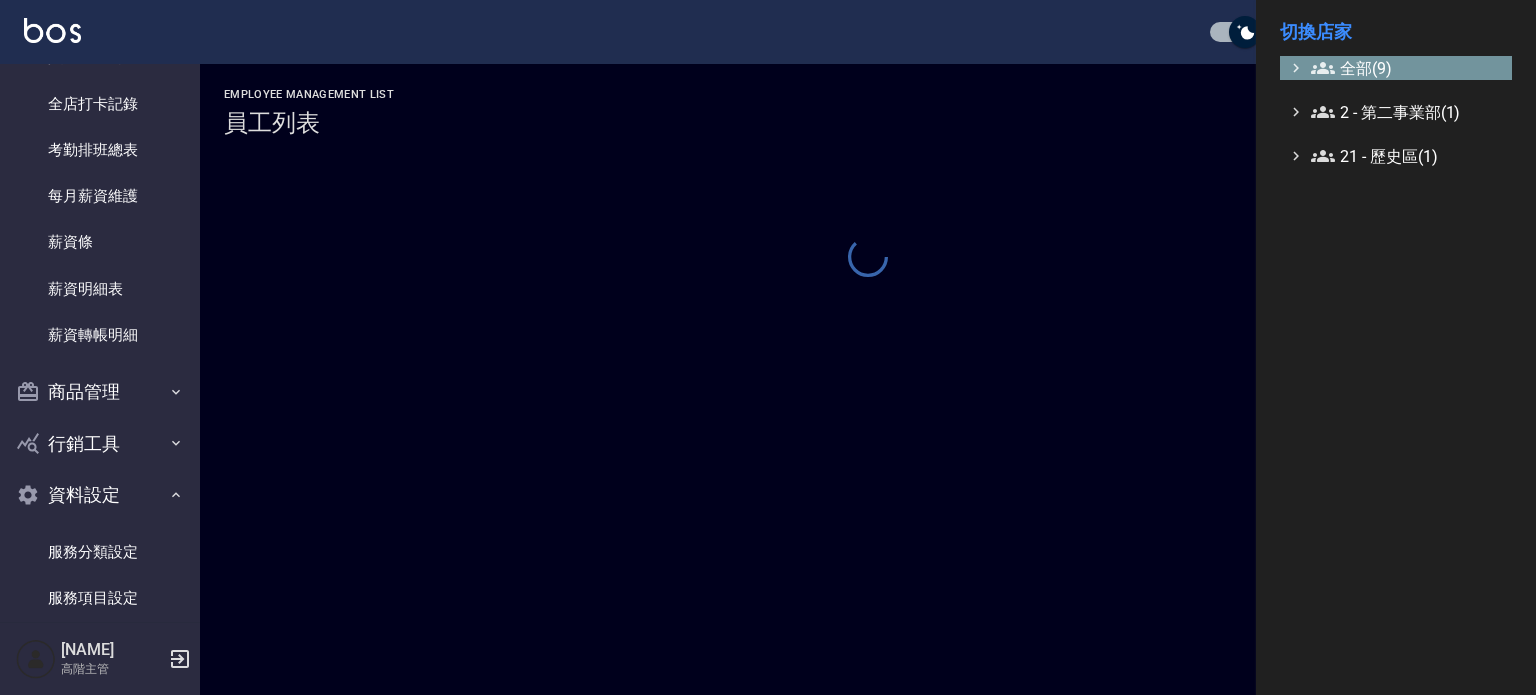 click on "全部(9)" at bounding box center (1407, 68) 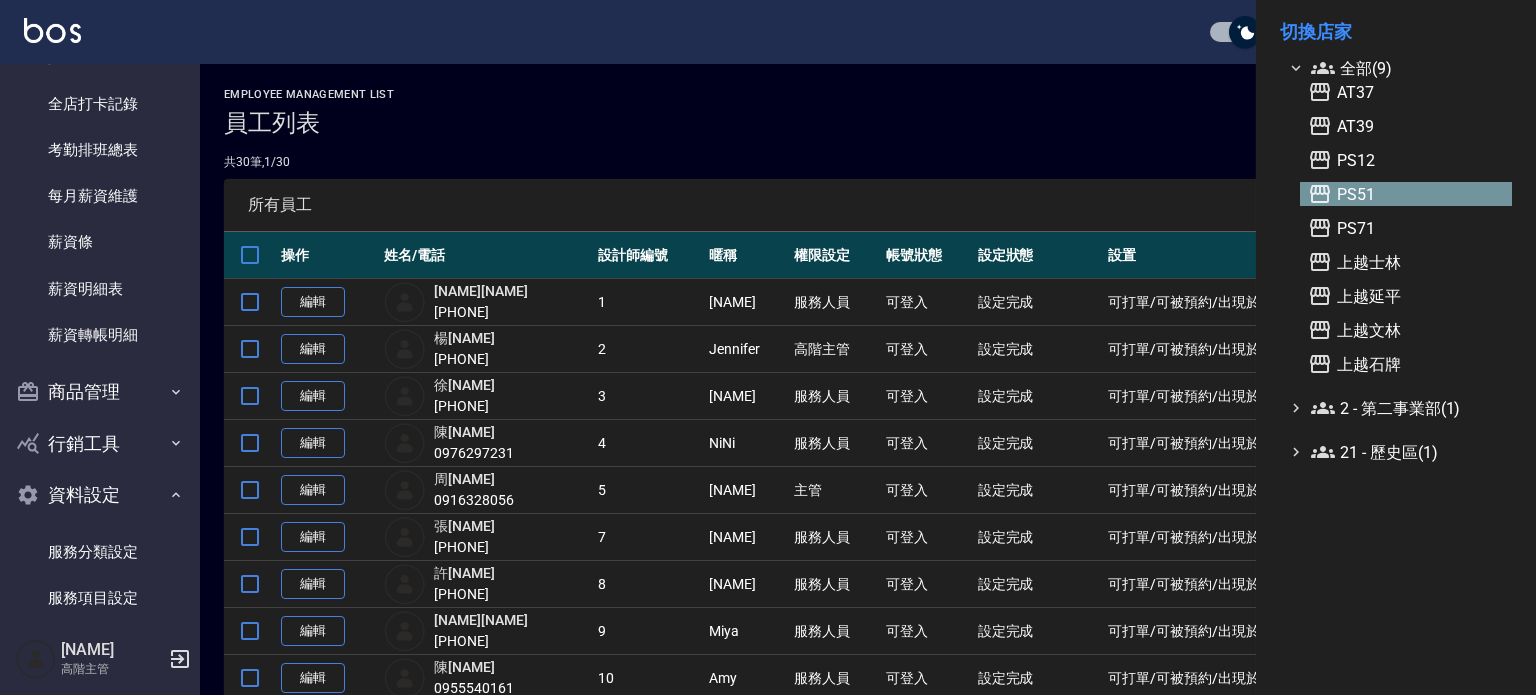 click on "PS51" at bounding box center (1406, 194) 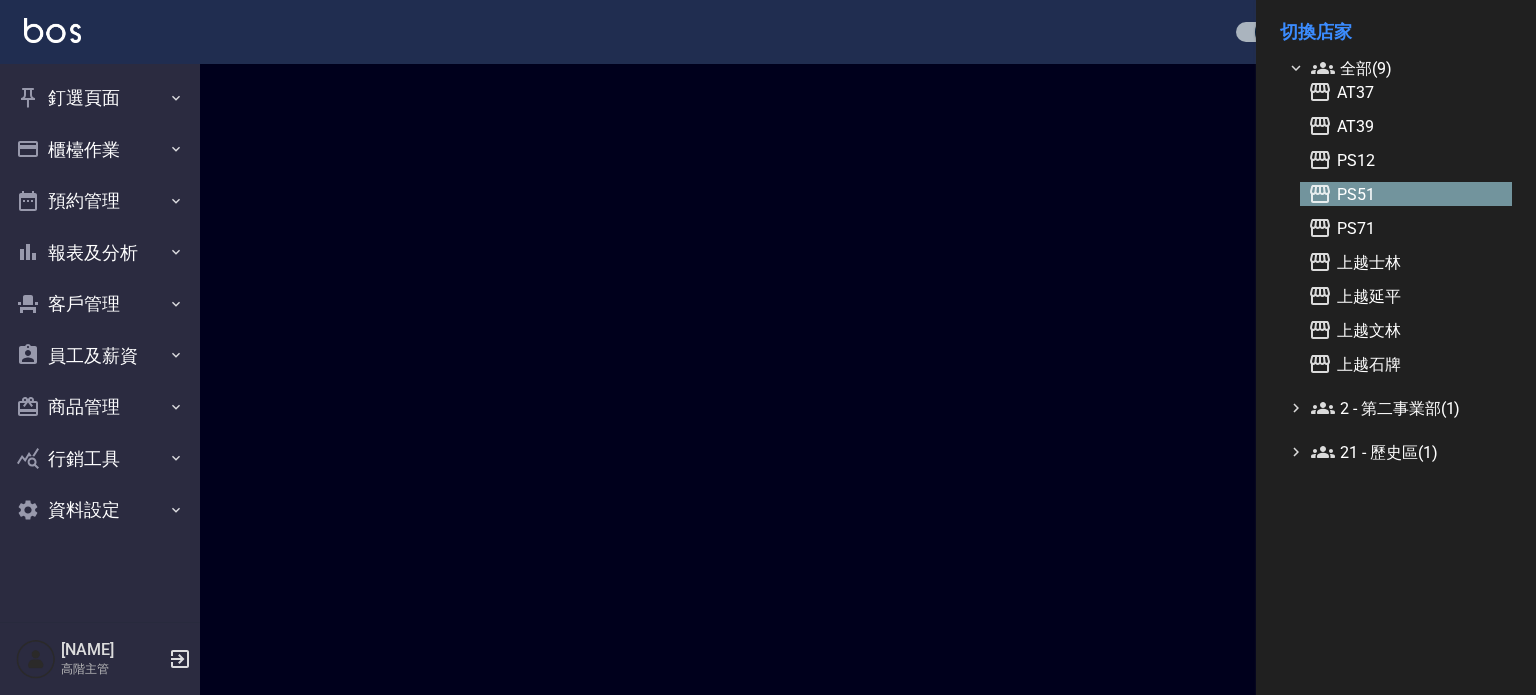 scroll, scrollTop: 0, scrollLeft: 0, axis: both 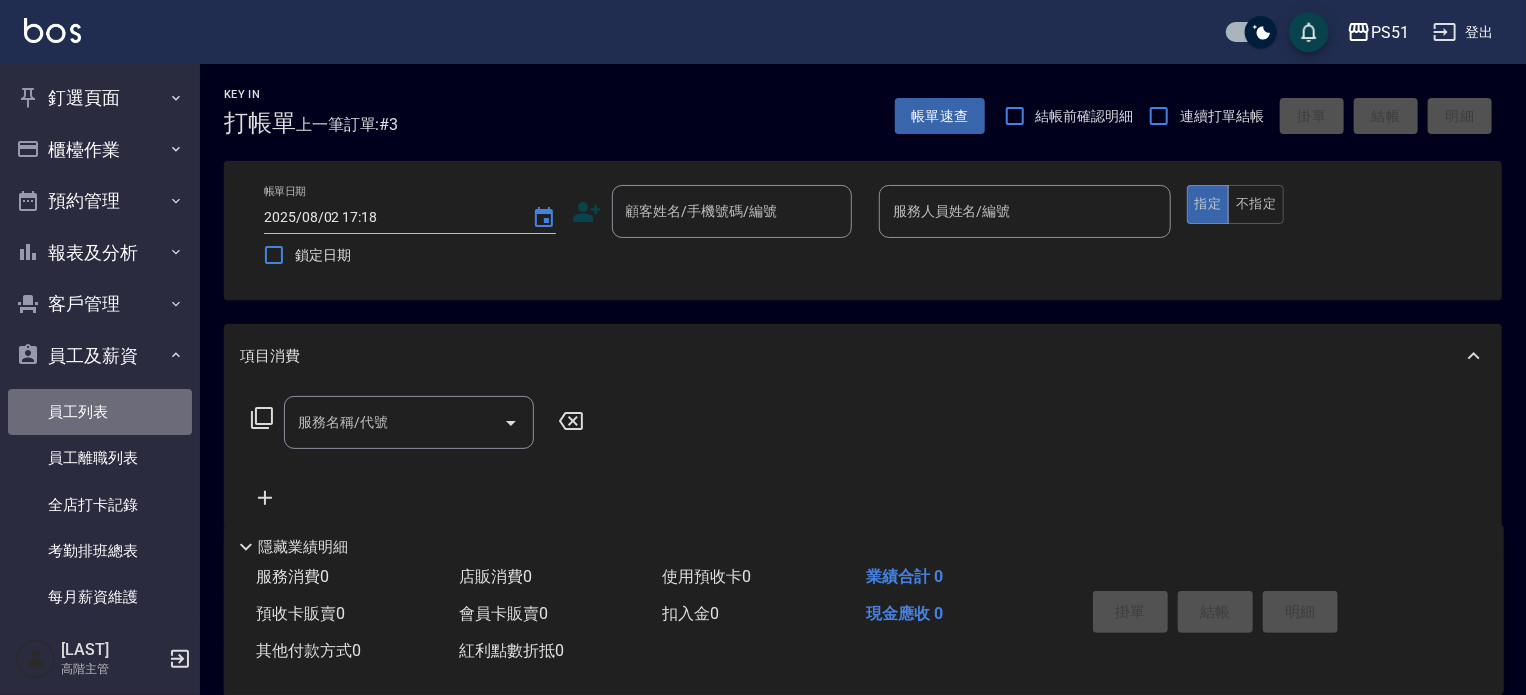click on "員工列表" at bounding box center (100, 412) 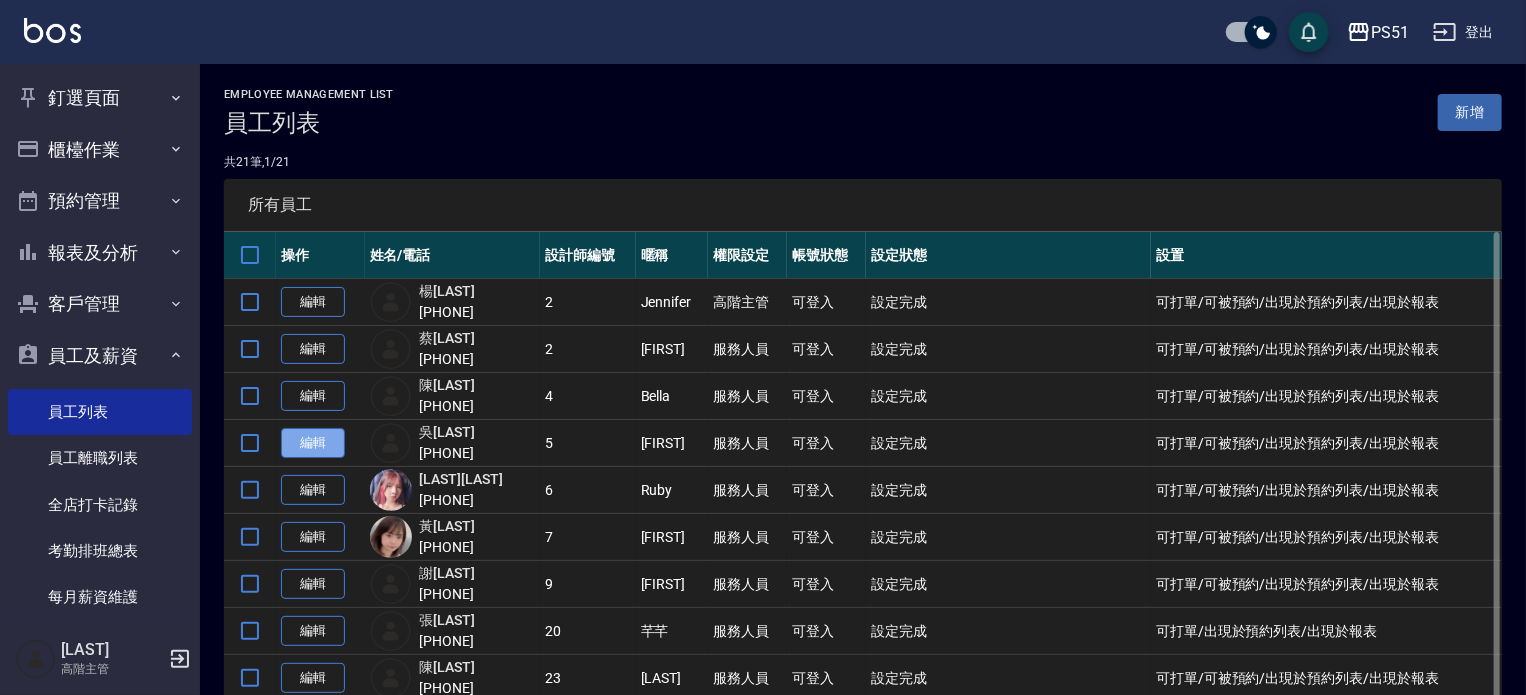 click on "編輯" at bounding box center (313, 443) 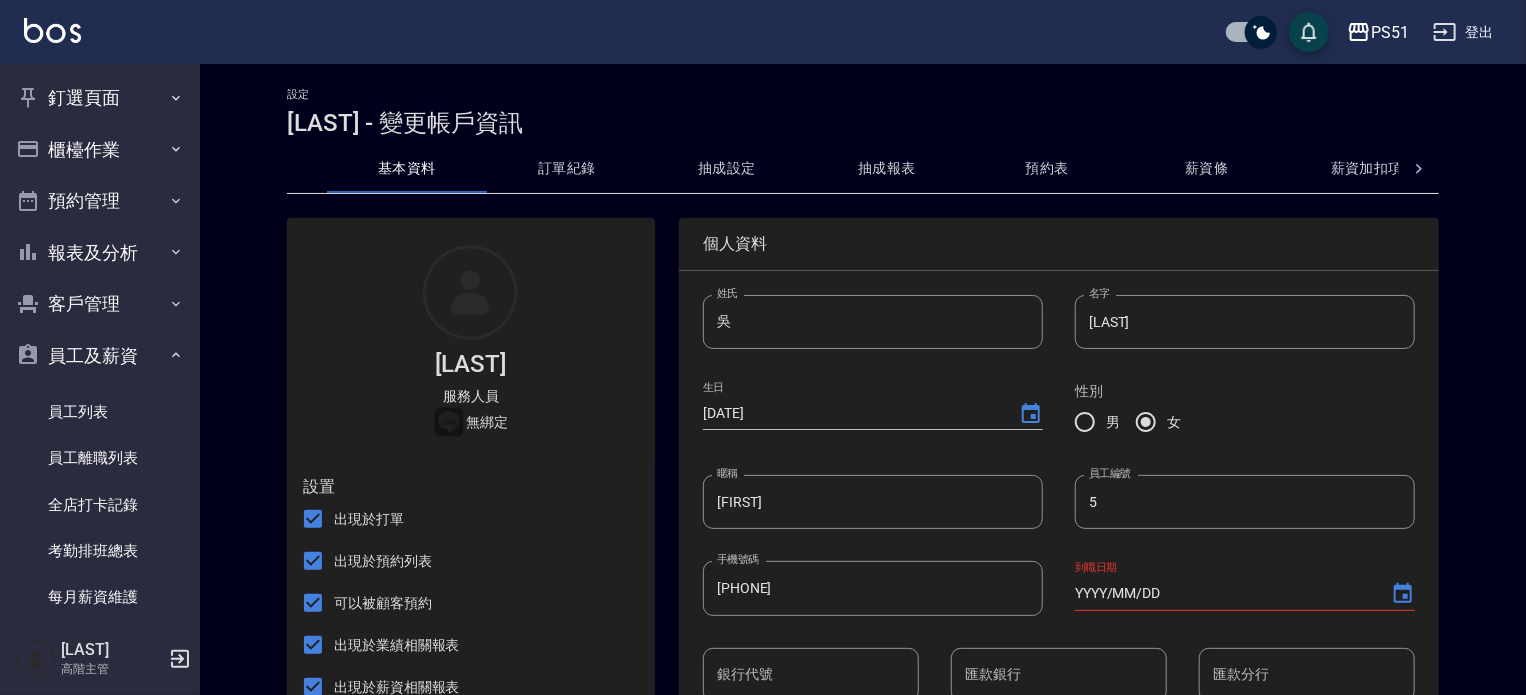 click on "抽成設定" at bounding box center (727, 169) 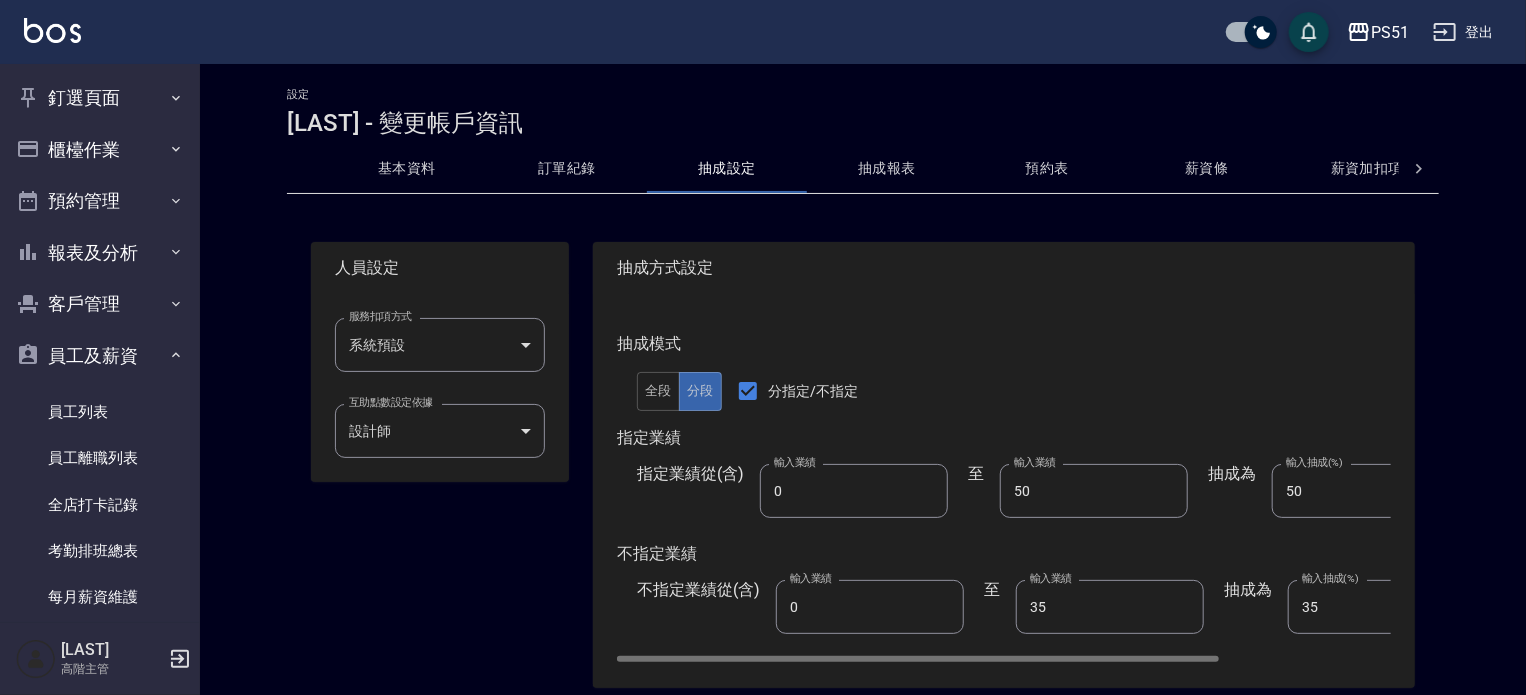 click on "全段" at bounding box center (658, 391) 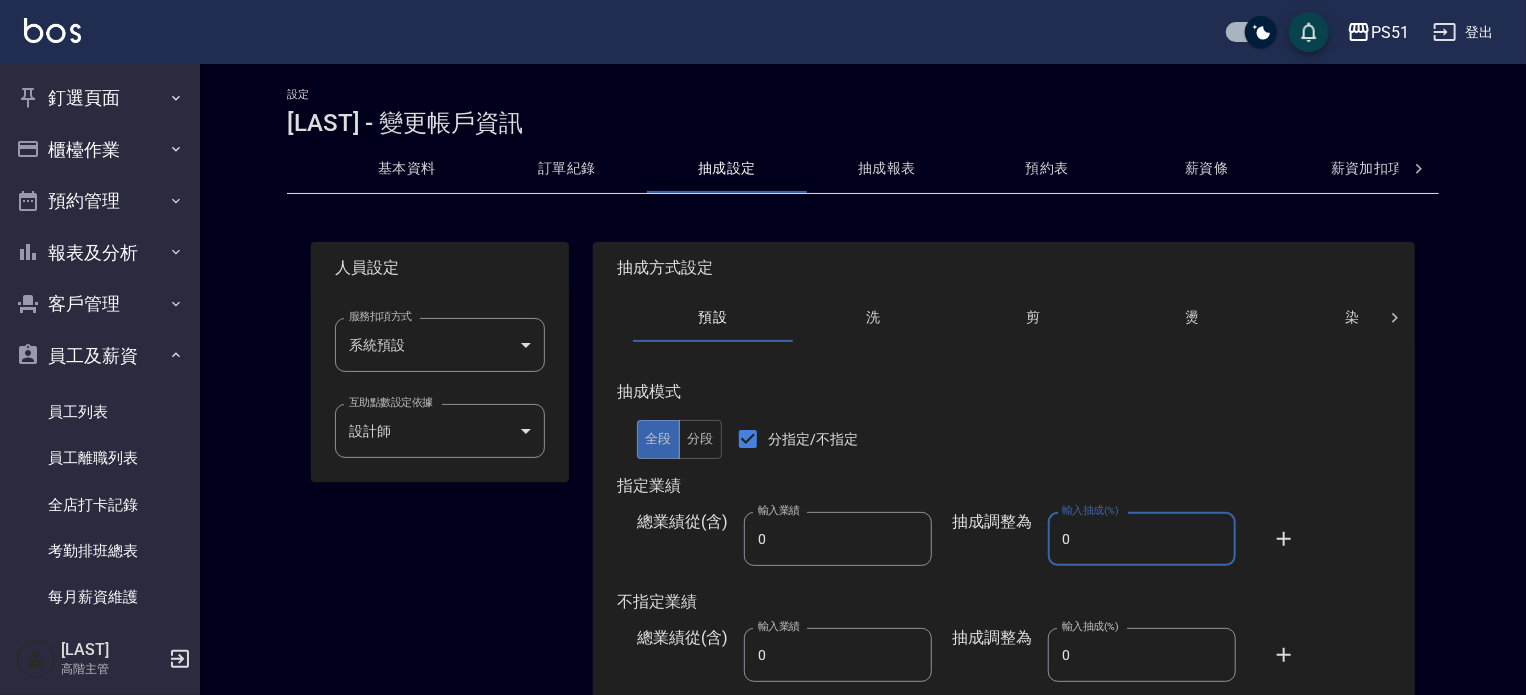 click on "0" at bounding box center (1142, 539) 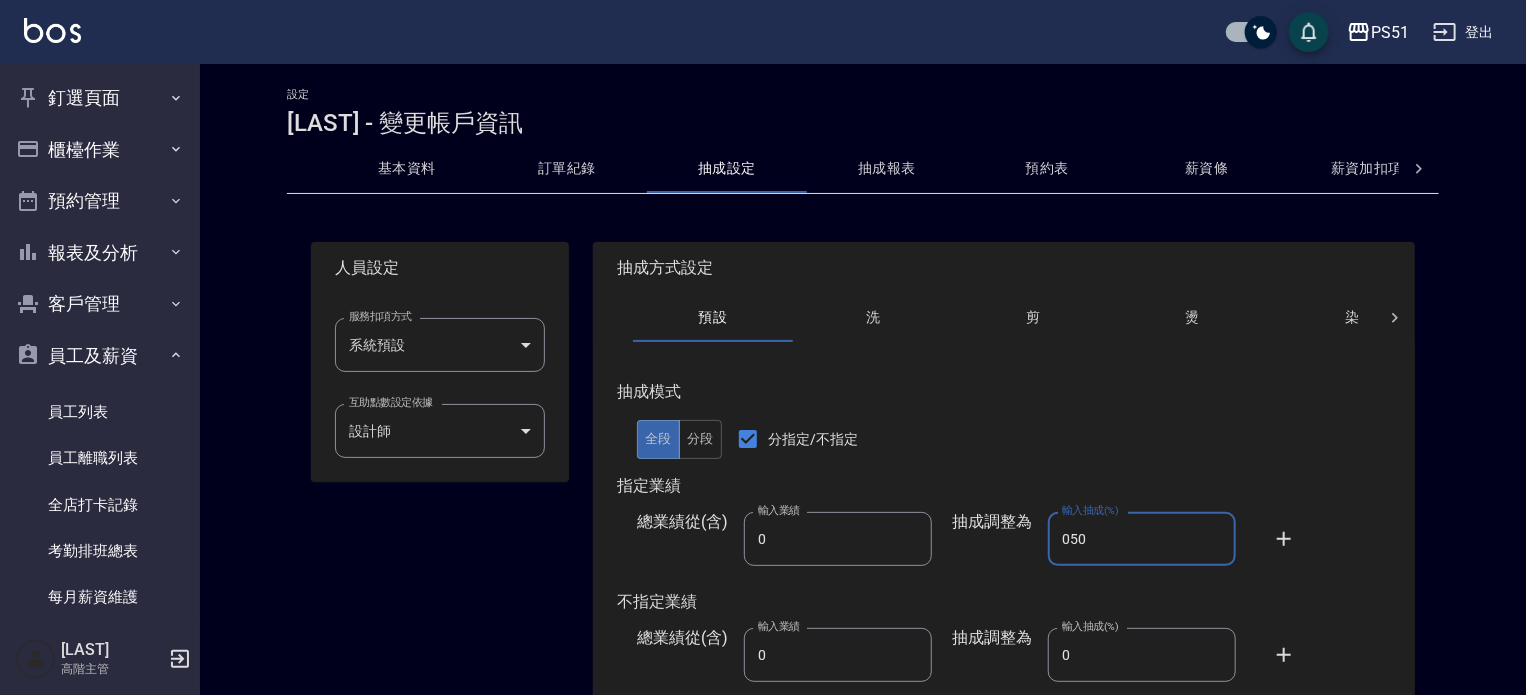 type on "050" 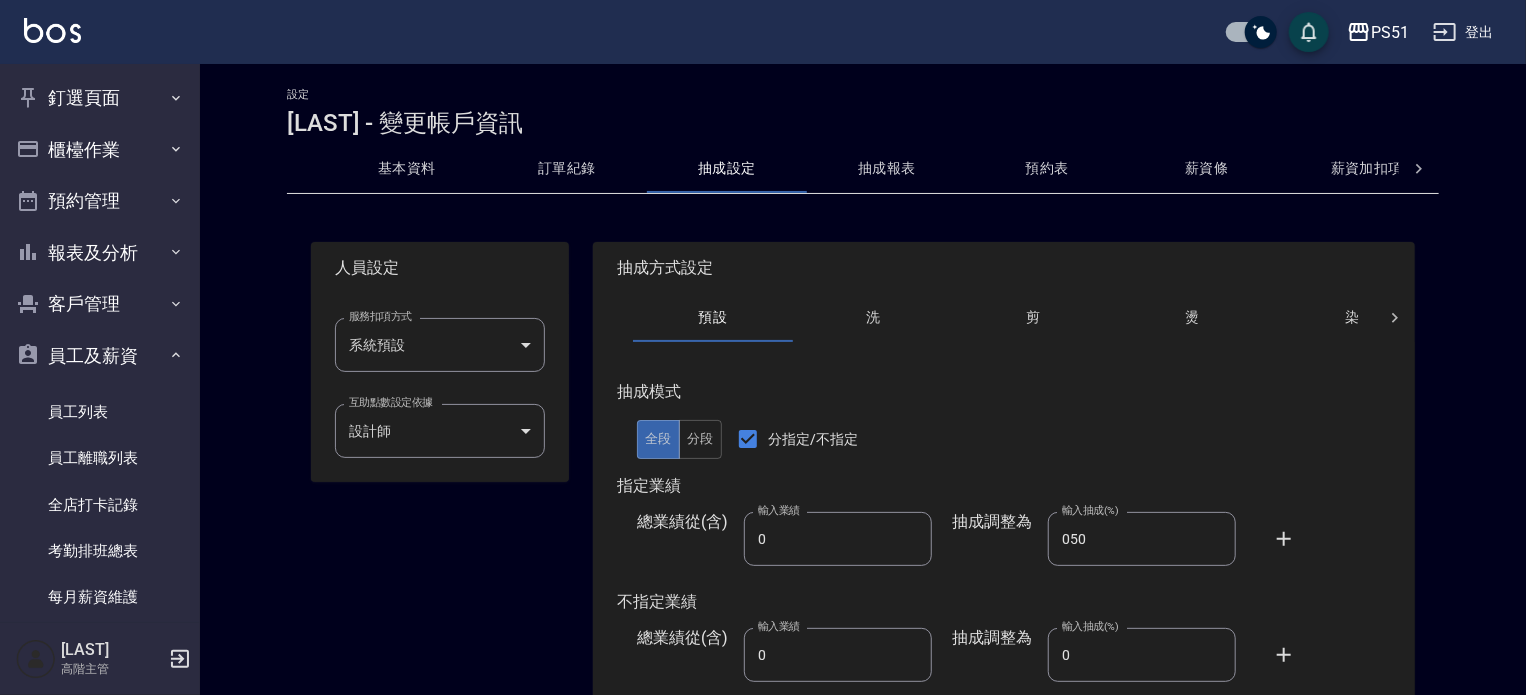 click on "0" at bounding box center (1142, 655) 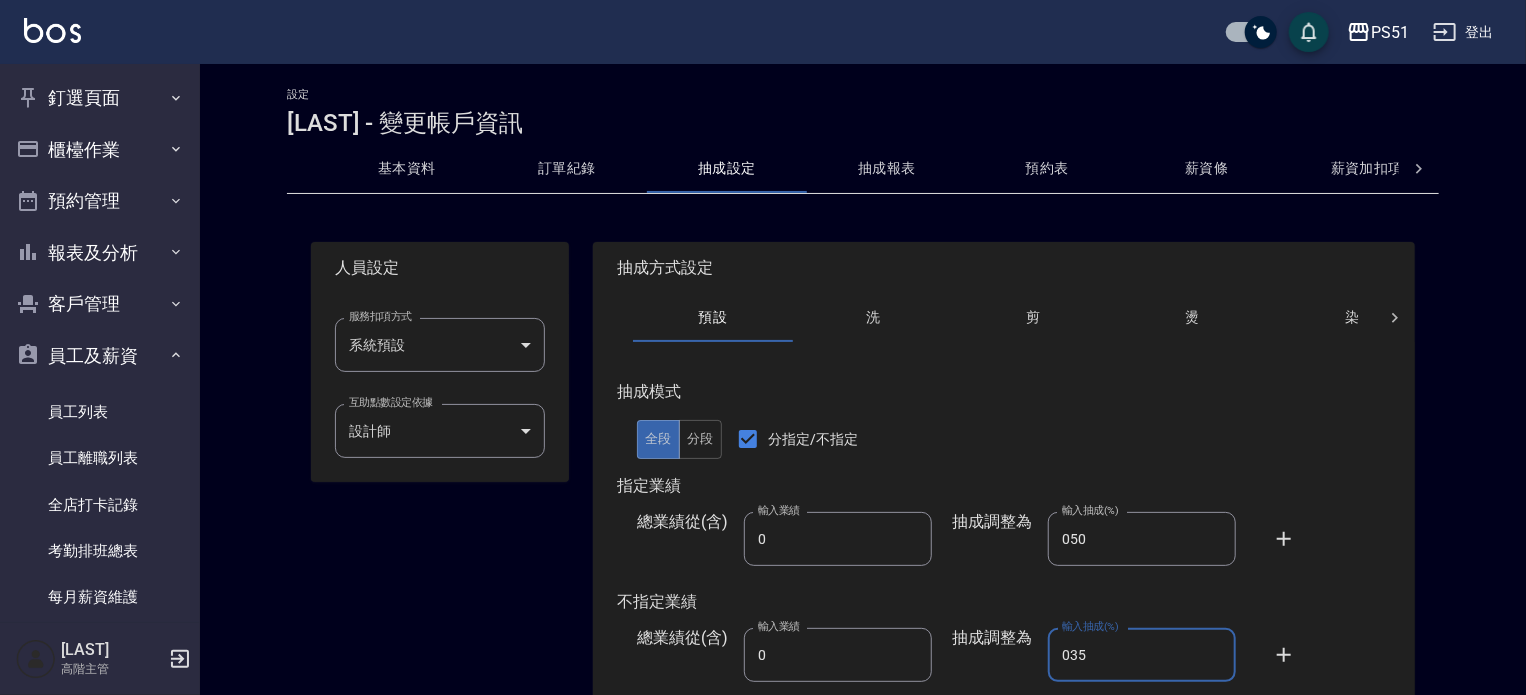 scroll, scrollTop: 125, scrollLeft: 0, axis: vertical 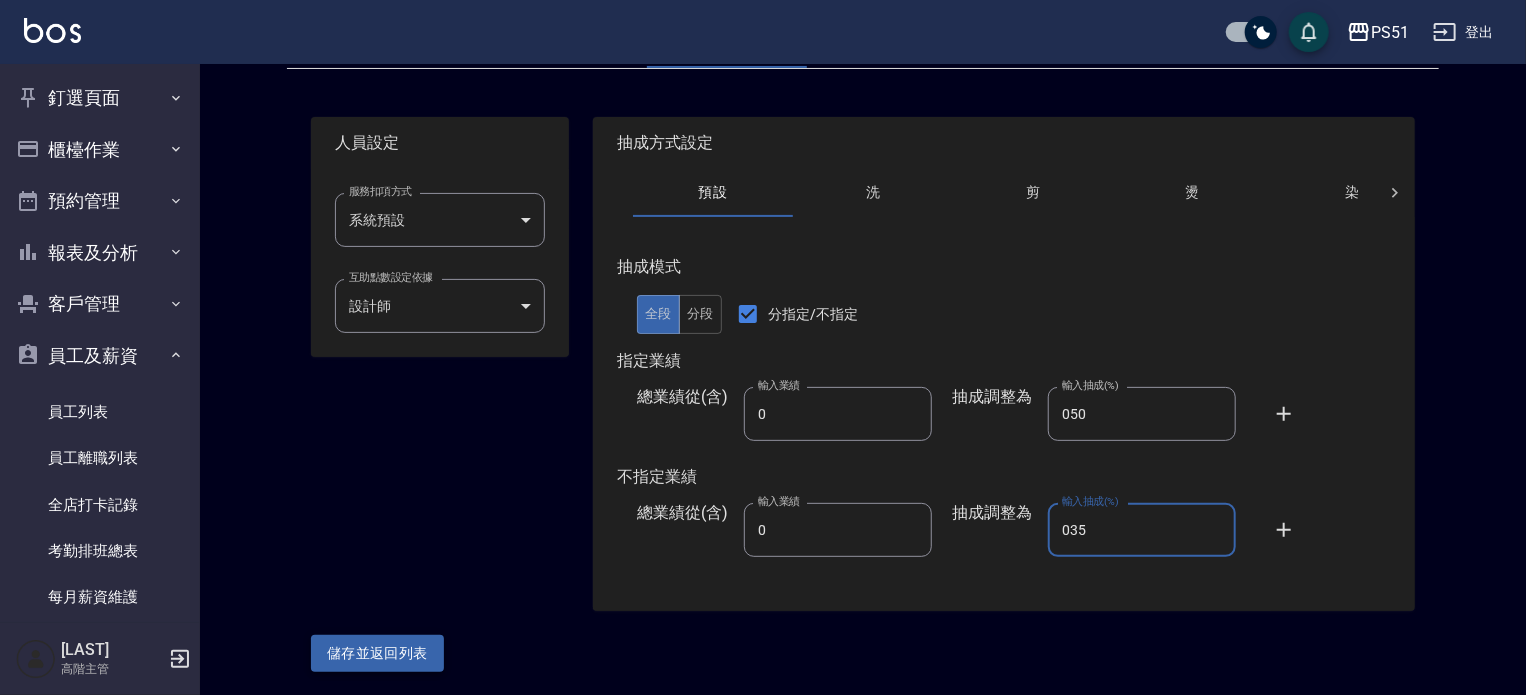type on "035" 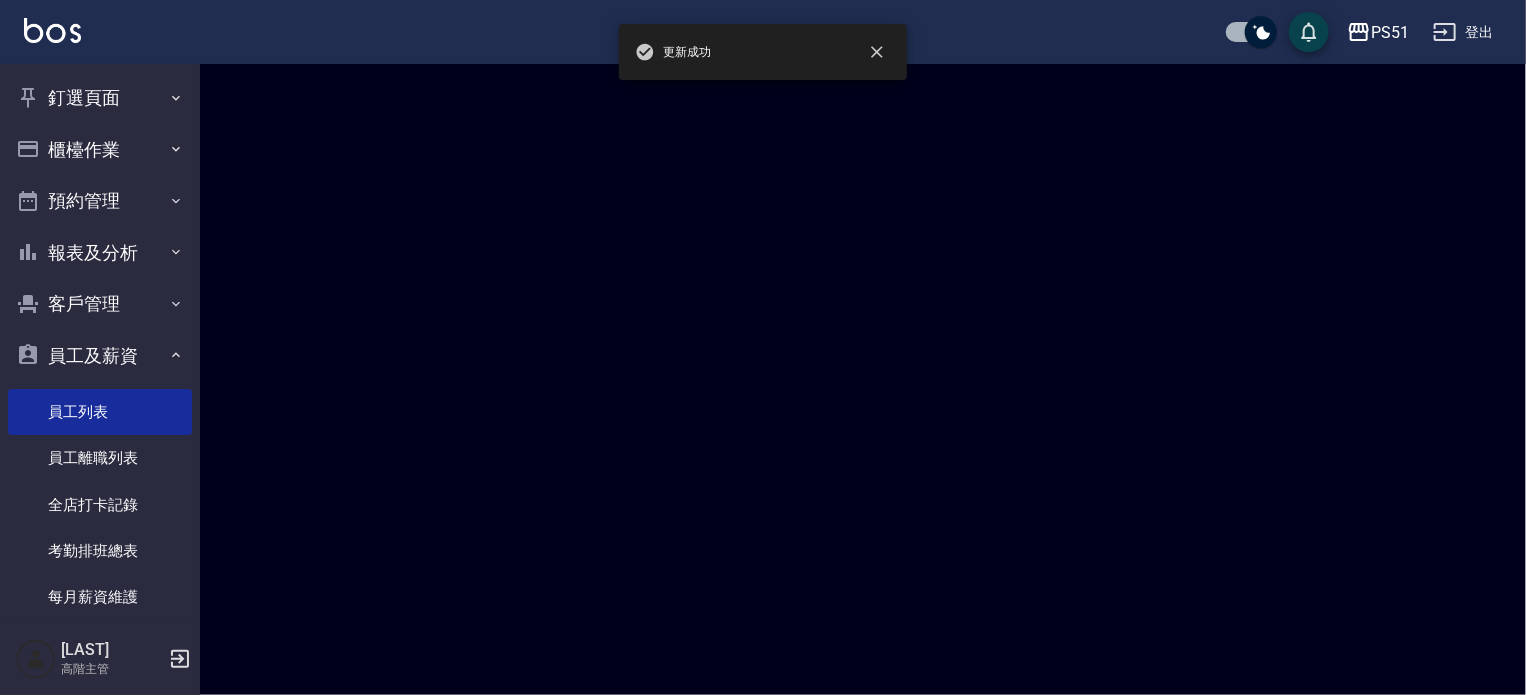 scroll, scrollTop: 0, scrollLeft: 0, axis: both 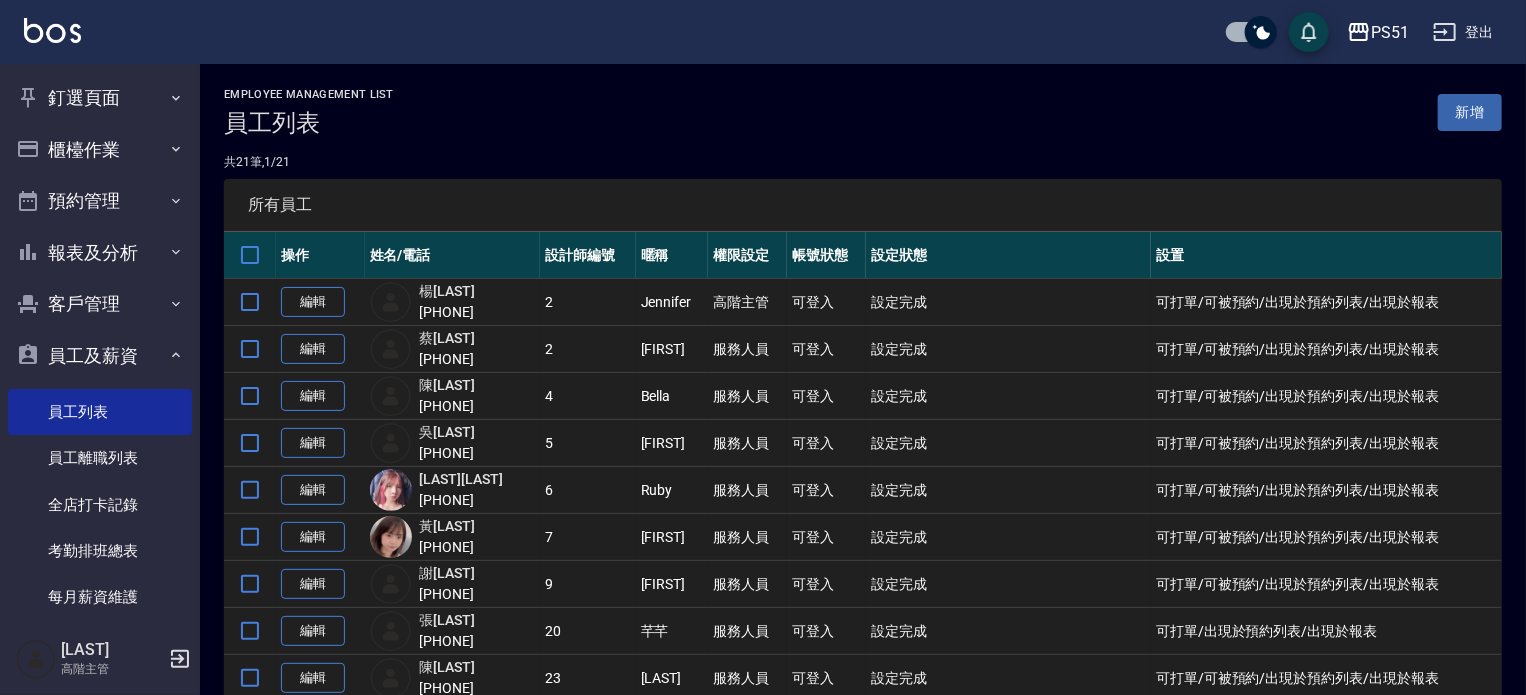 click on "編輯" at bounding box center [313, 537] 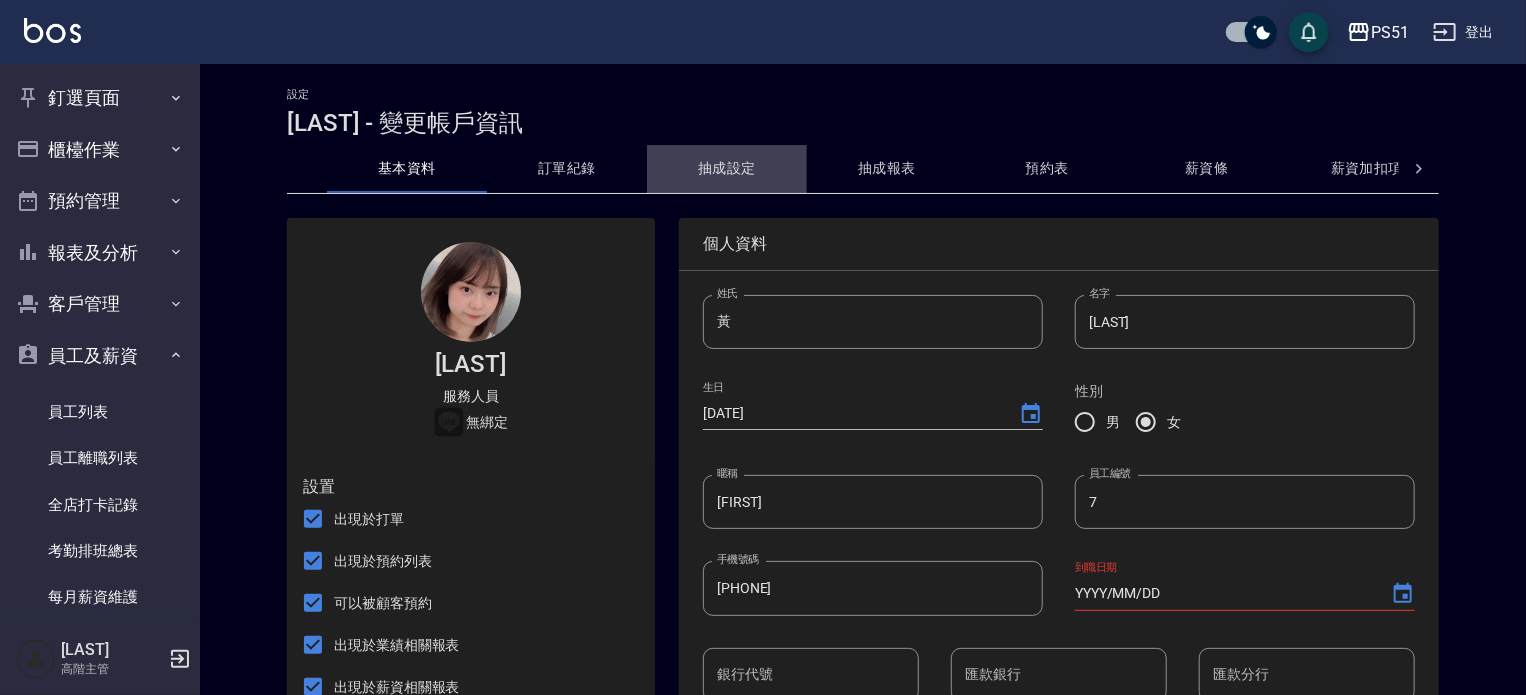 click on "抽成設定" at bounding box center [727, 169] 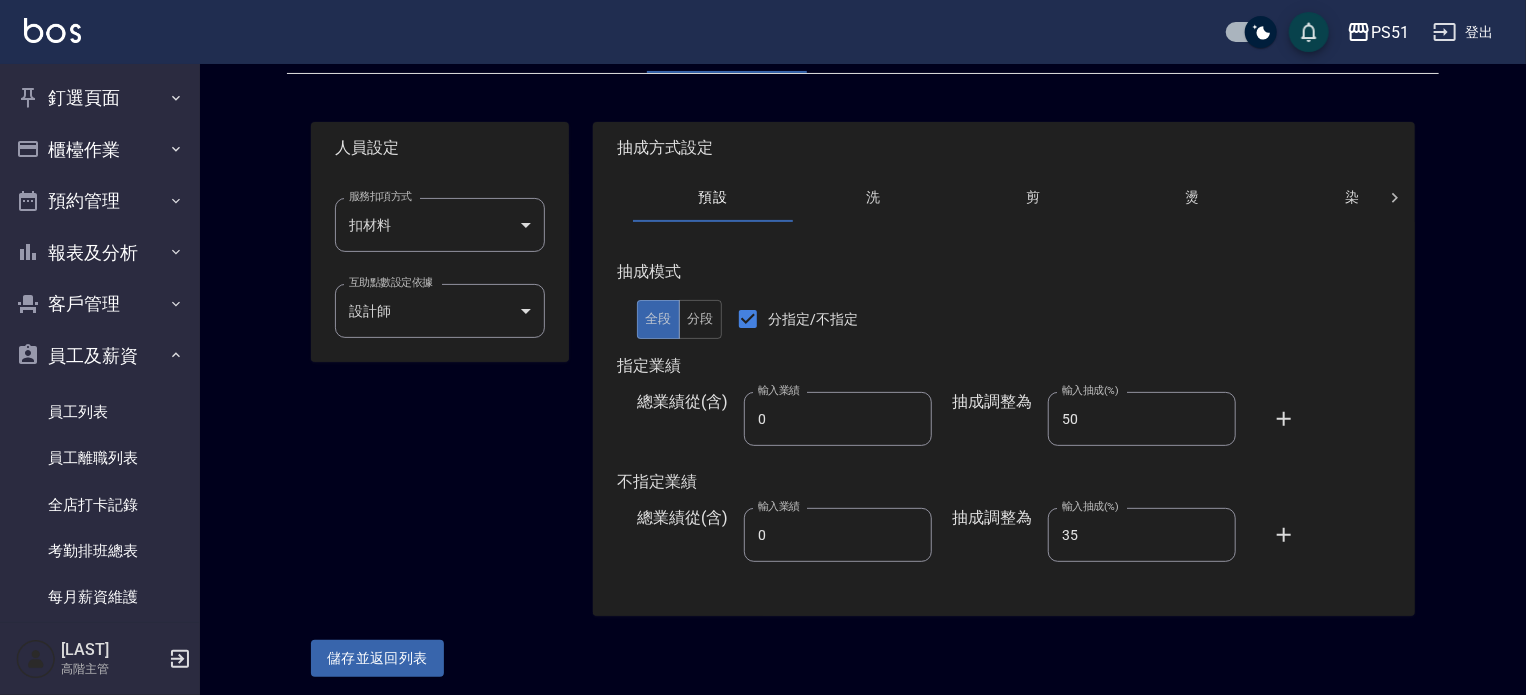 scroll, scrollTop: 125, scrollLeft: 0, axis: vertical 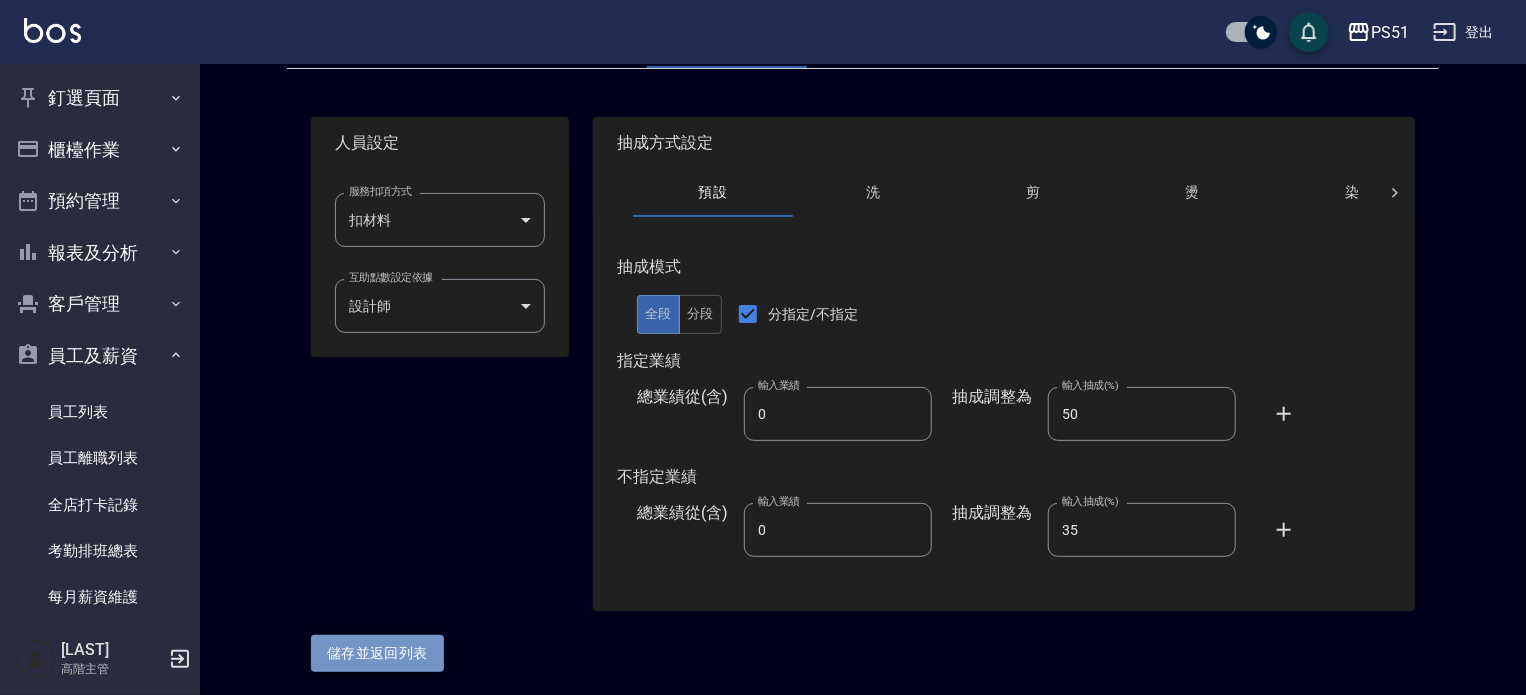 click on "儲存並返回列表" at bounding box center [377, 653] 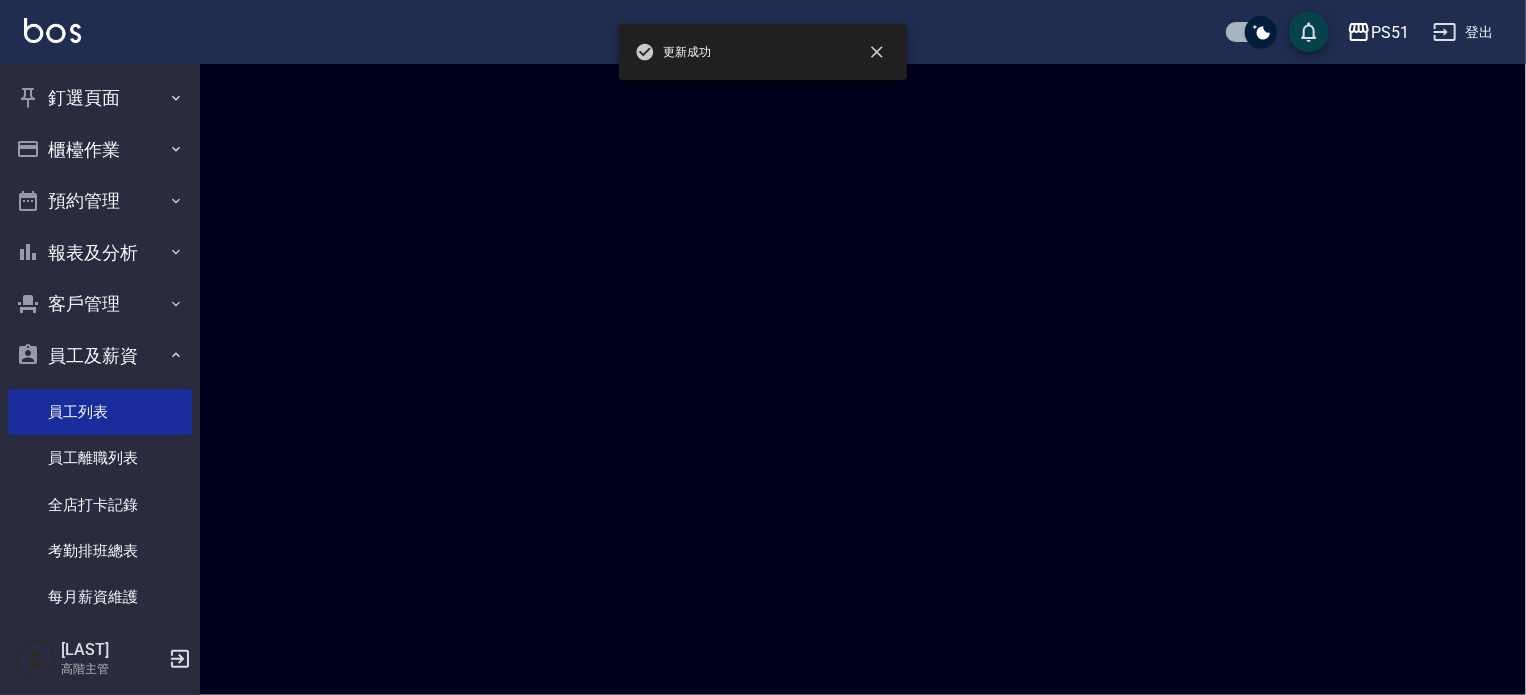 scroll, scrollTop: 0, scrollLeft: 0, axis: both 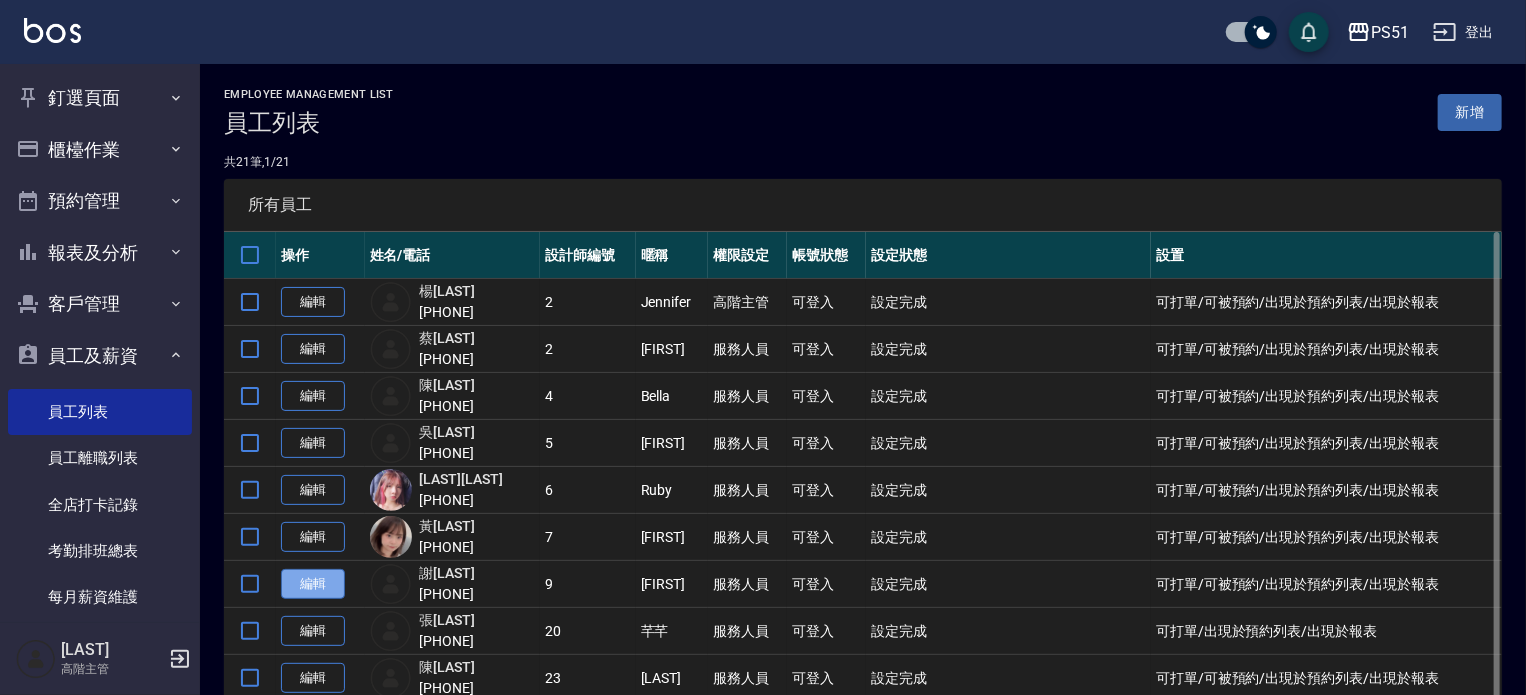 click on "編輯" at bounding box center (313, 584) 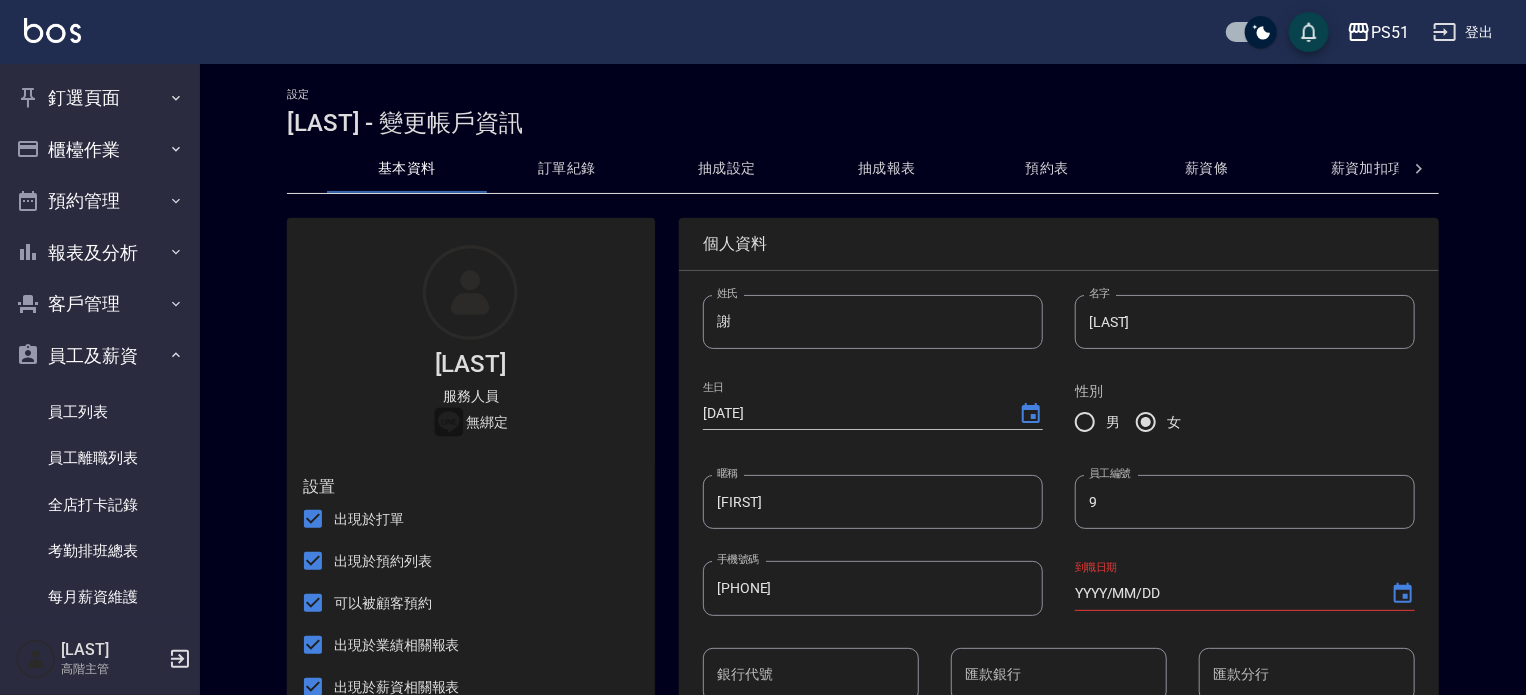 click on "抽成設定" at bounding box center (727, 169) 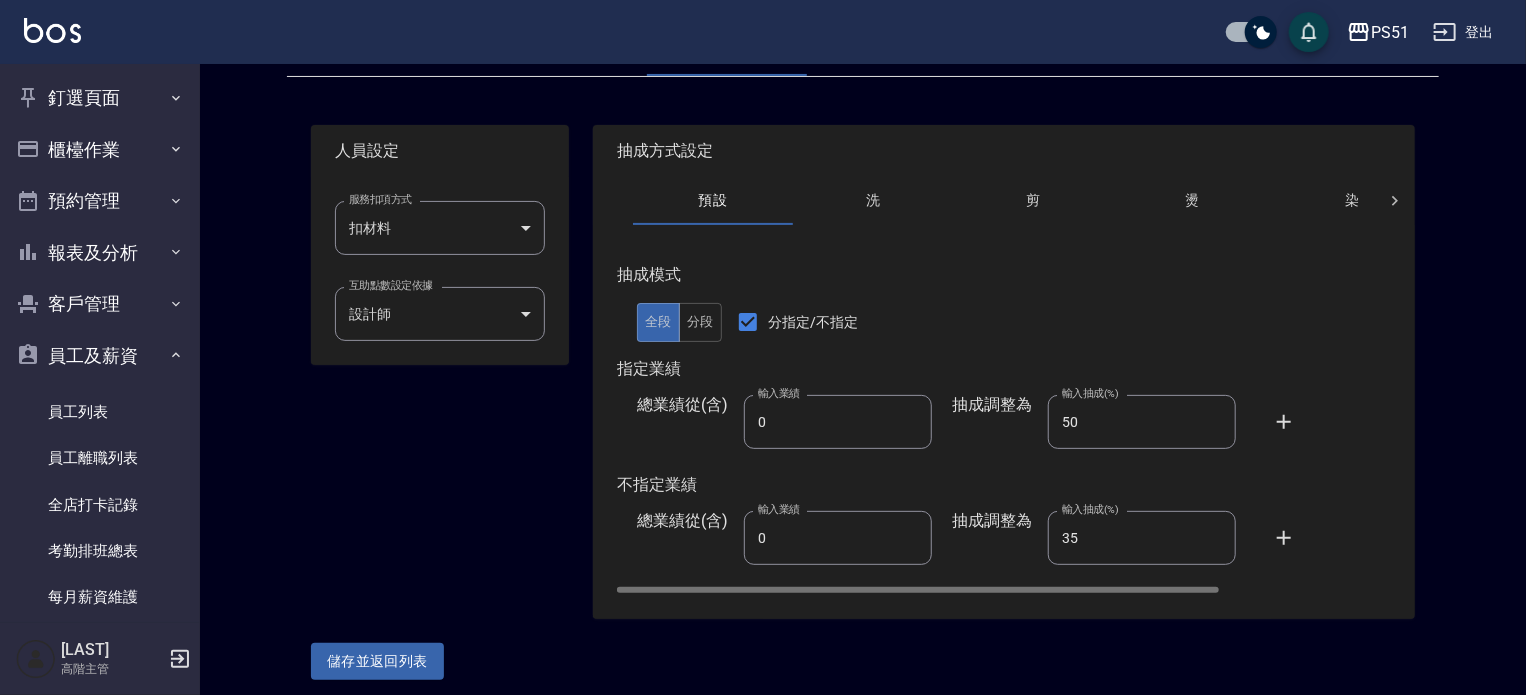scroll, scrollTop: 125, scrollLeft: 0, axis: vertical 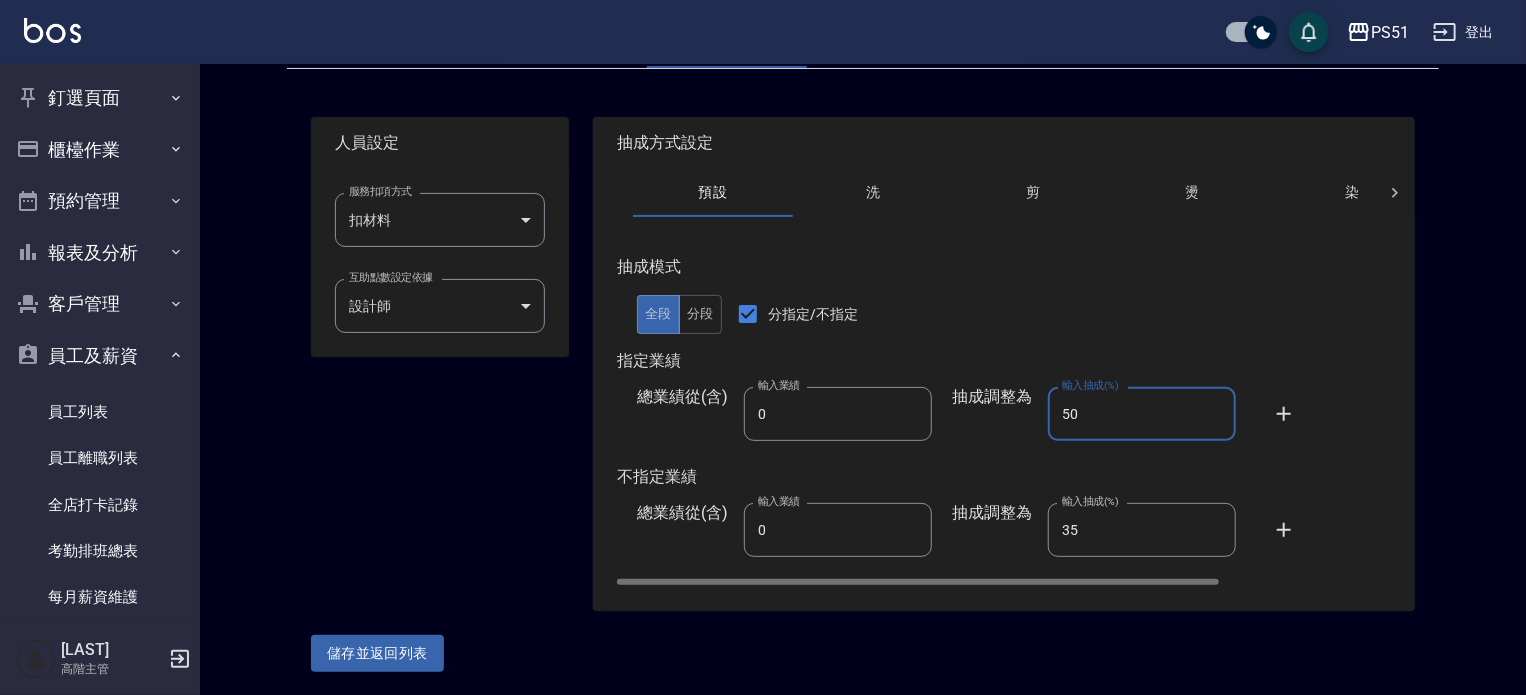 drag, startPoint x: 1101, startPoint y: 421, endPoint x: 1021, endPoint y: 429, distance: 80.399 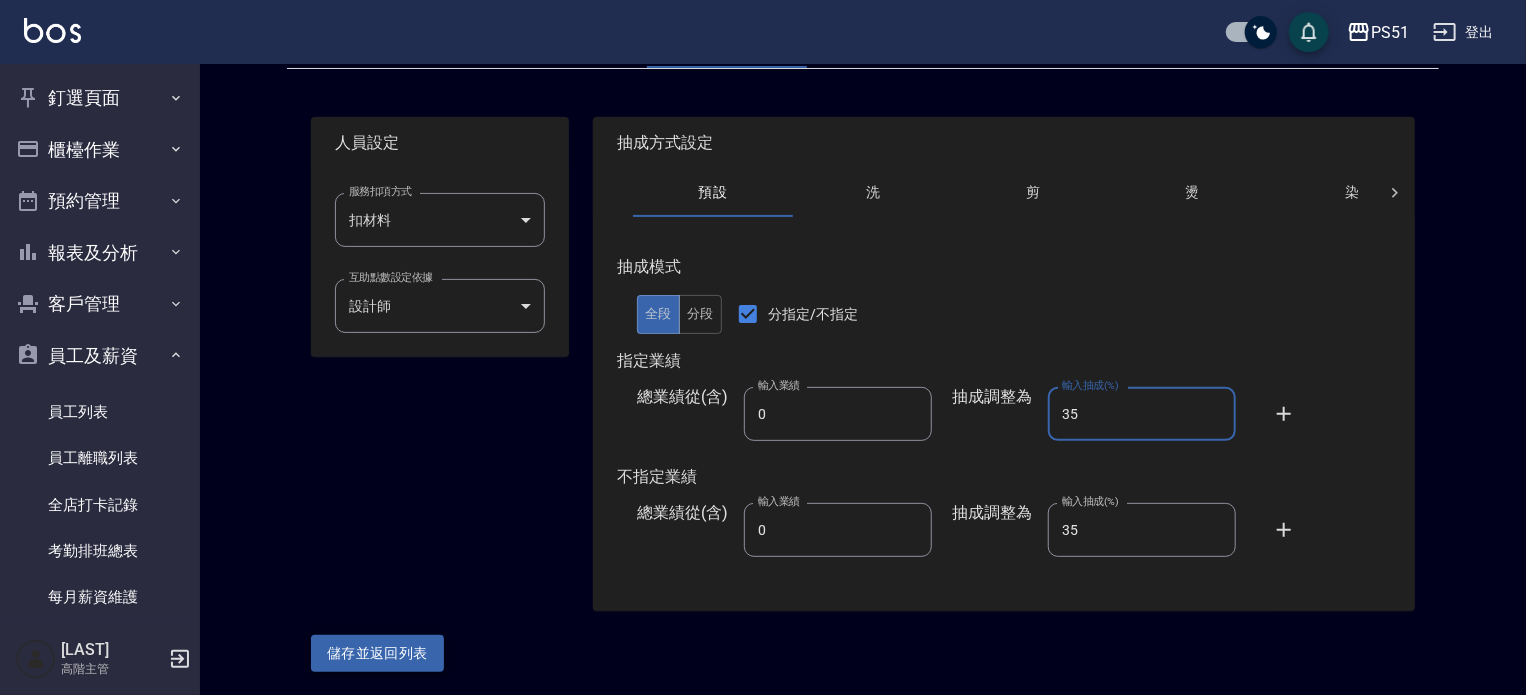 type on "35" 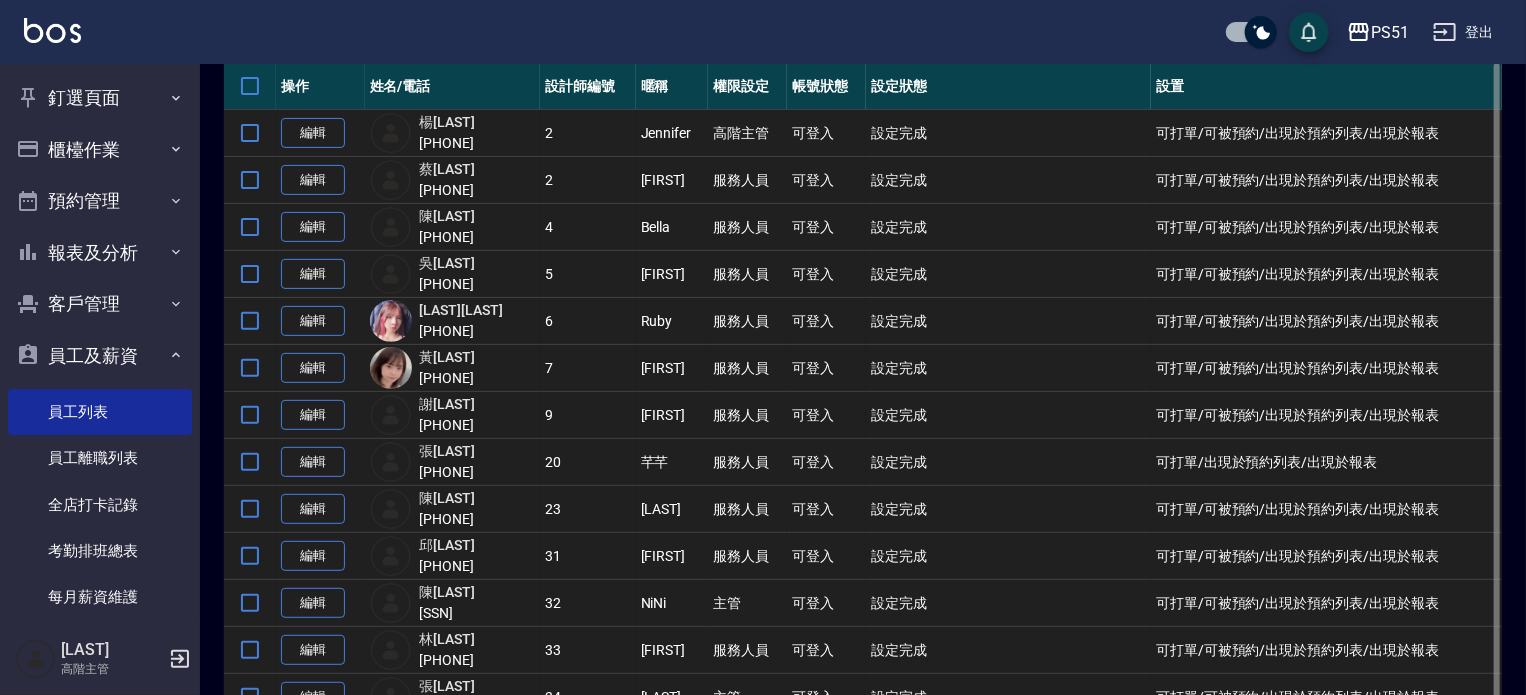 scroll, scrollTop: 200, scrollLeft: 0, axis: vertical 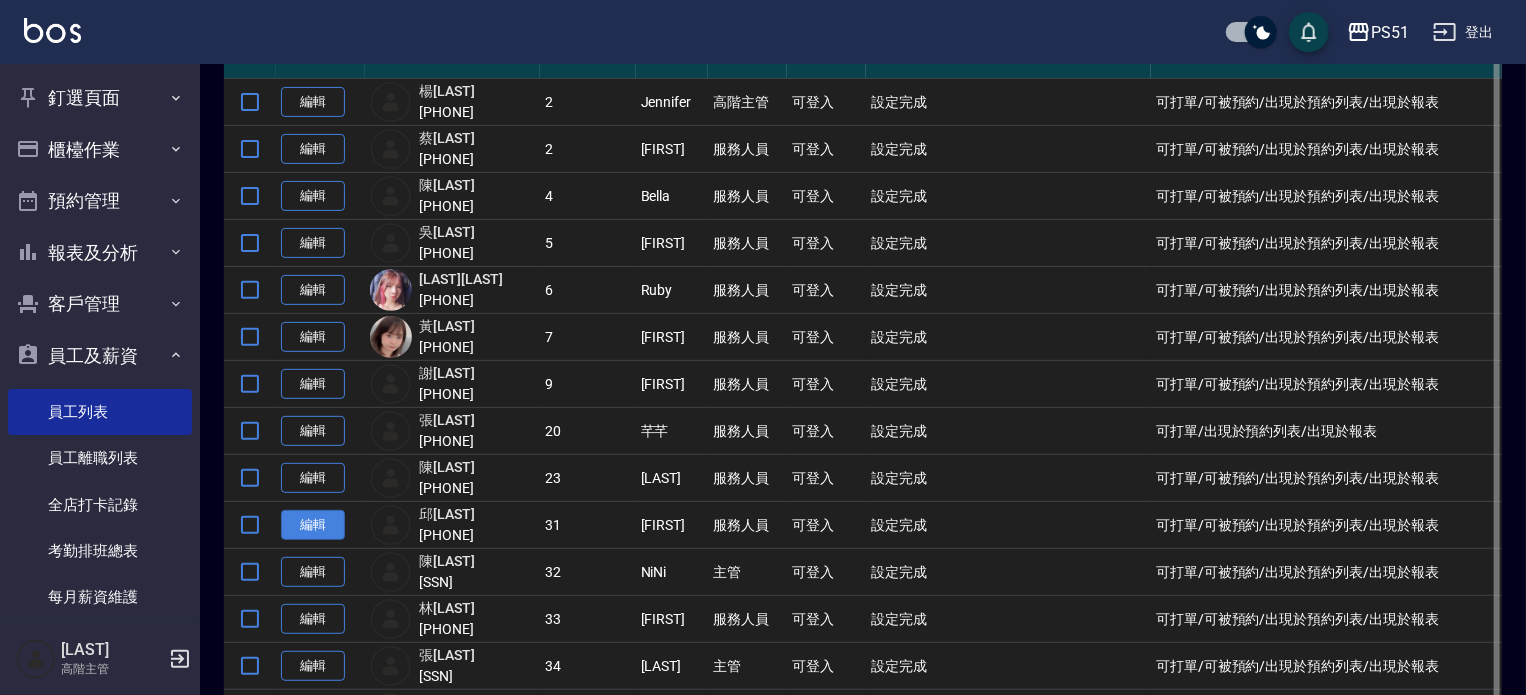 click on "編輯" at bounding box center (313, 525) 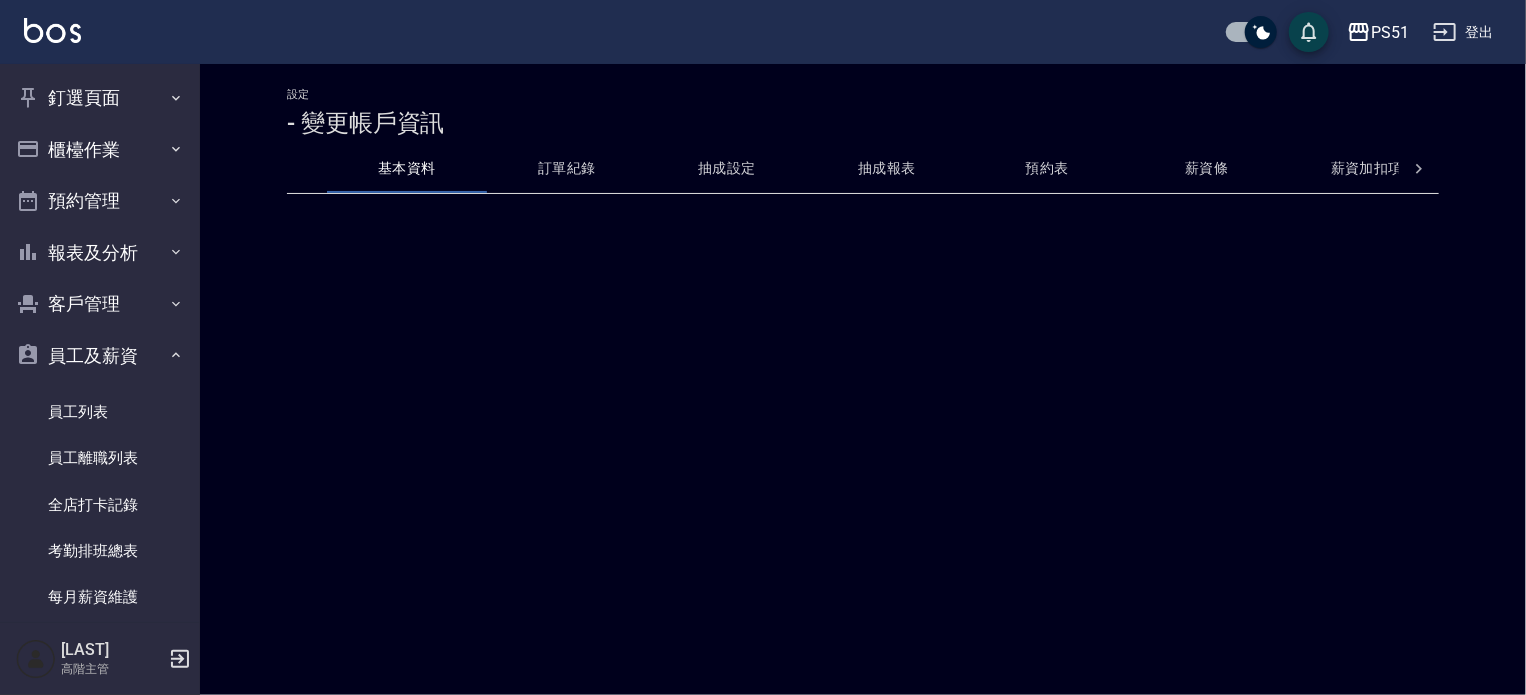scroll, scrollTop: 0, scrollLeft: 0, axis: both 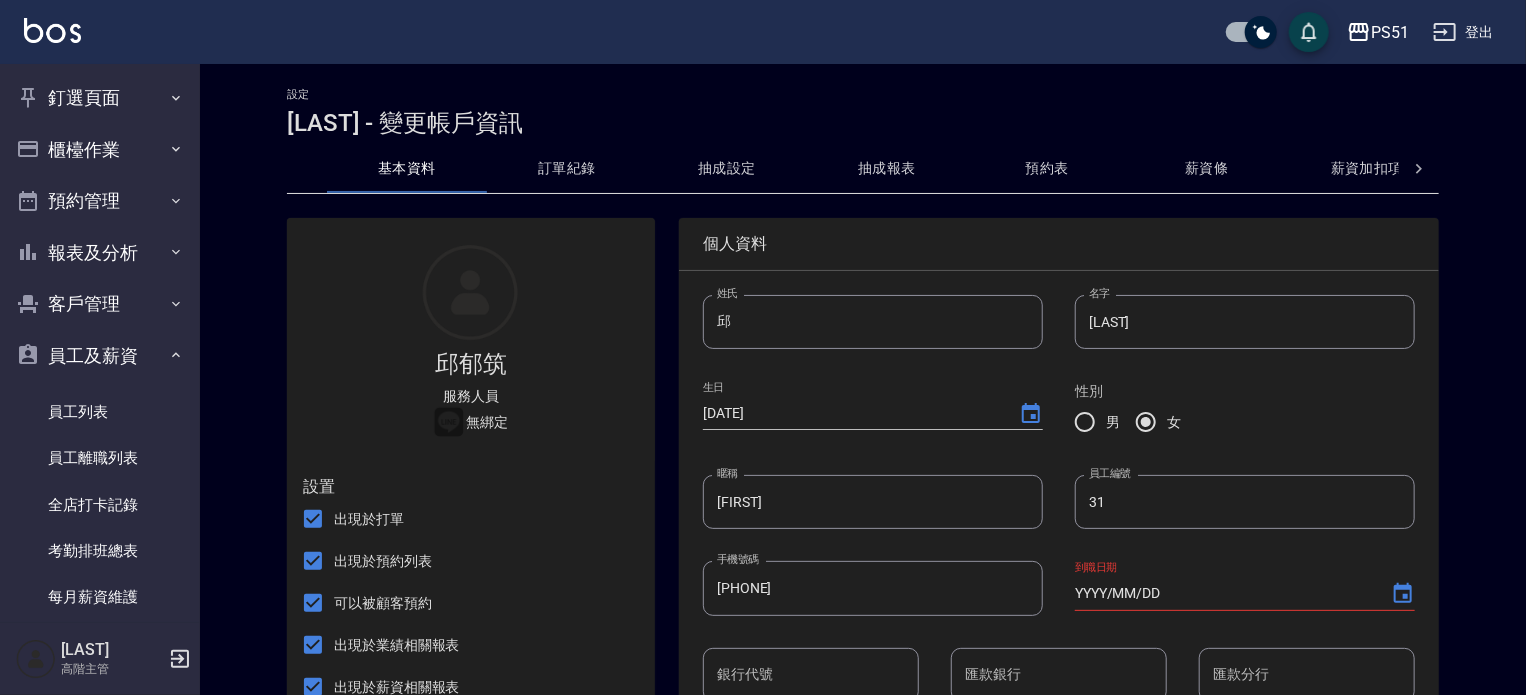 click on "抽成設定" at bounding box center [727, 169] 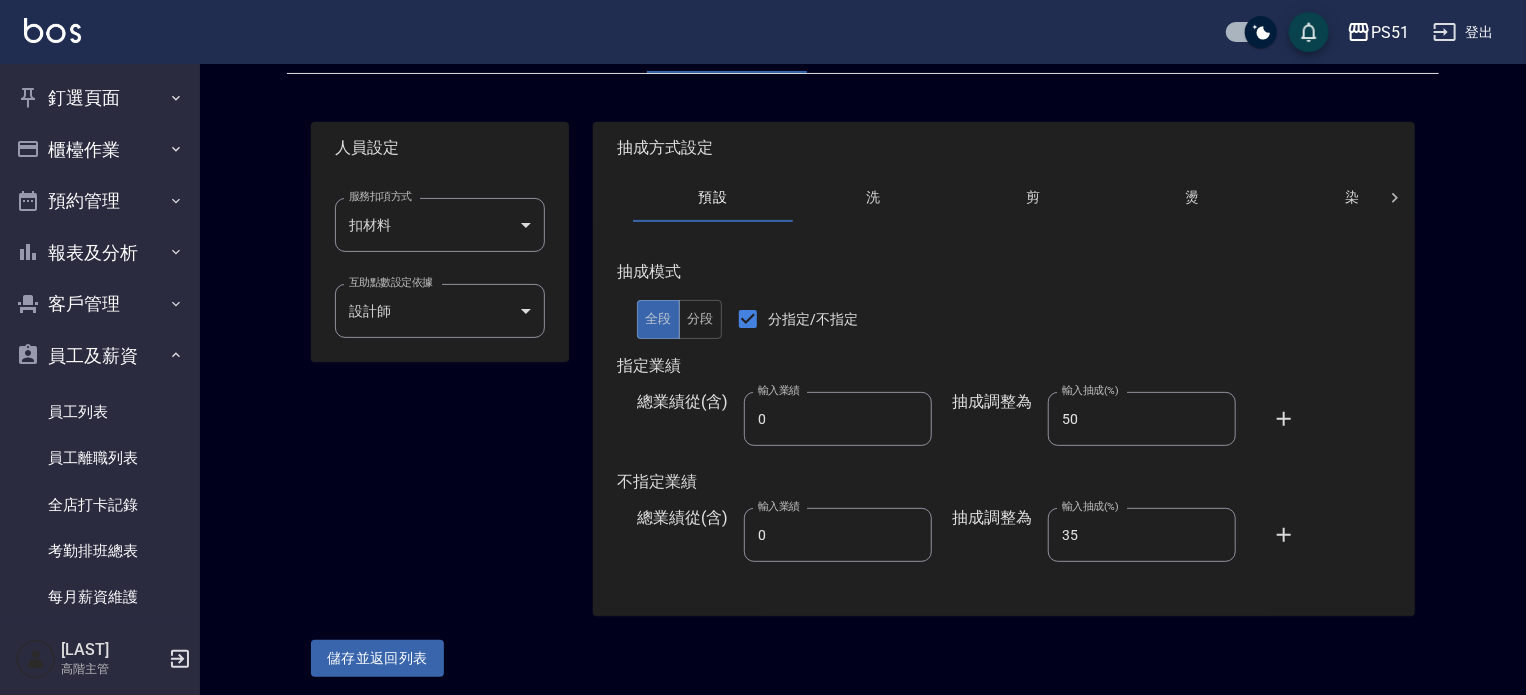 scroll, scrollTop: 125, scrollLeft: 0, axis: vertical 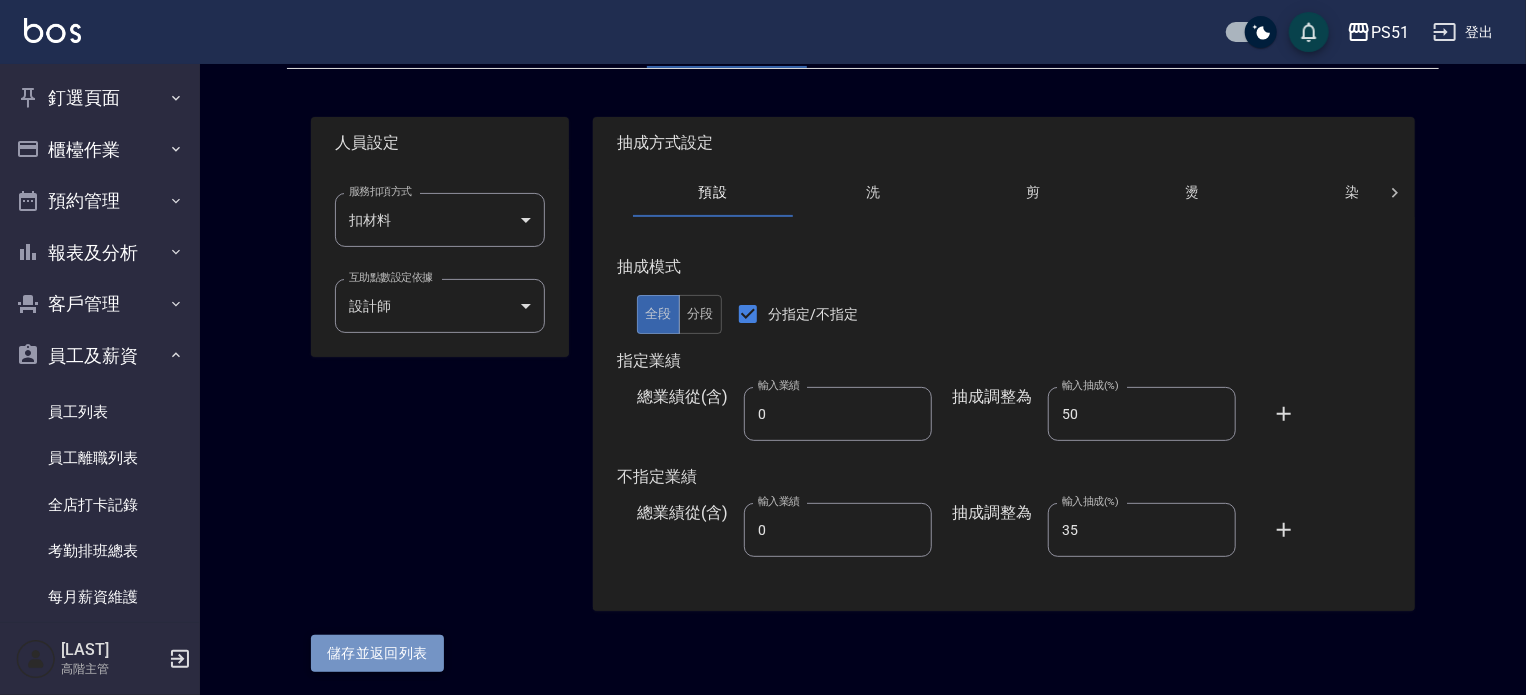click on "儲存並返回列表" at bounding box center [377, 653] 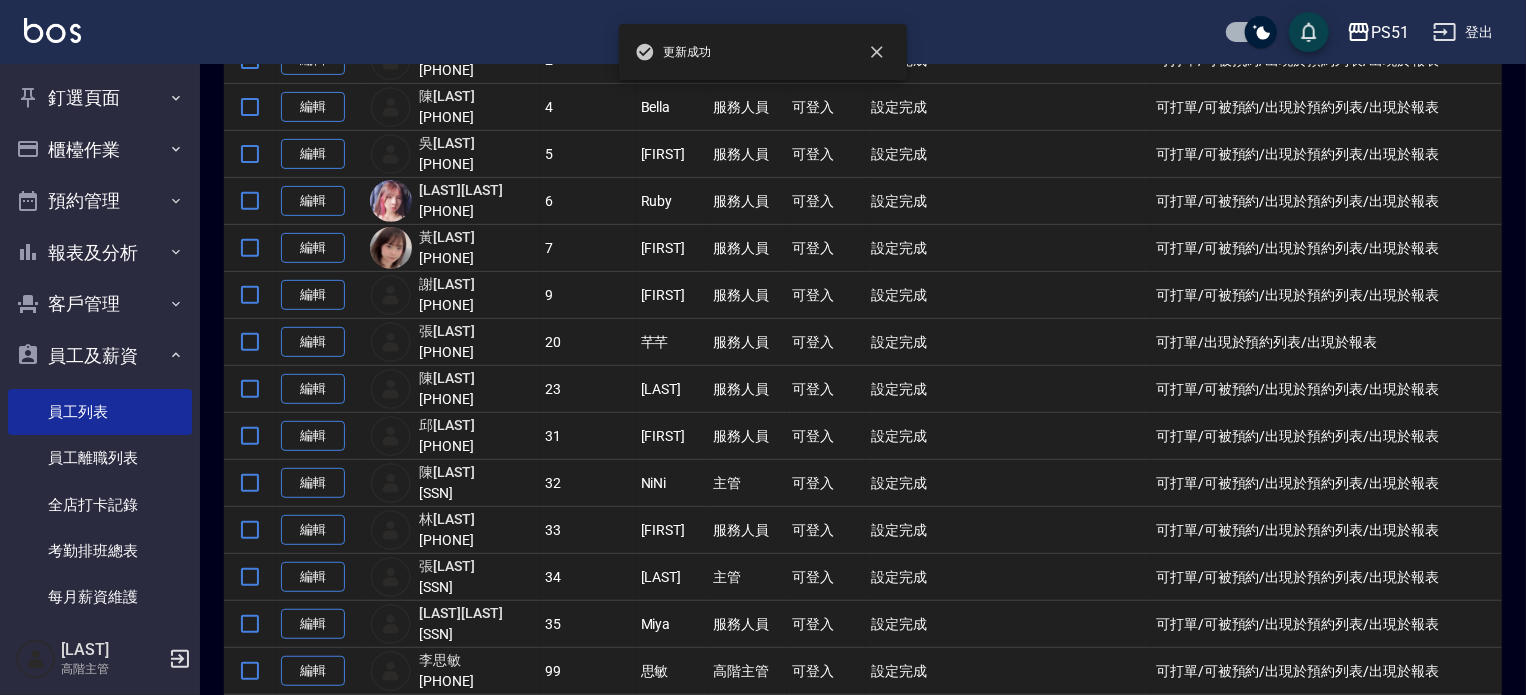 scroll, scrollTop: 300, scrollLeft: 0, axis: vertical 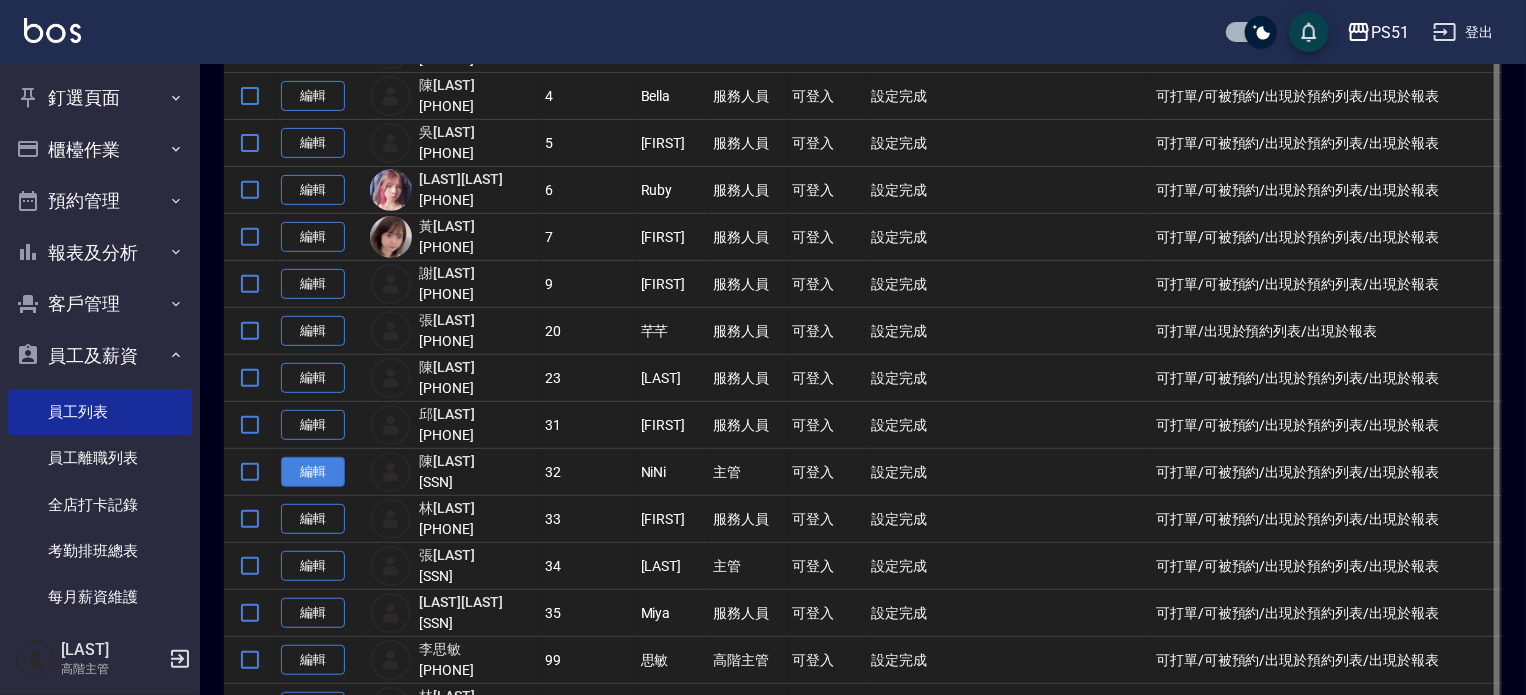 click on "編輯" at bounding box center [313, 472] 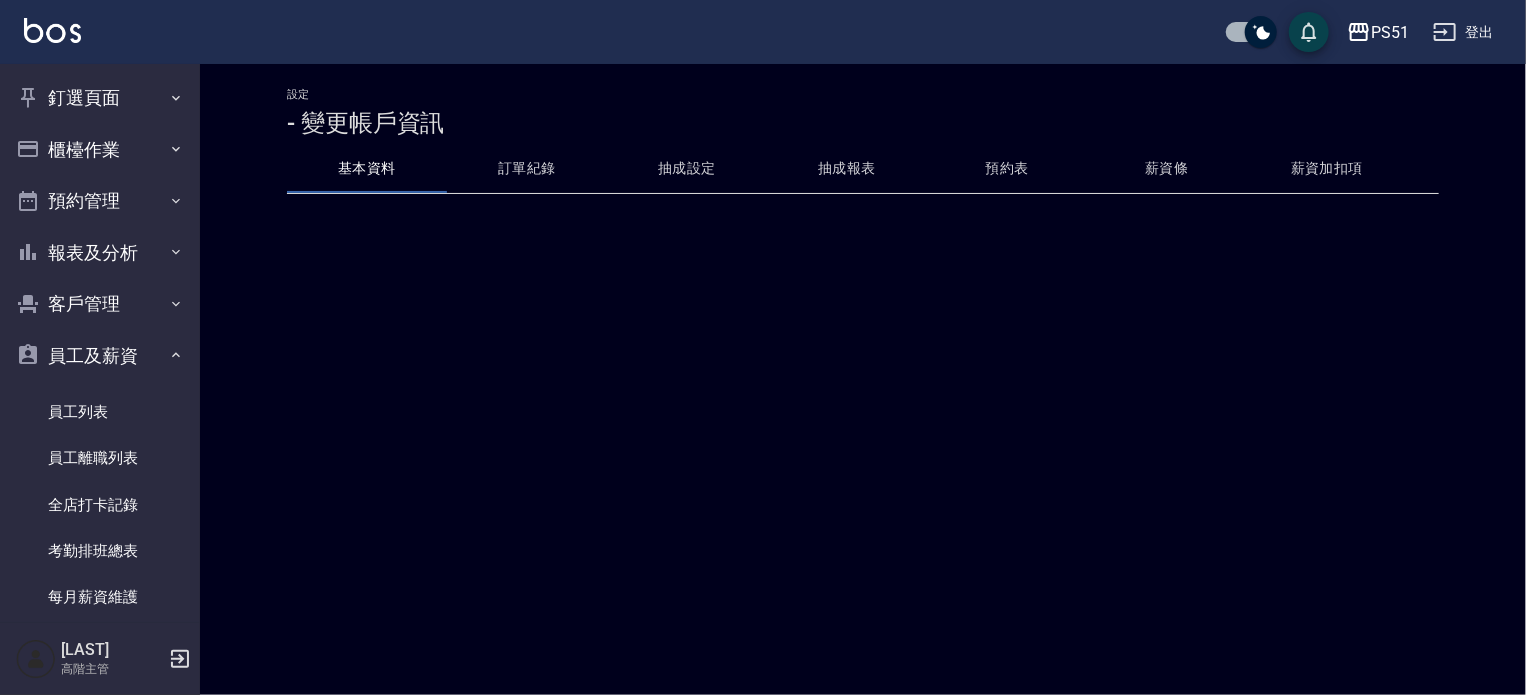 scroll, scrollTop: 0, scrollLeft: 0, axis: both 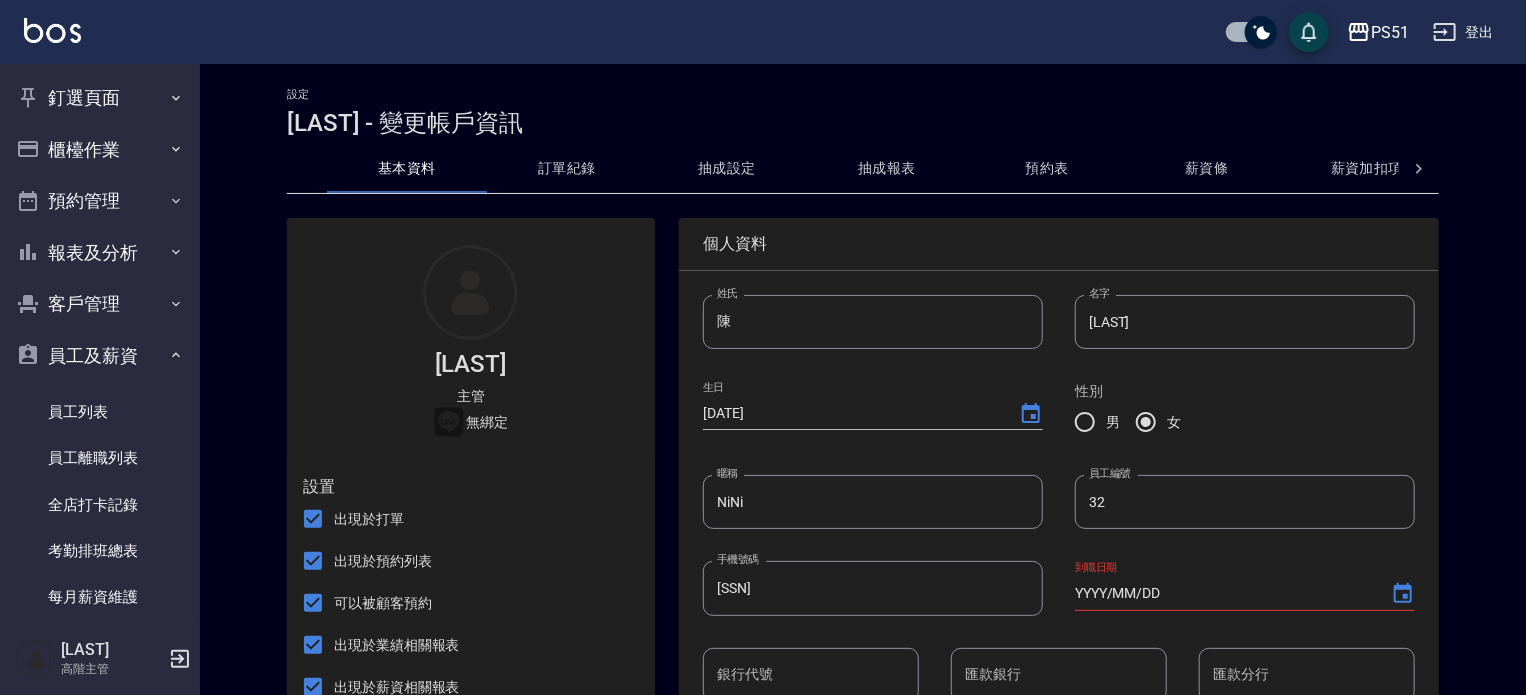 click on "抽成設定" at bounding box center (727, 169) 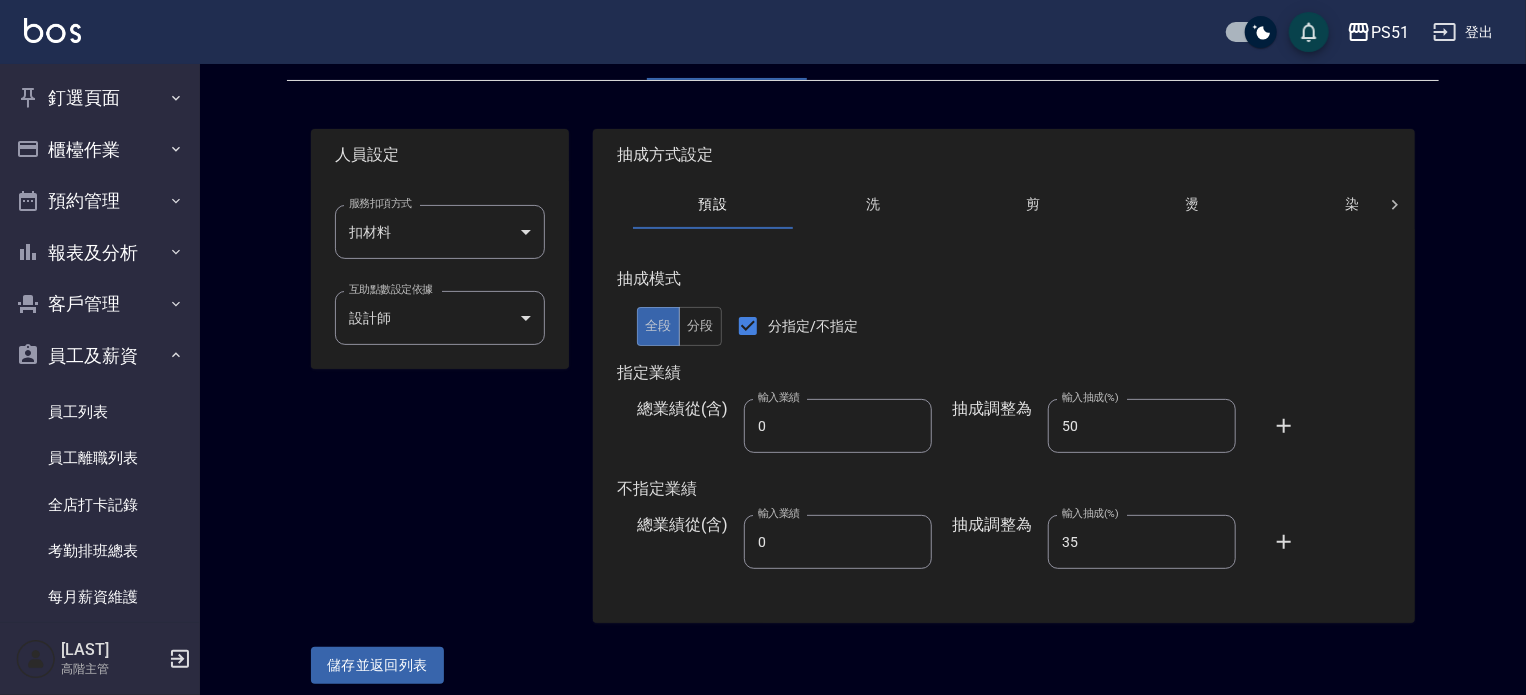 scroll, scrollTop: 125, scrollLeft: 0, axis: vertical 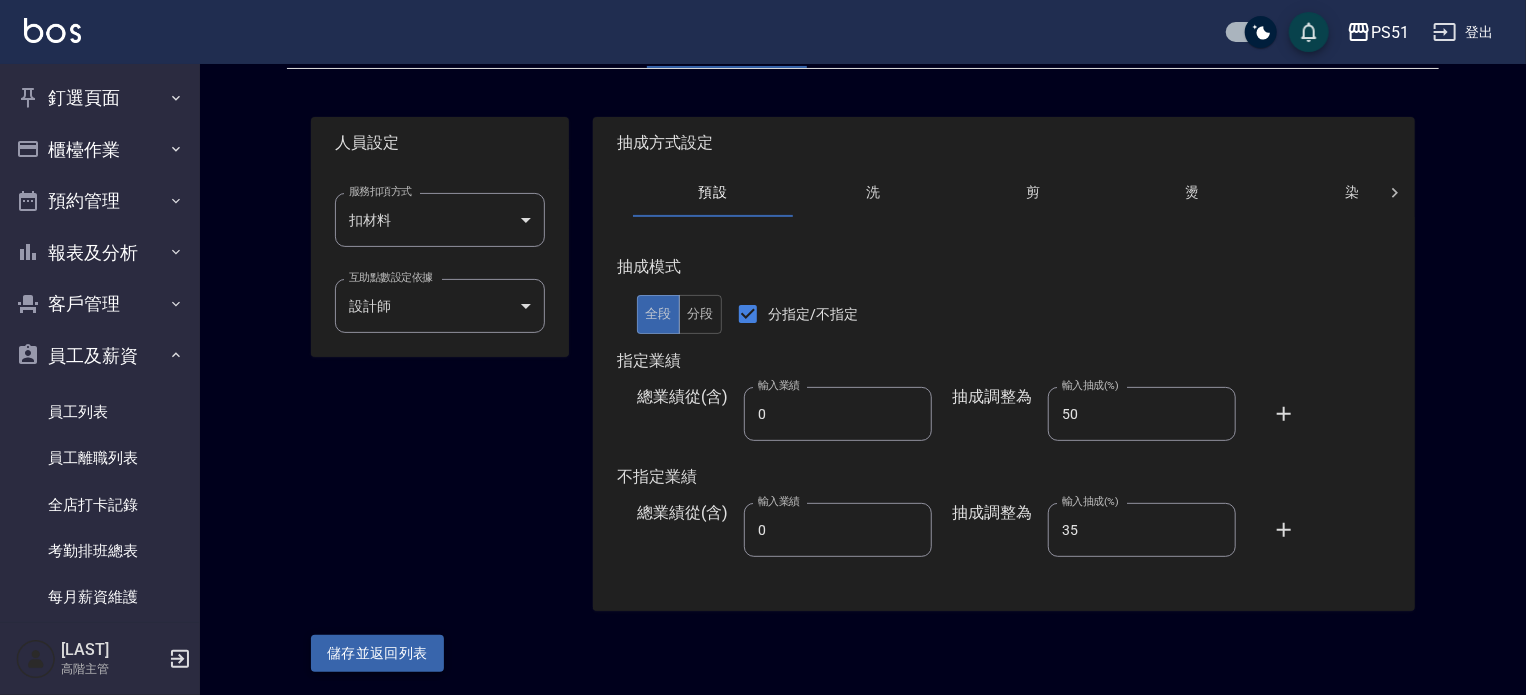 click on "儲存並返回列表" at bounding box center (377, 653) 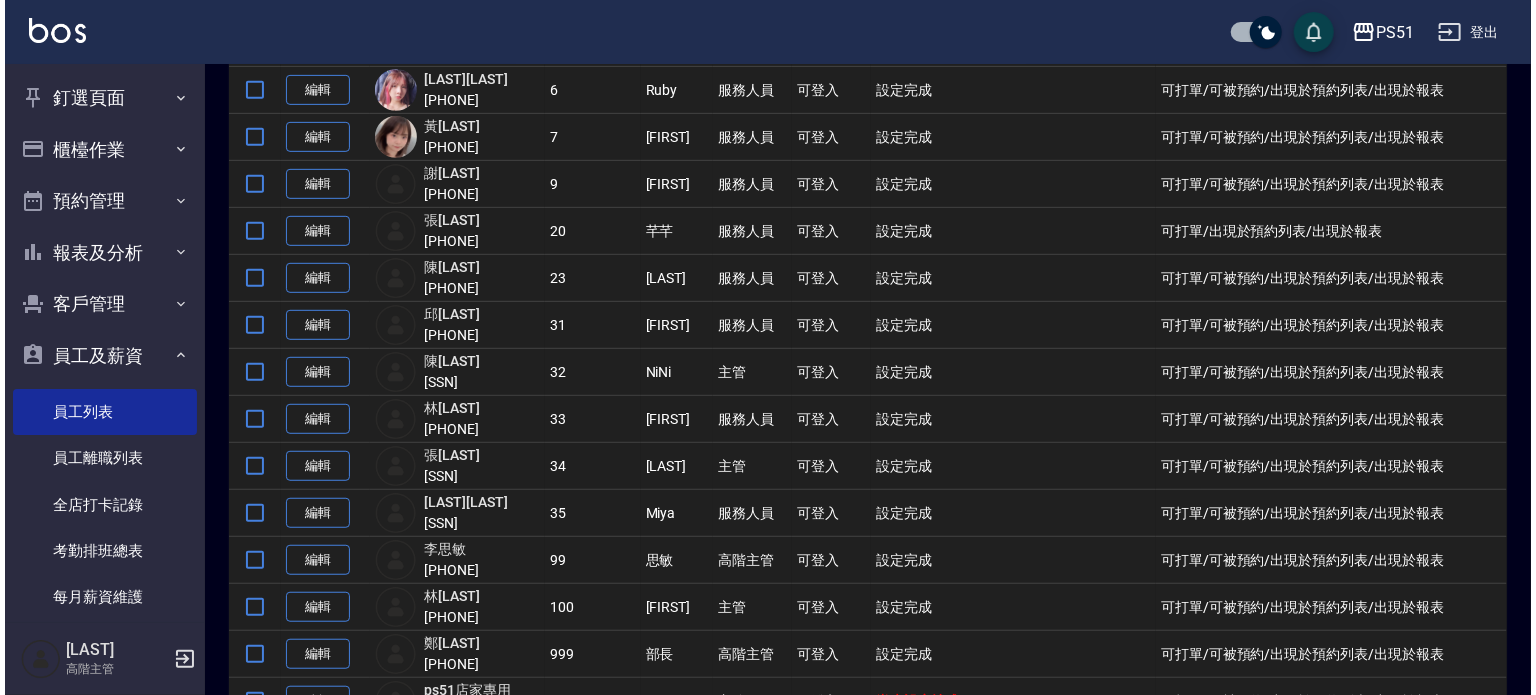 scroll, scrollTop: 0, scrollLeft: 0, axis: both 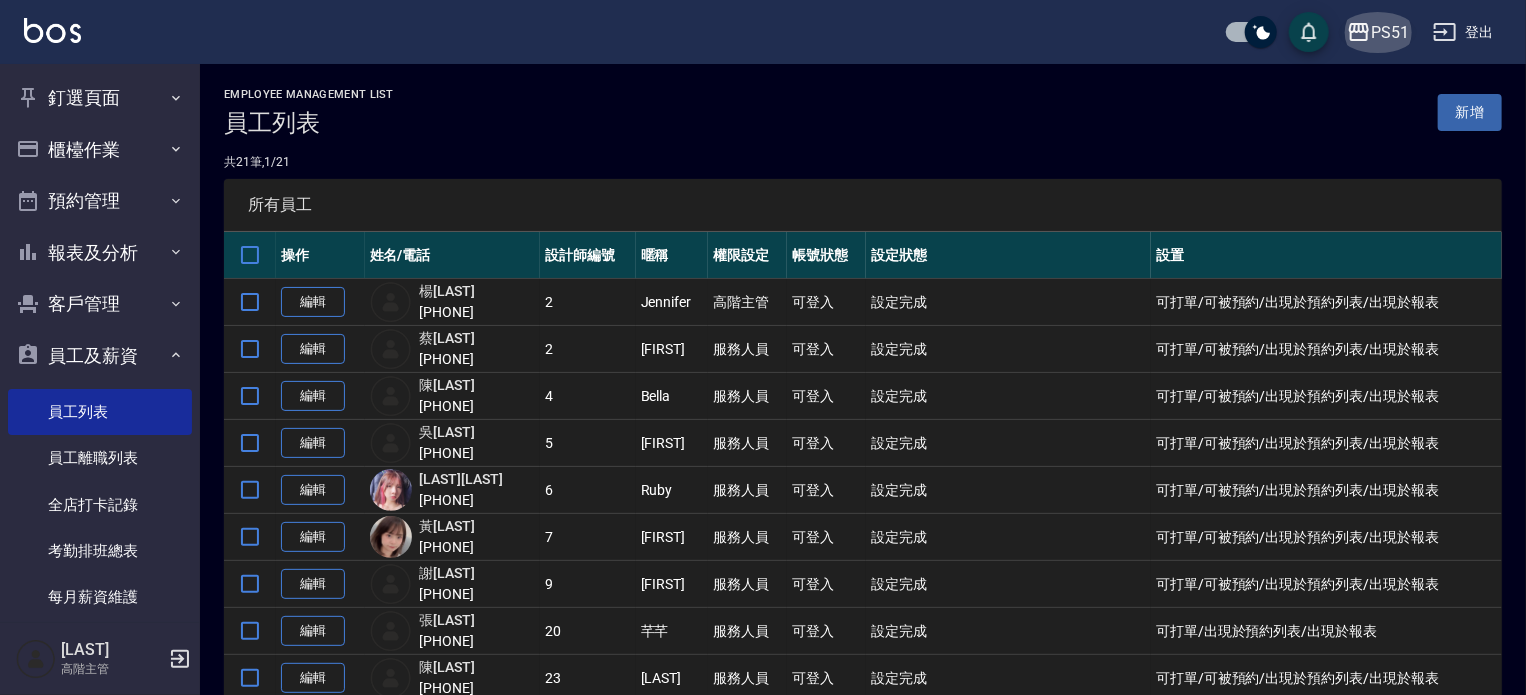 click on "PS51" at bounding box center [1390, 32] 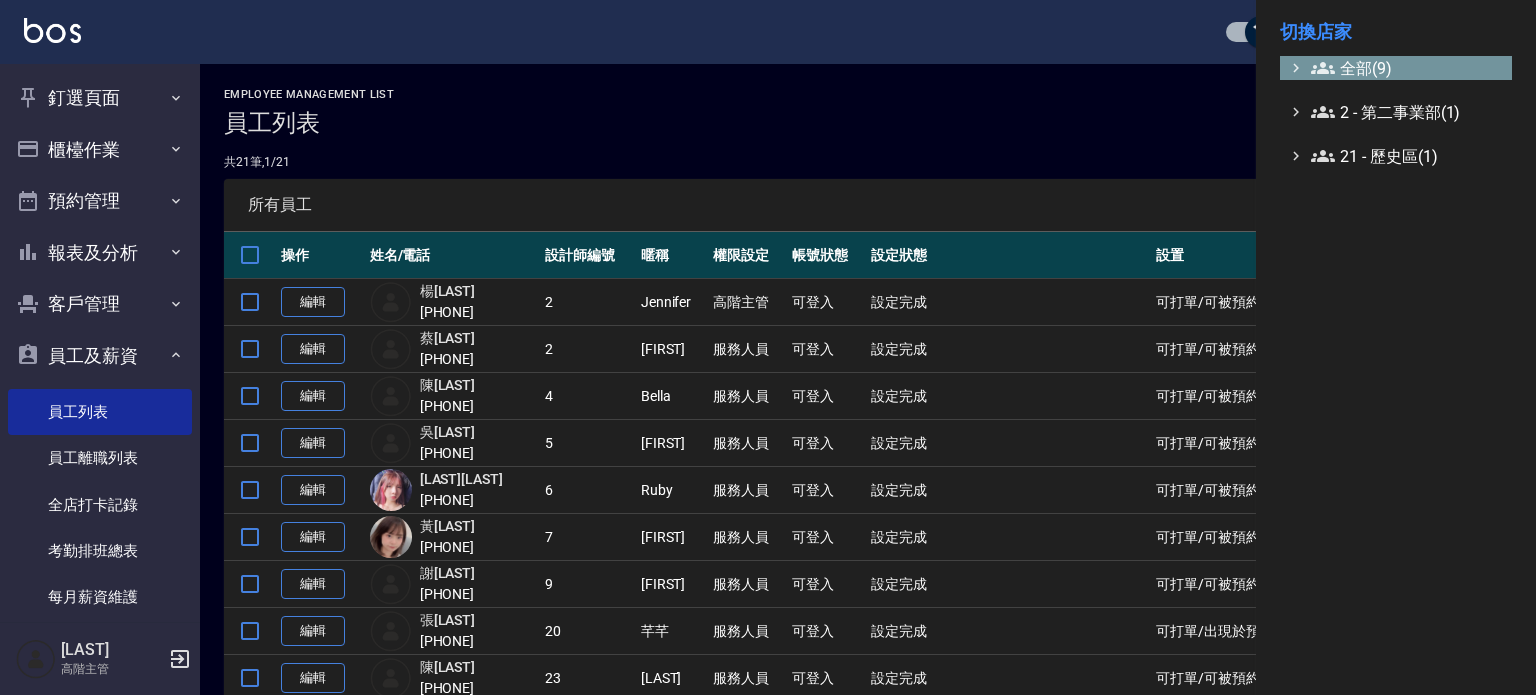 click on "全部(9)" at bounding box center [1407, 68] 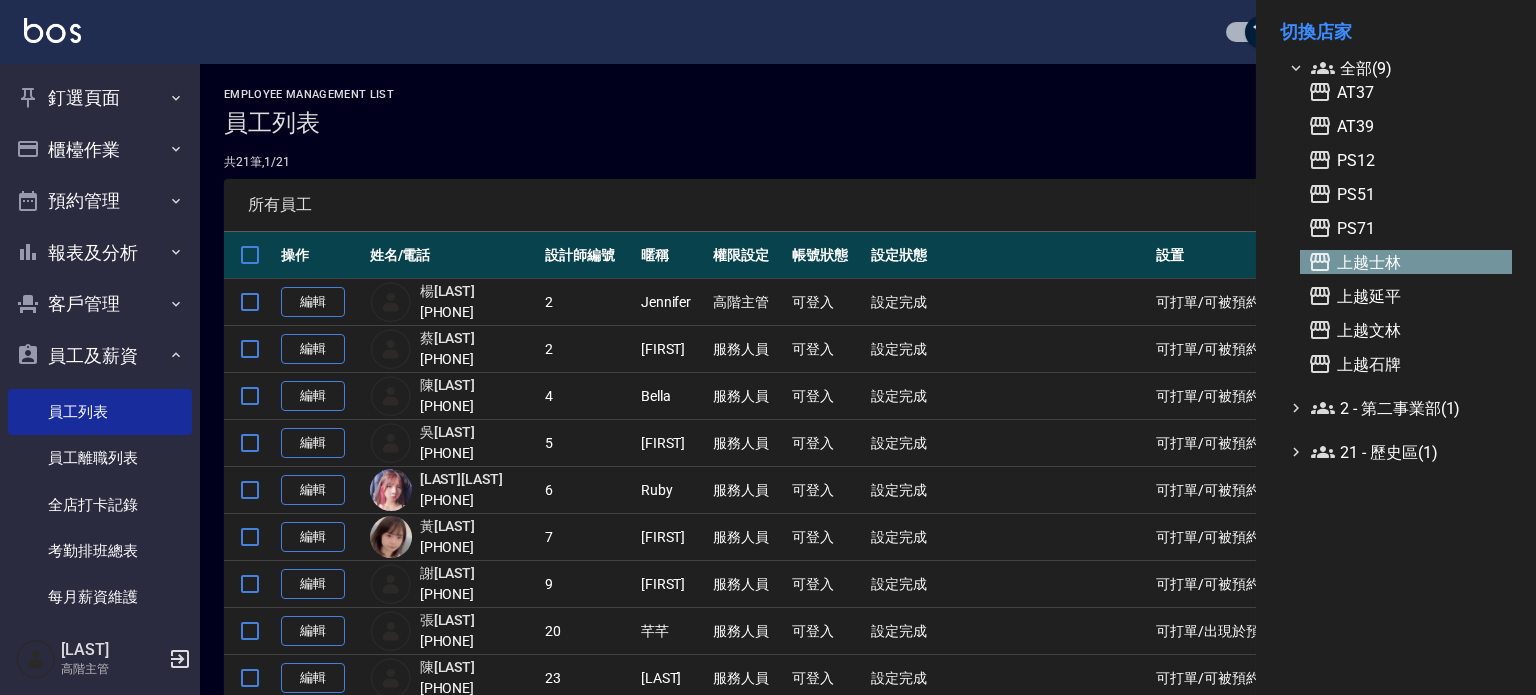 click on "上越士林" at bounding box center (1406, 262) 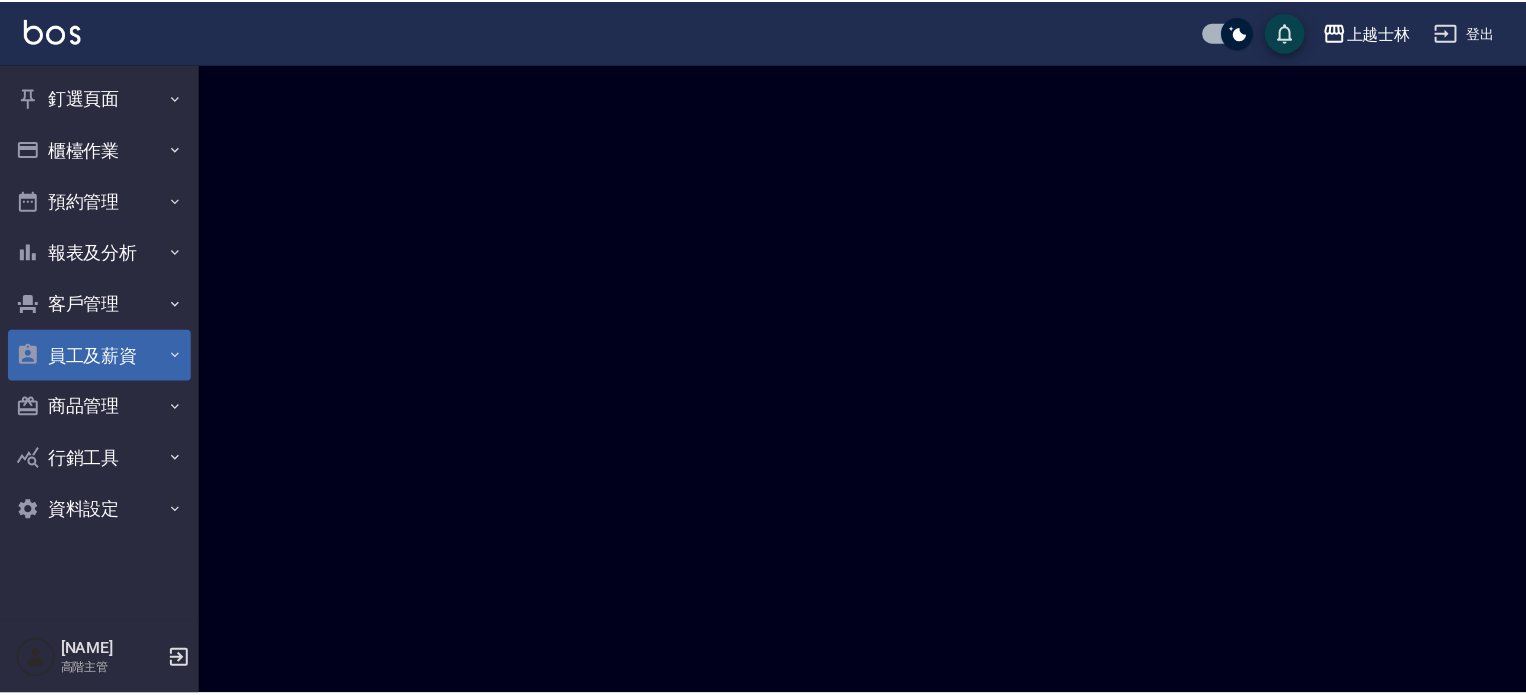 scroll, scrollTop: 0, scrollLeft: 0, axis: both 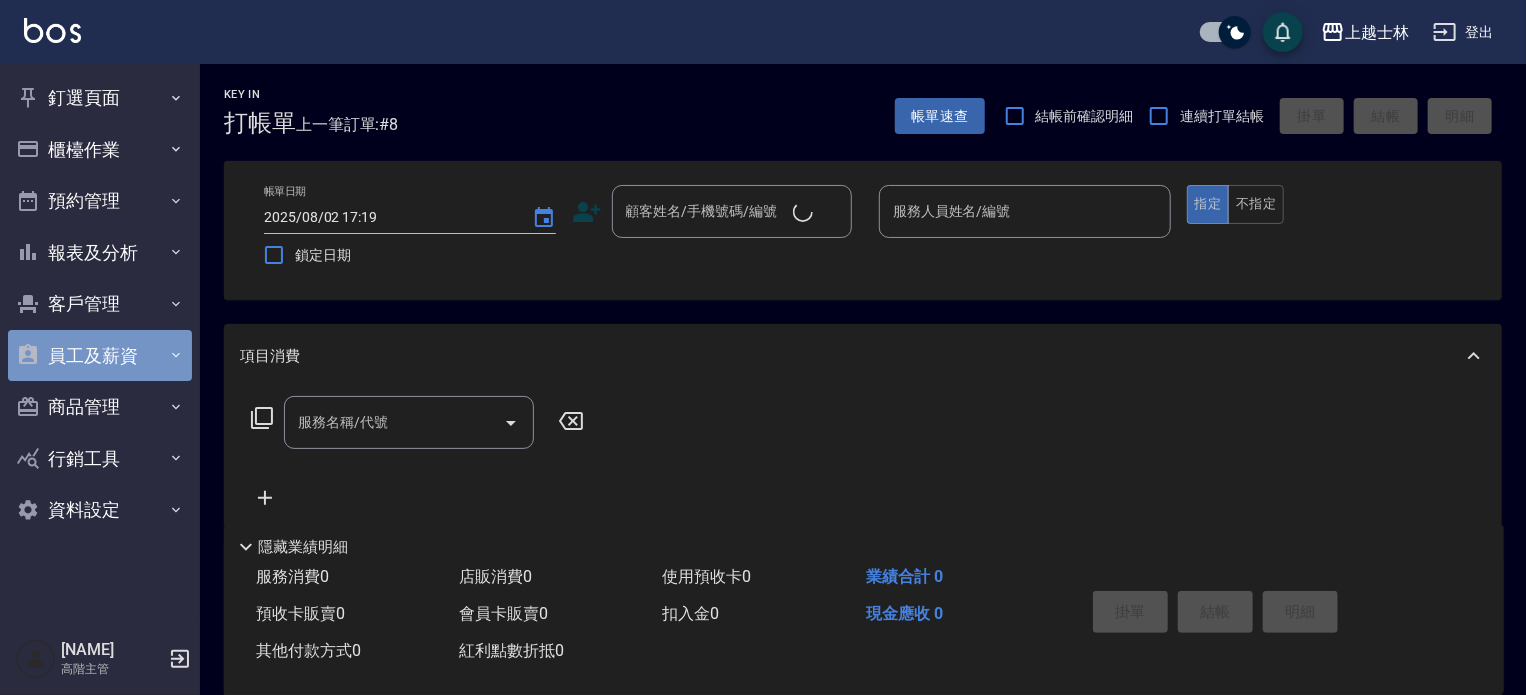 click on "員工及薪資" at bounding box center [100, 356] 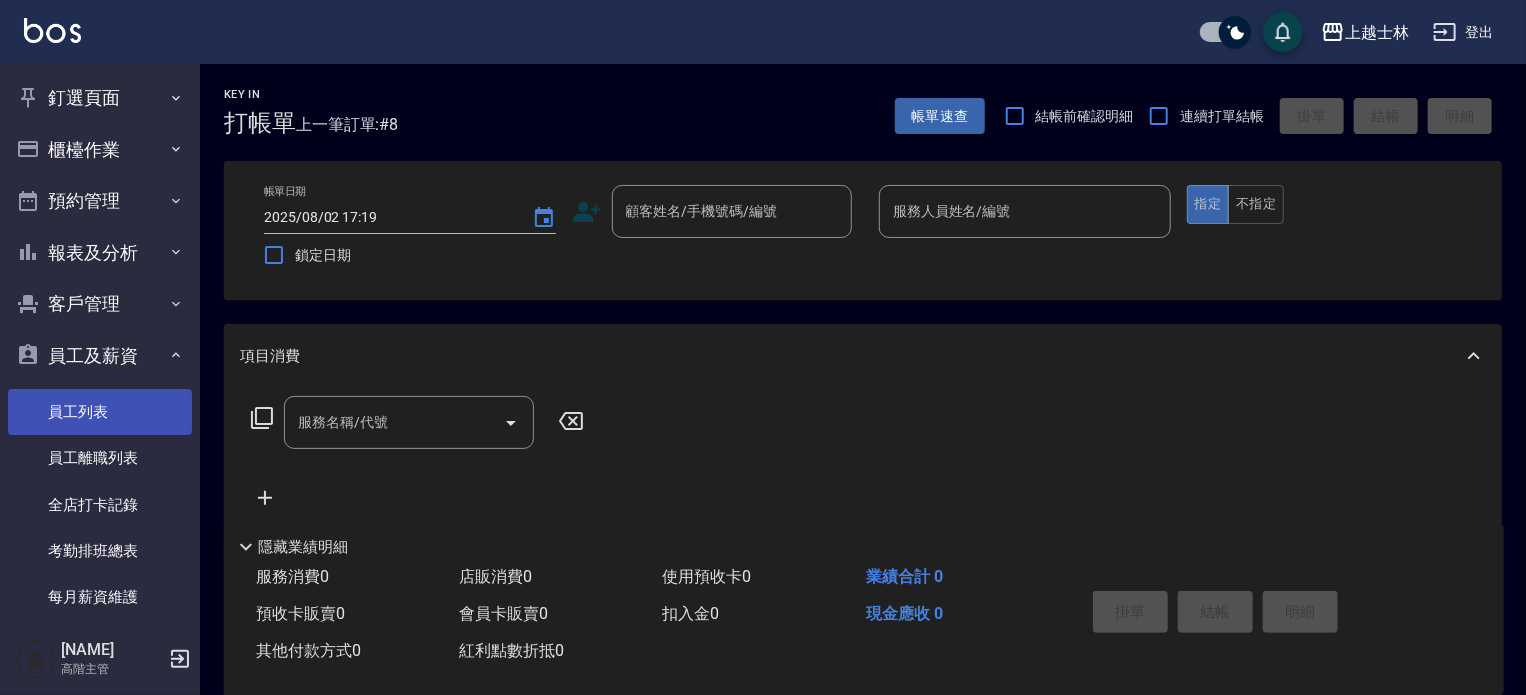 click on "員工列表" at bounding box center [100, 412] 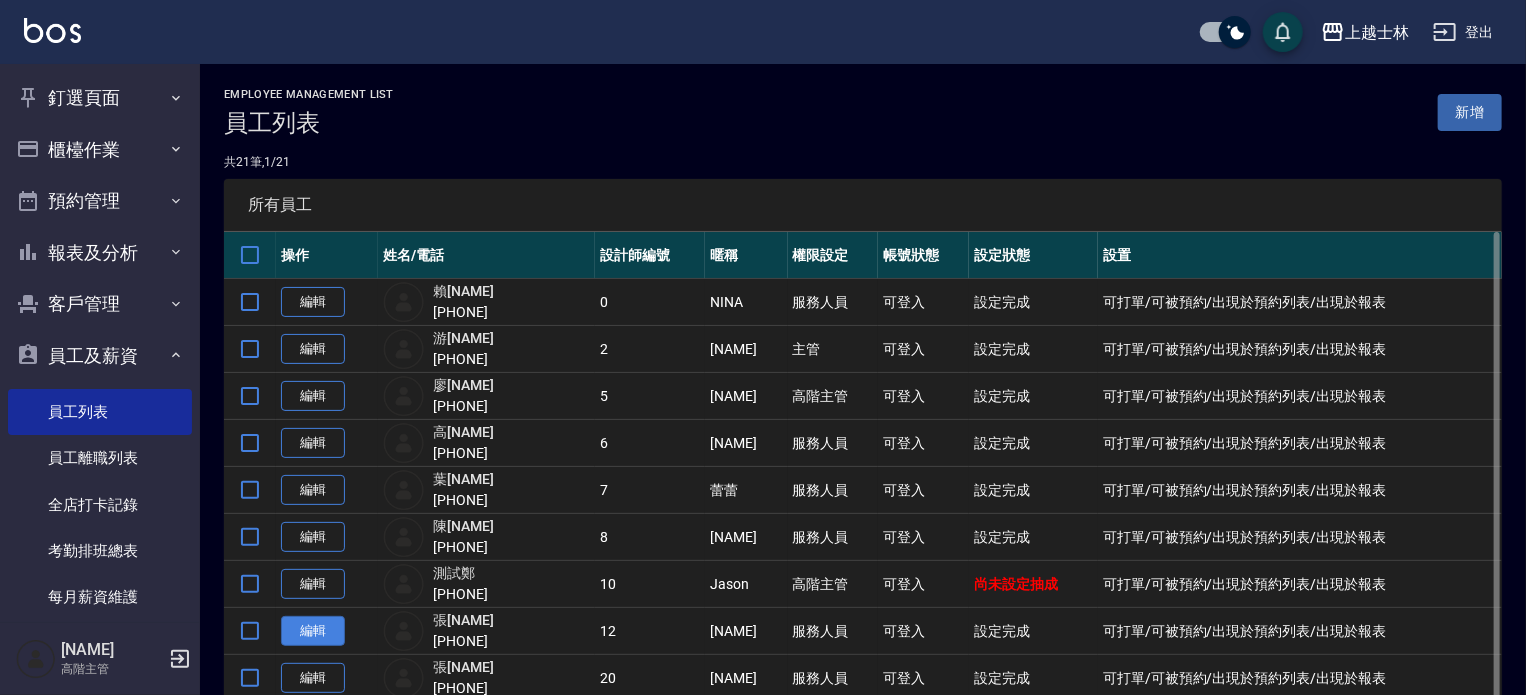 click on "編輯" at bounding box center [313, 631] 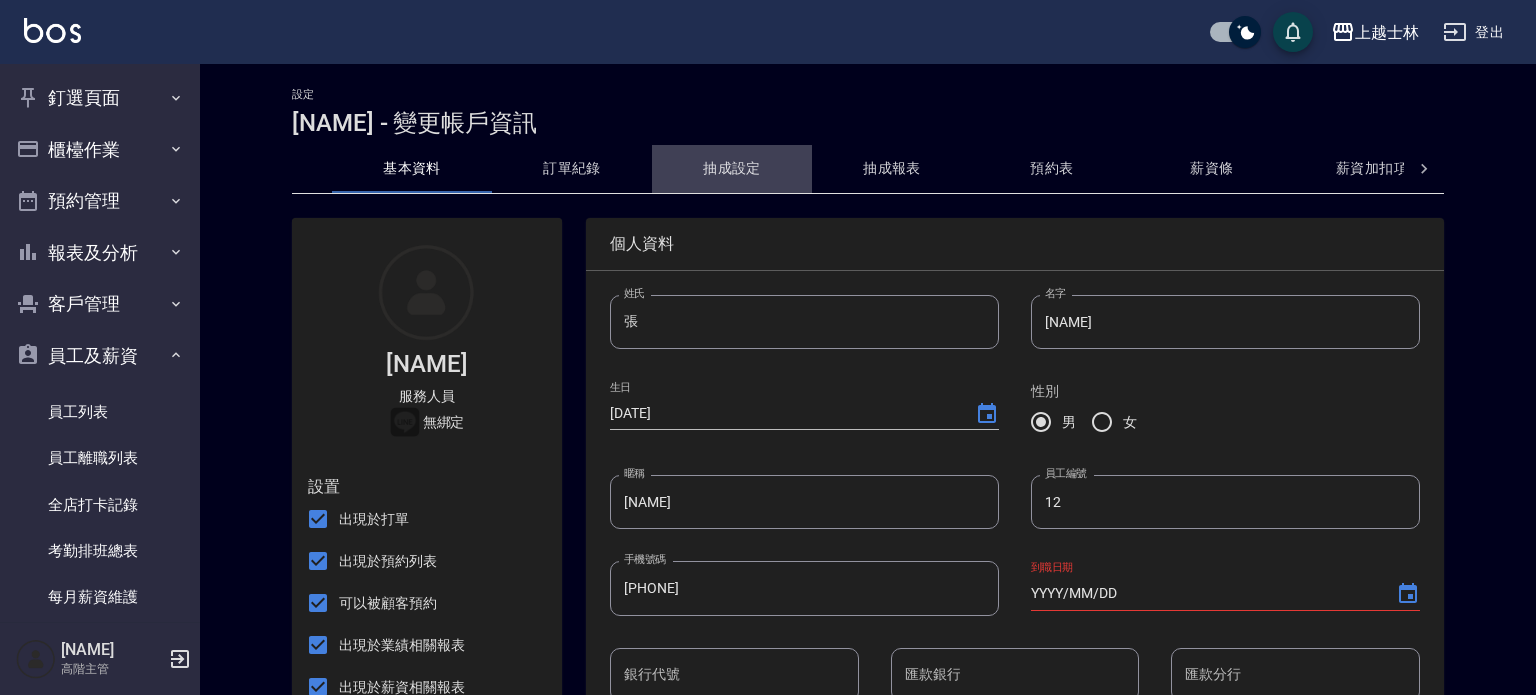 click on "抽成設定" at bounding box center [732, 169] 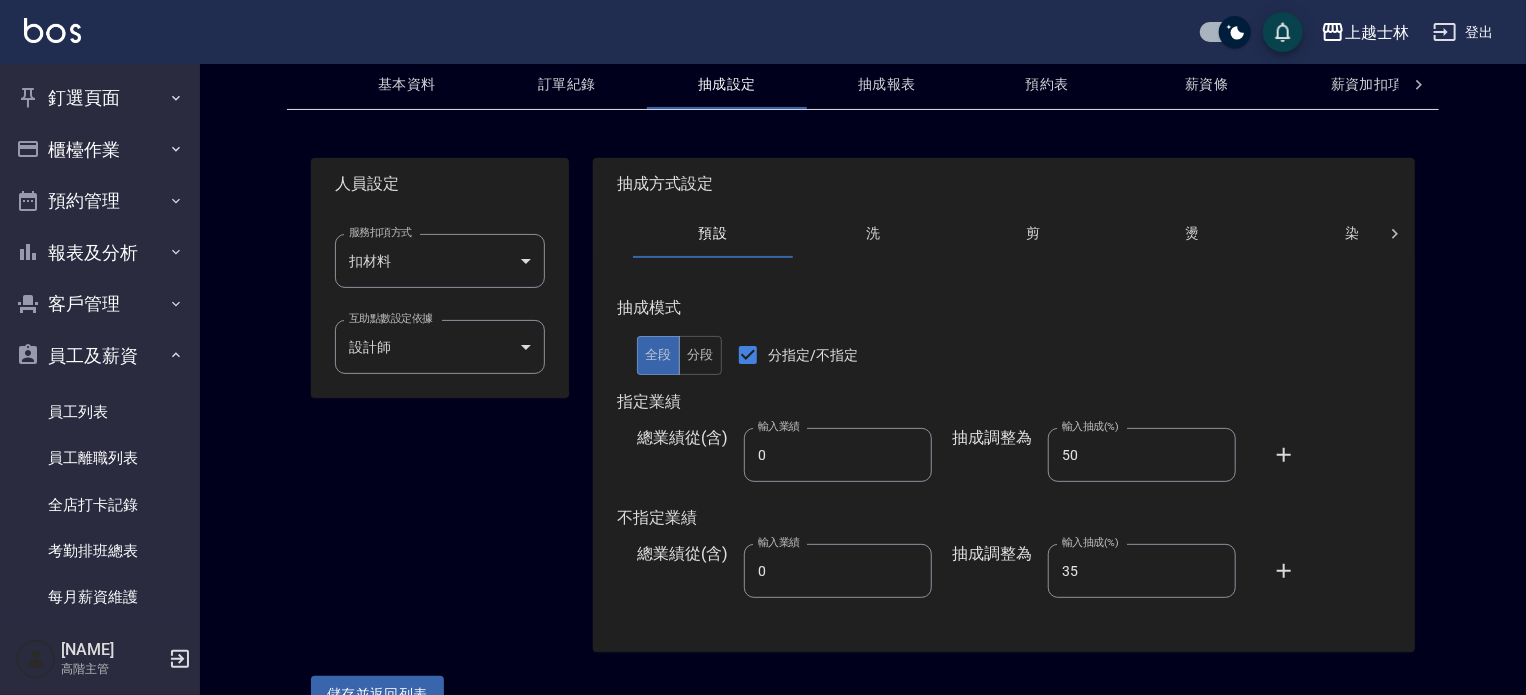 scroll, scrollTop: 125, scrollLeft: 0, axis: vertical 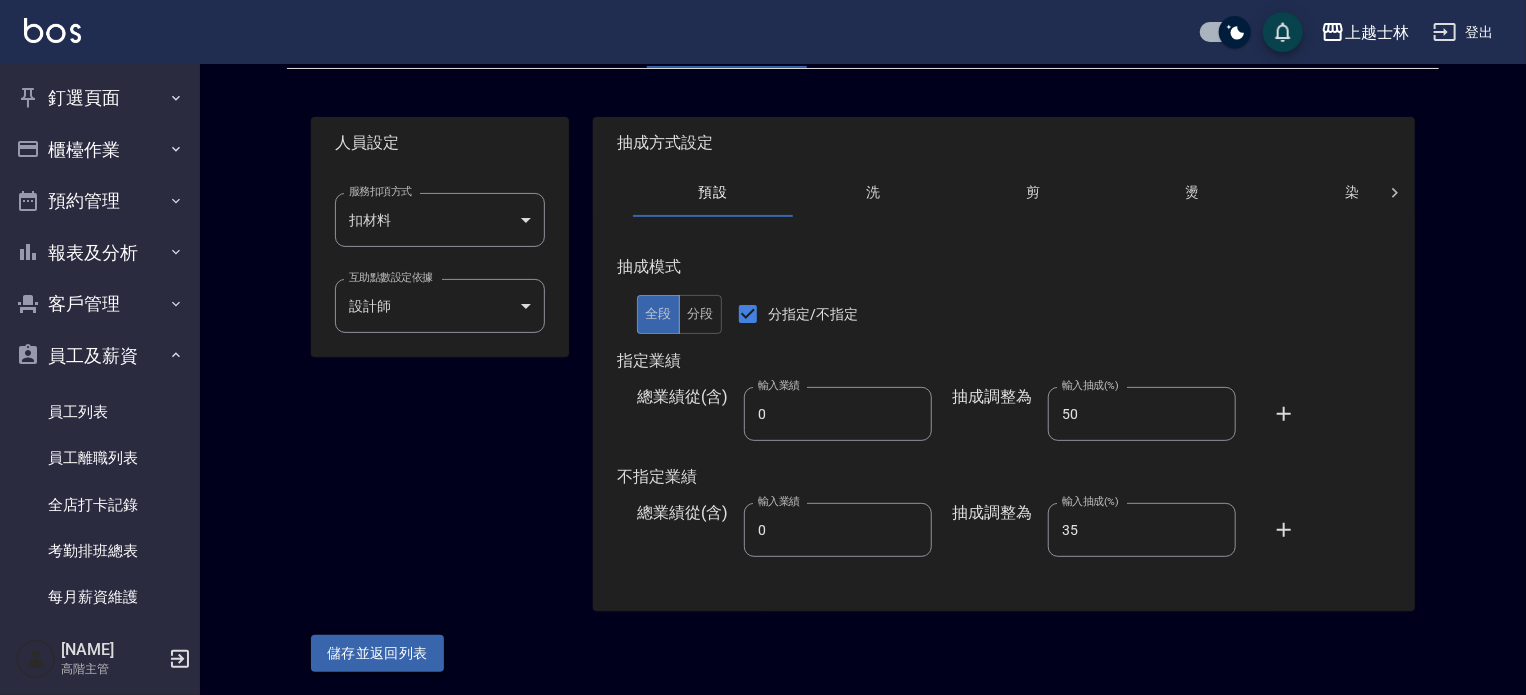 click on "儲存並返回列表" at bounding box center (377, 653) 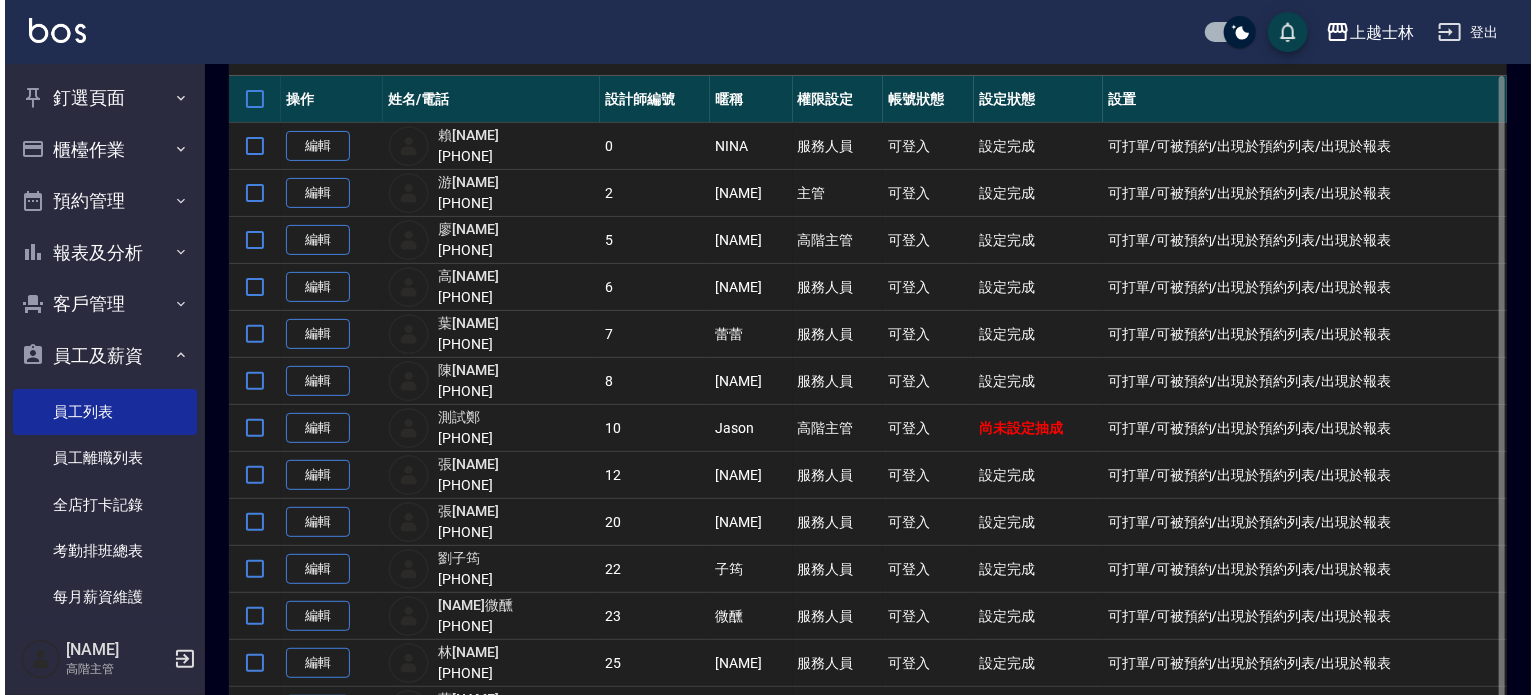 scroll, scrollTop: 0, scrollLeft: 0, axis: both 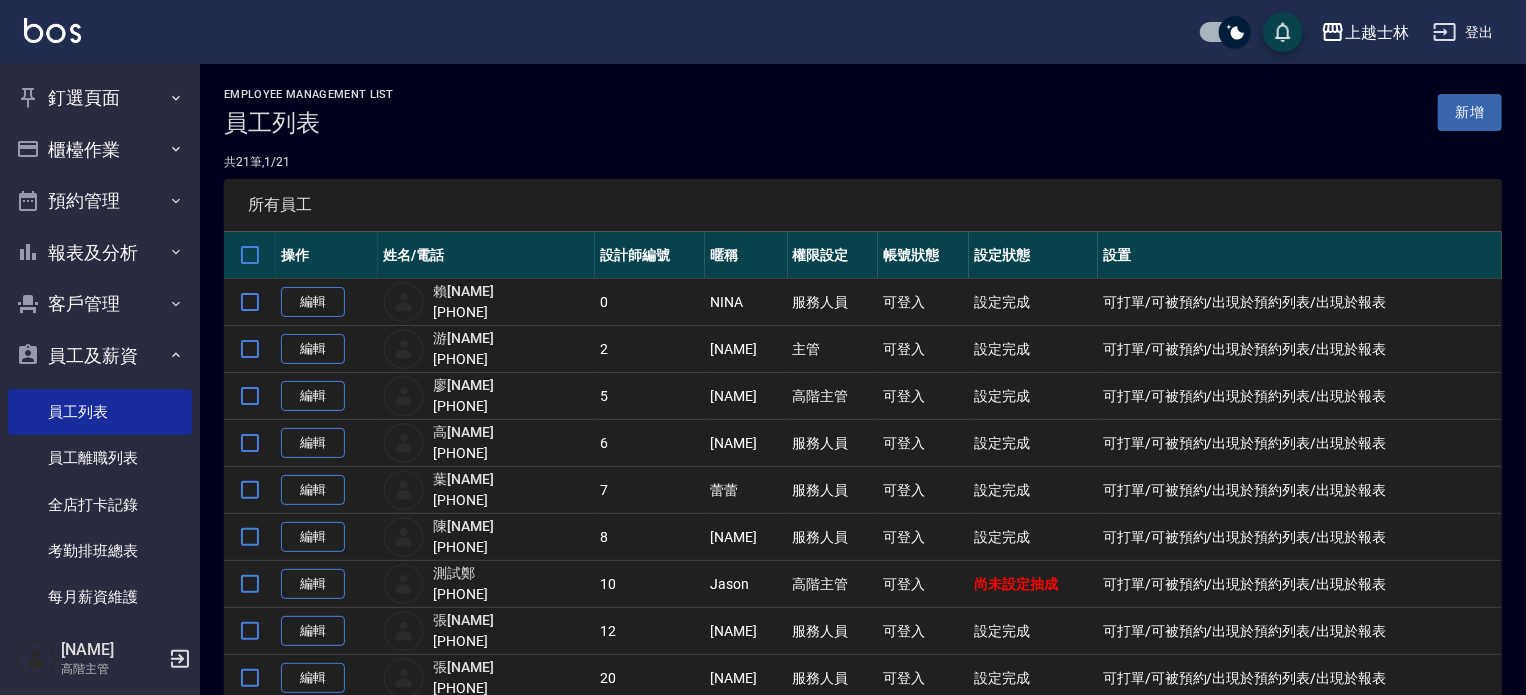 click on "上越士林" at bounding box center (1377, 32) 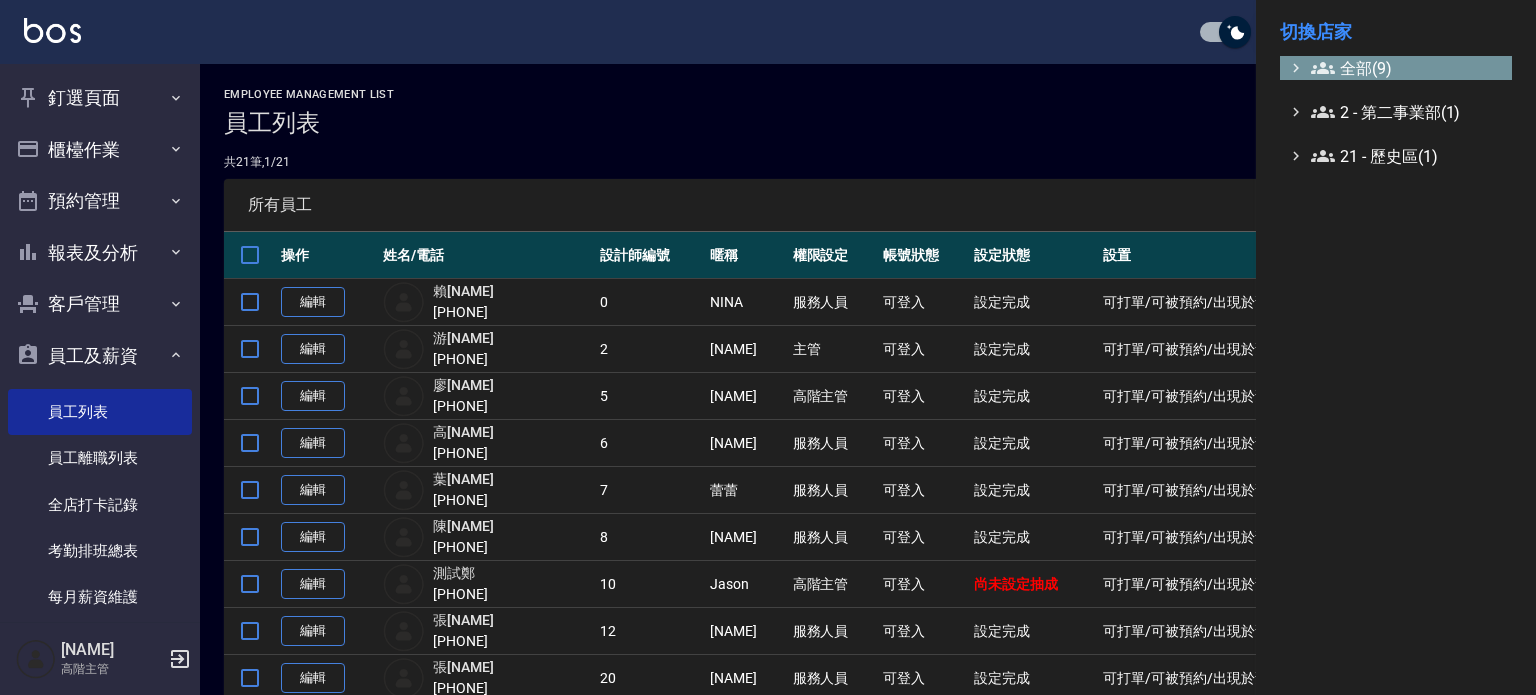 click on "全部(9)" at bounding box center (1407, 68) 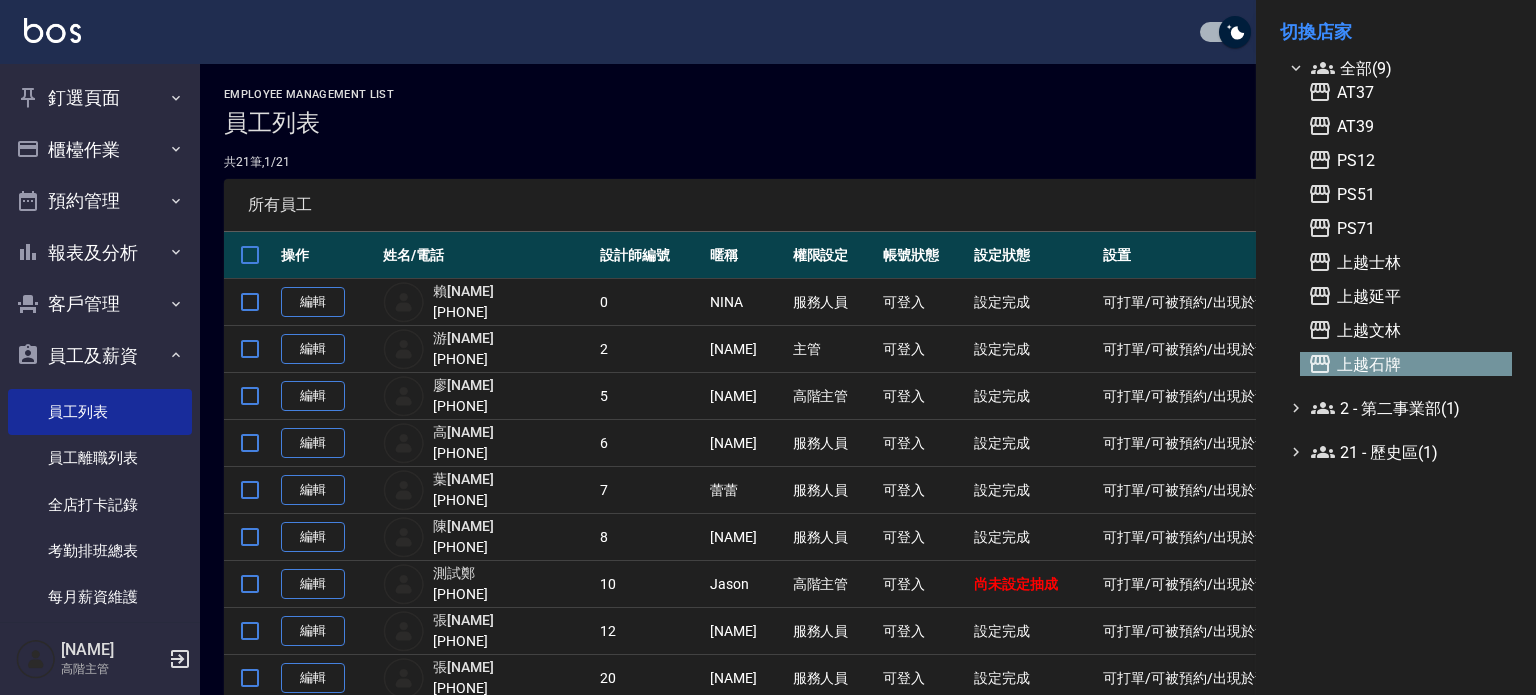 click on "上越石牌" at bounding box center (1406, 364) 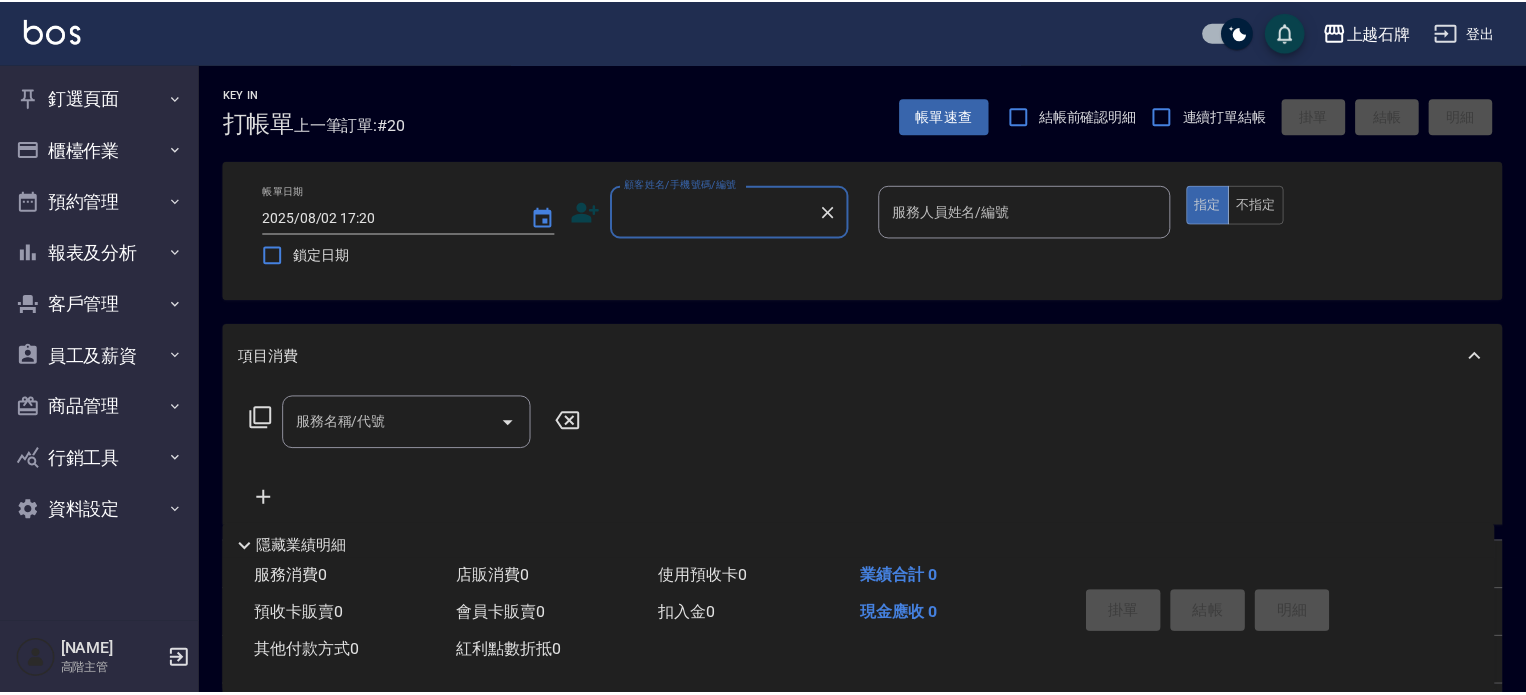 scroll, scrollTop: 0, scrollLeft: 0, axis: both 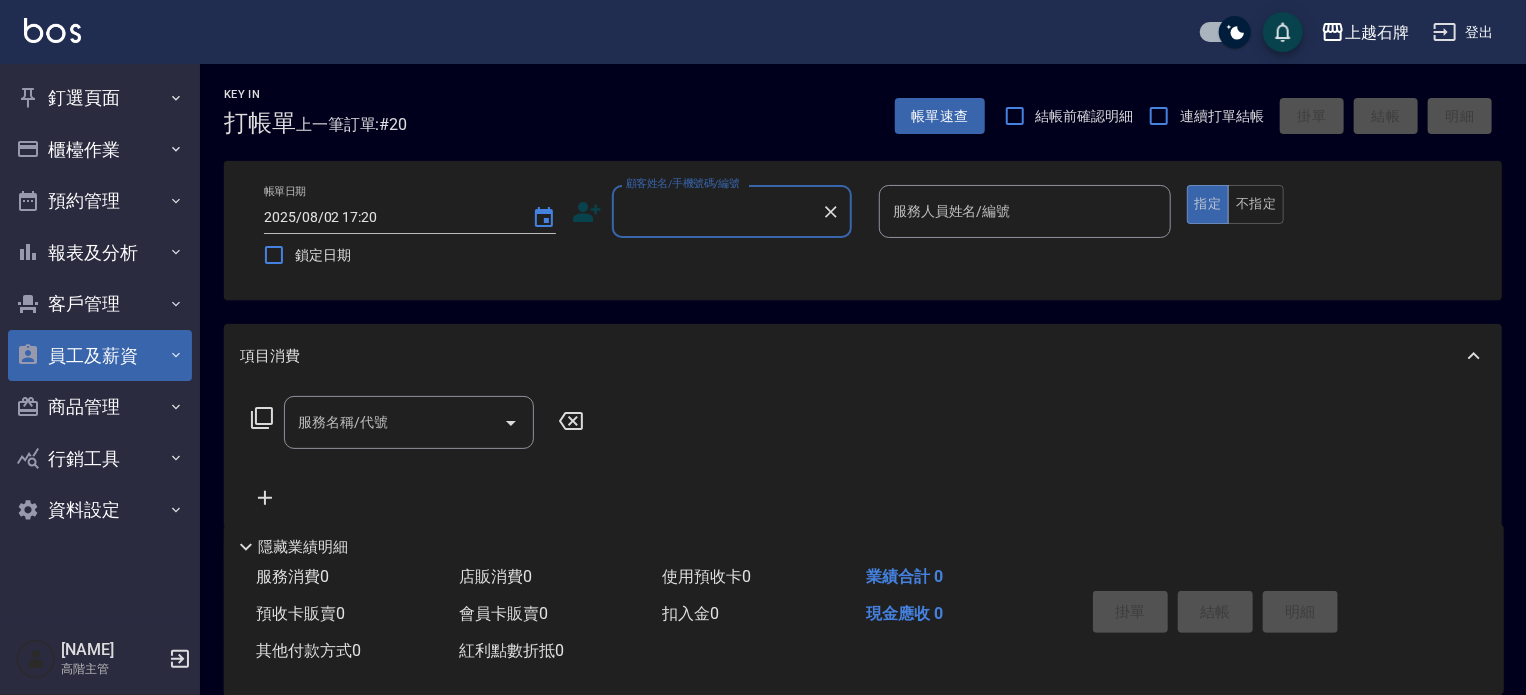 click on "員工及薪資" at bounding box center (100, 356) 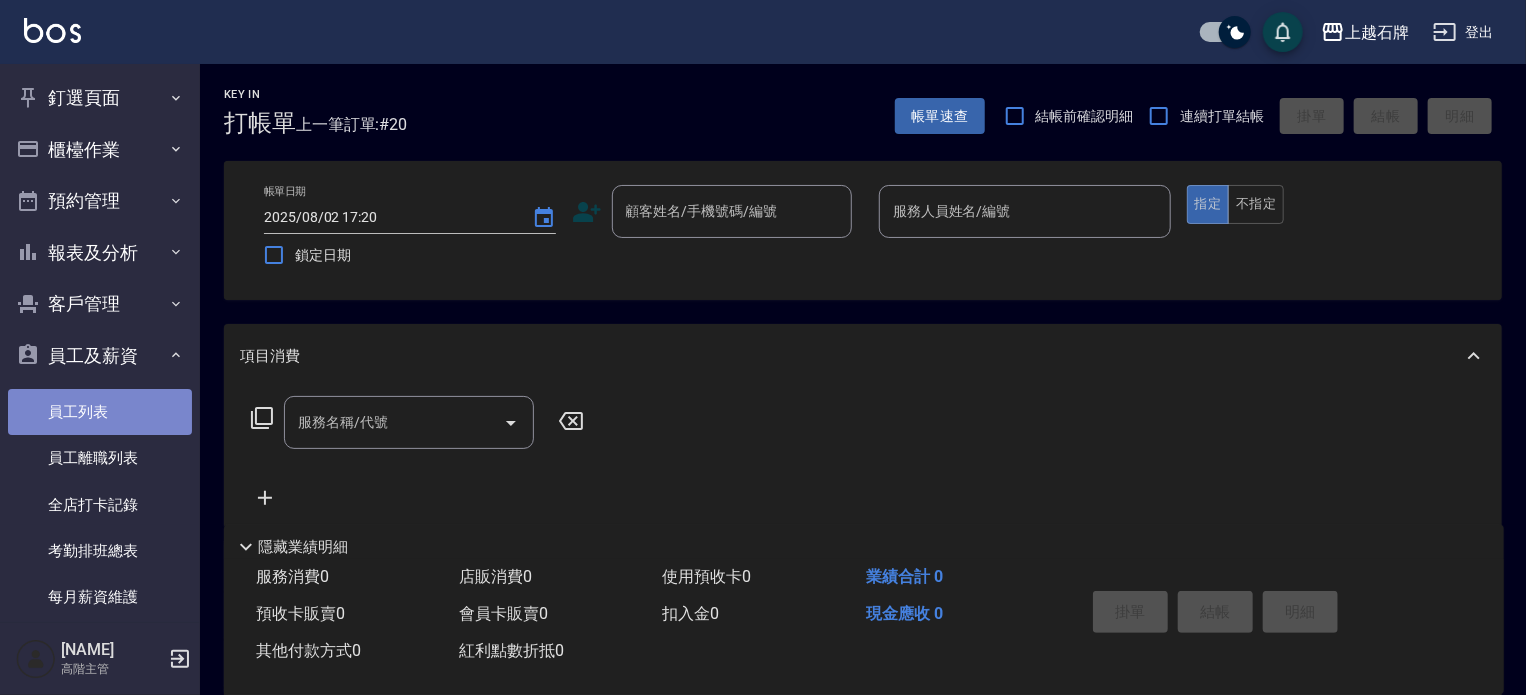 click on "員工列表" at bounding box center [100, 412] 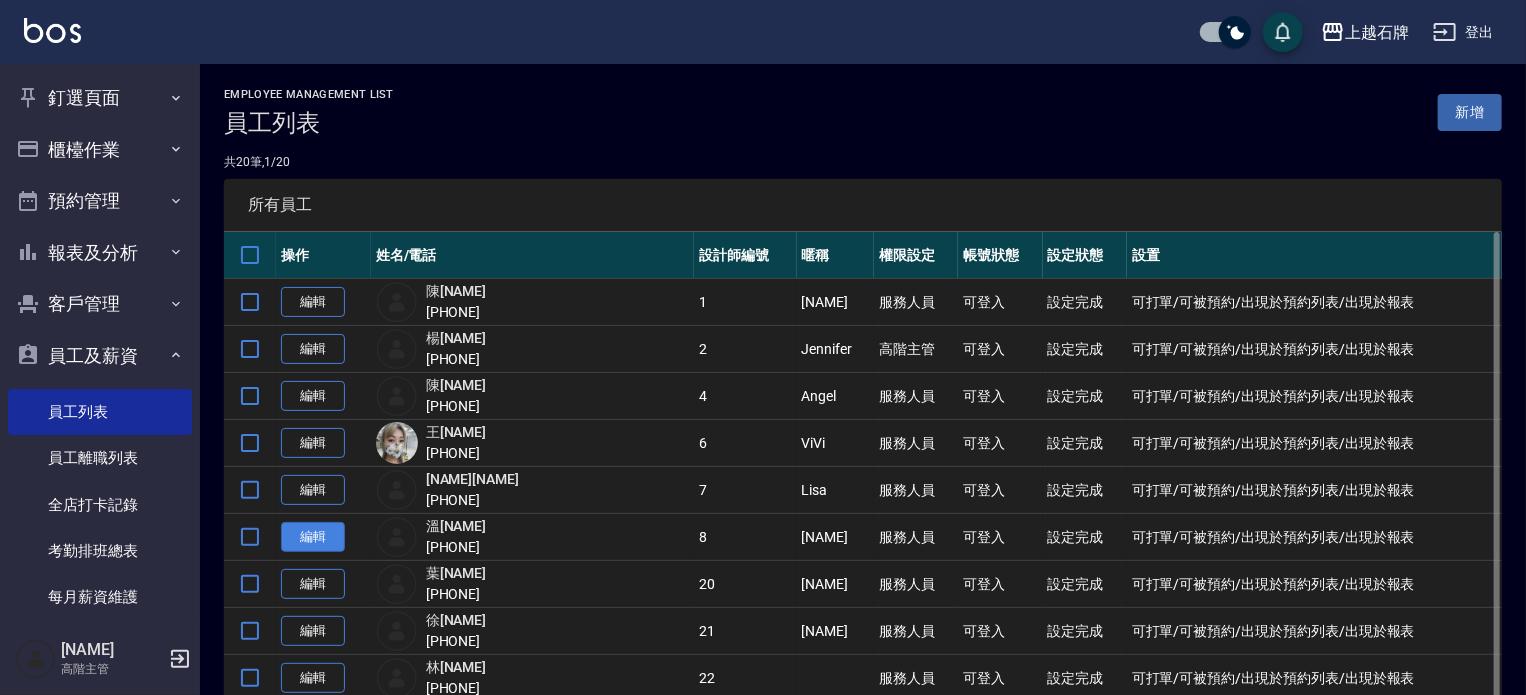 click on "編輯" at bounding box center (313, 537) 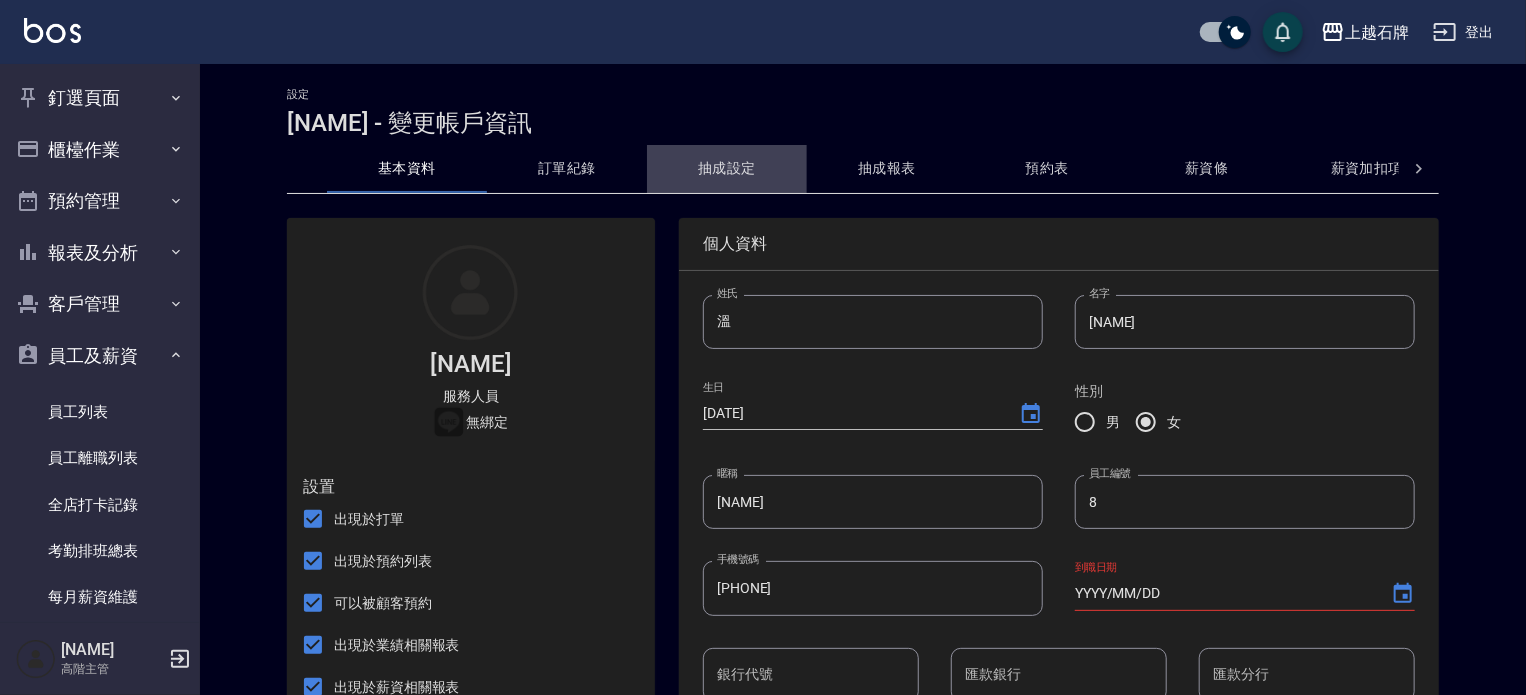 click on "抽成設定" at bounding box center [727, 169] 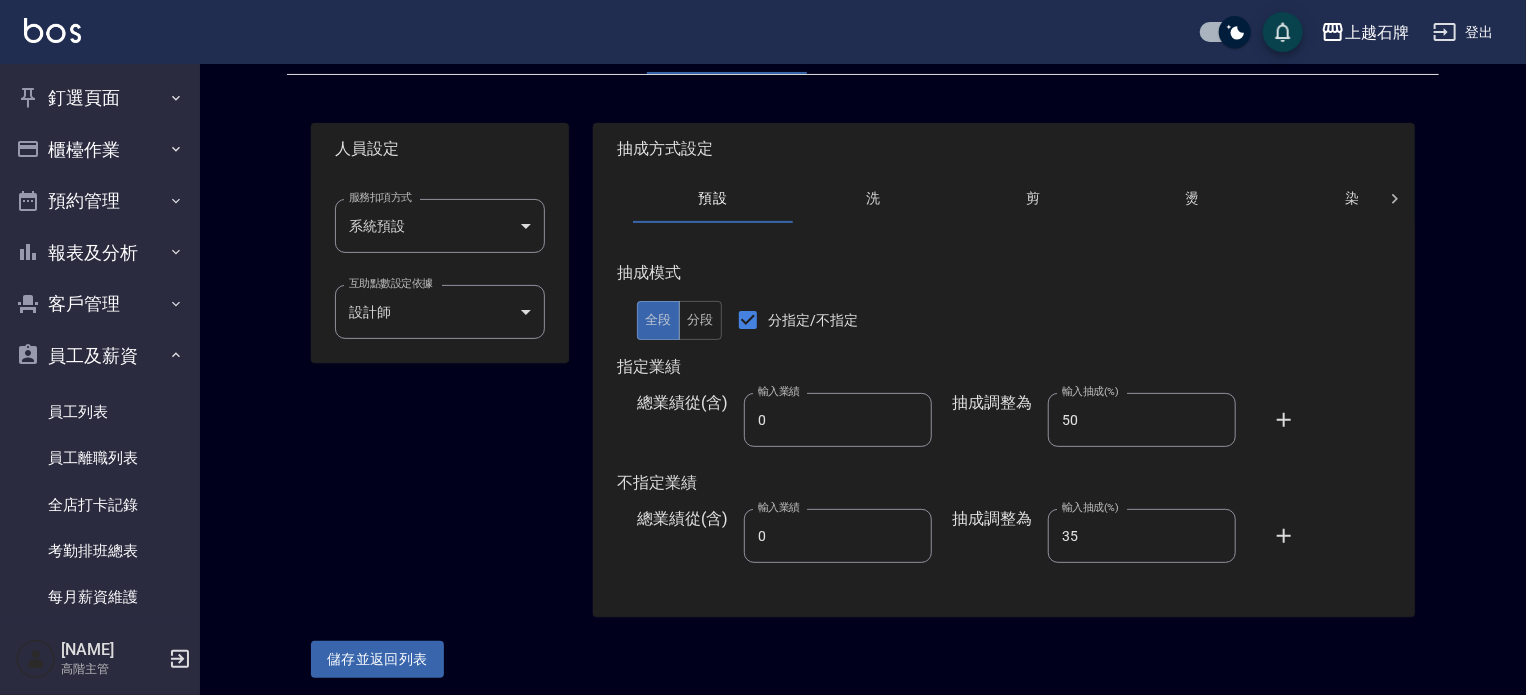 scroll, scrollTop: 125, scrollLeft: 0, axis: vertical 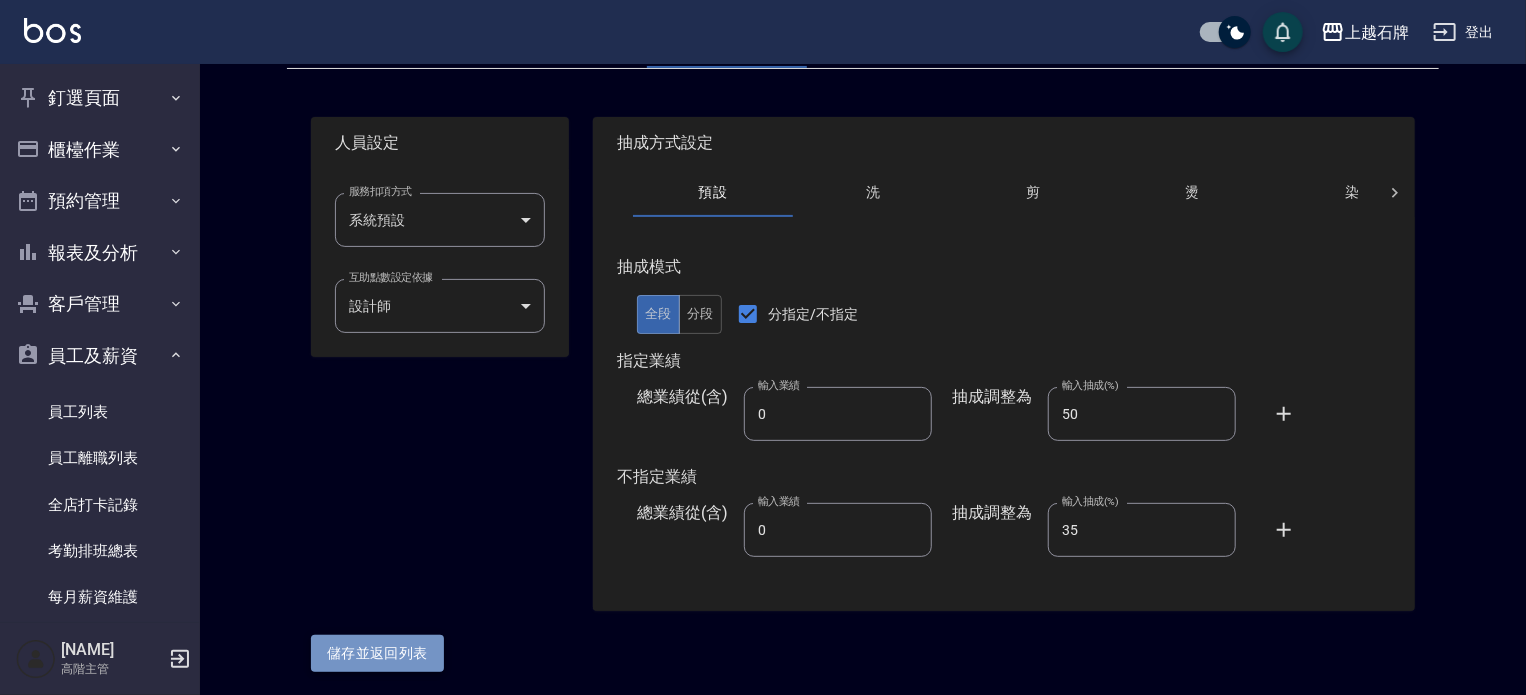 click on "儲存並返回列表" at bounding box center (377, 653) 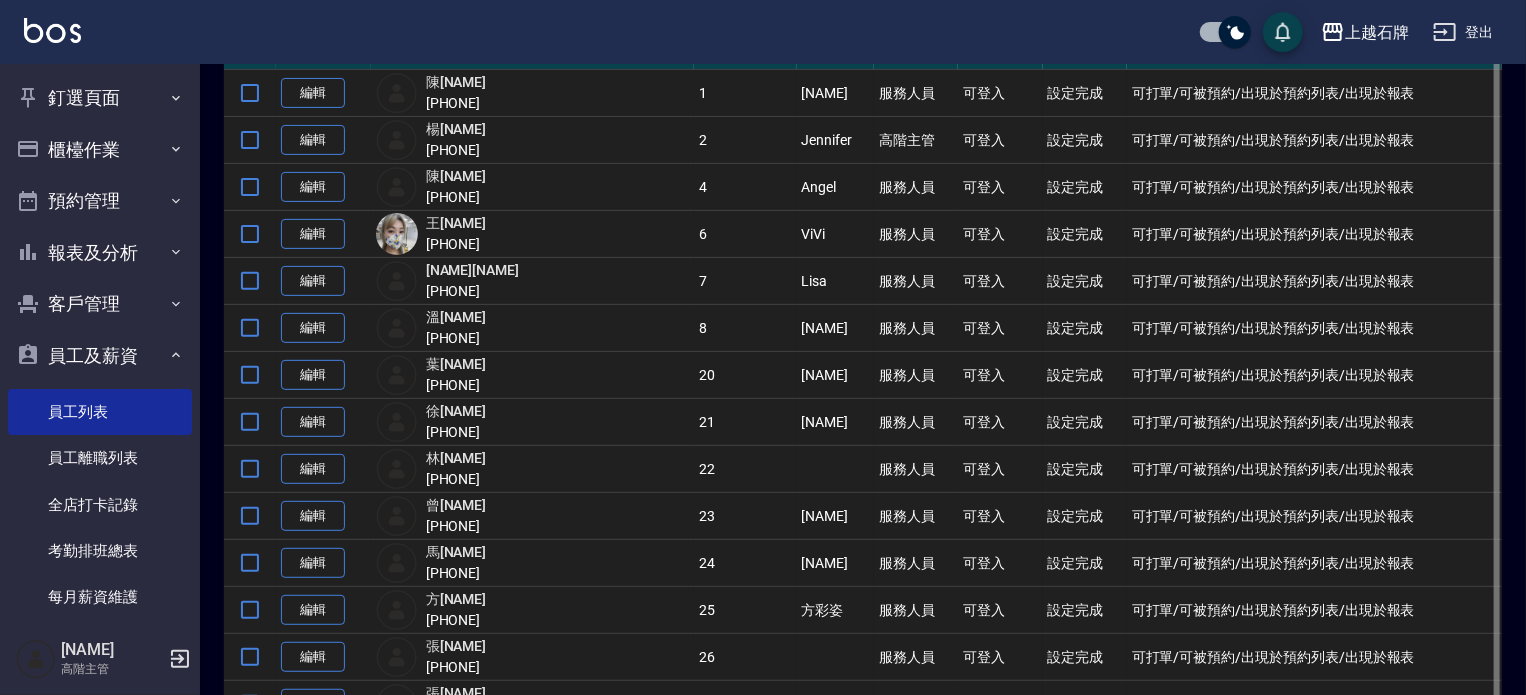 scroll, scrollTop: 400, scrollLeft: 0, axis: vertical 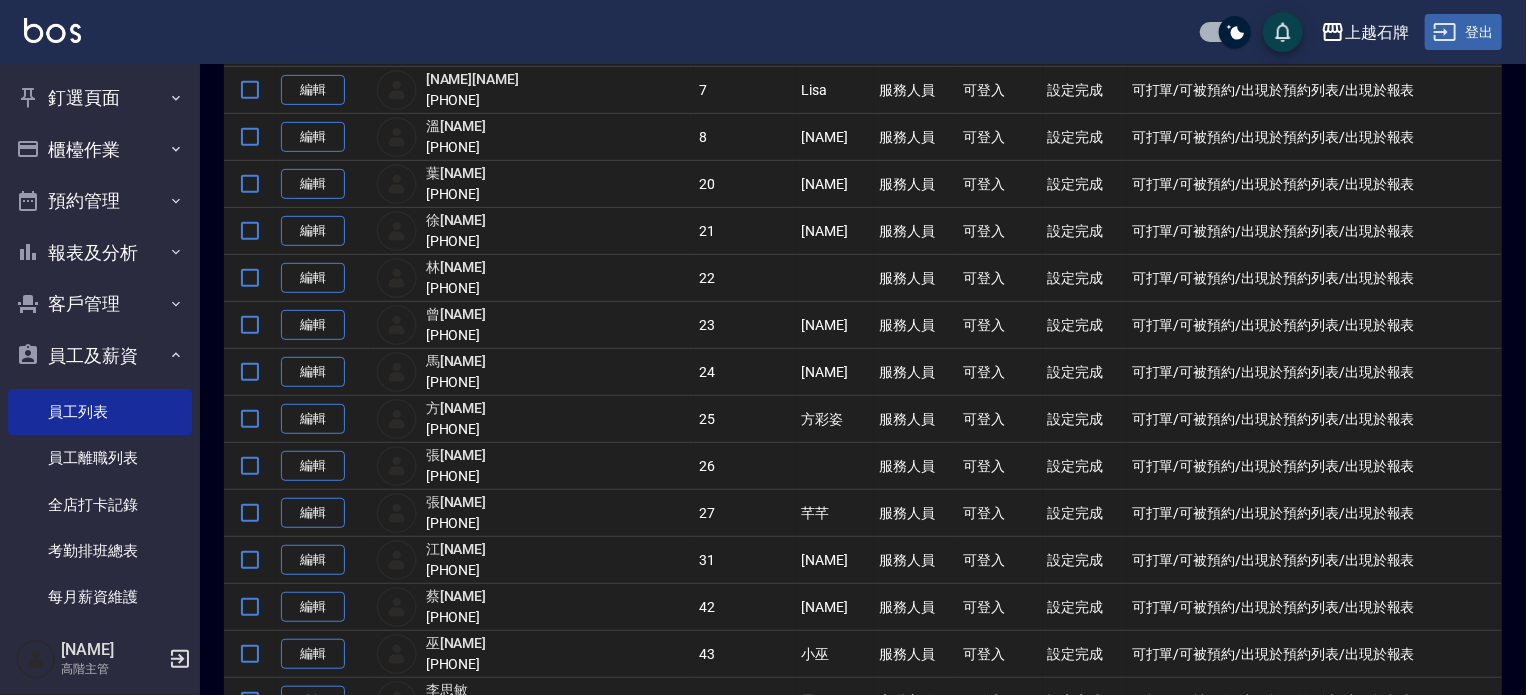 click on "登出" at bounding box center [1463, 32] 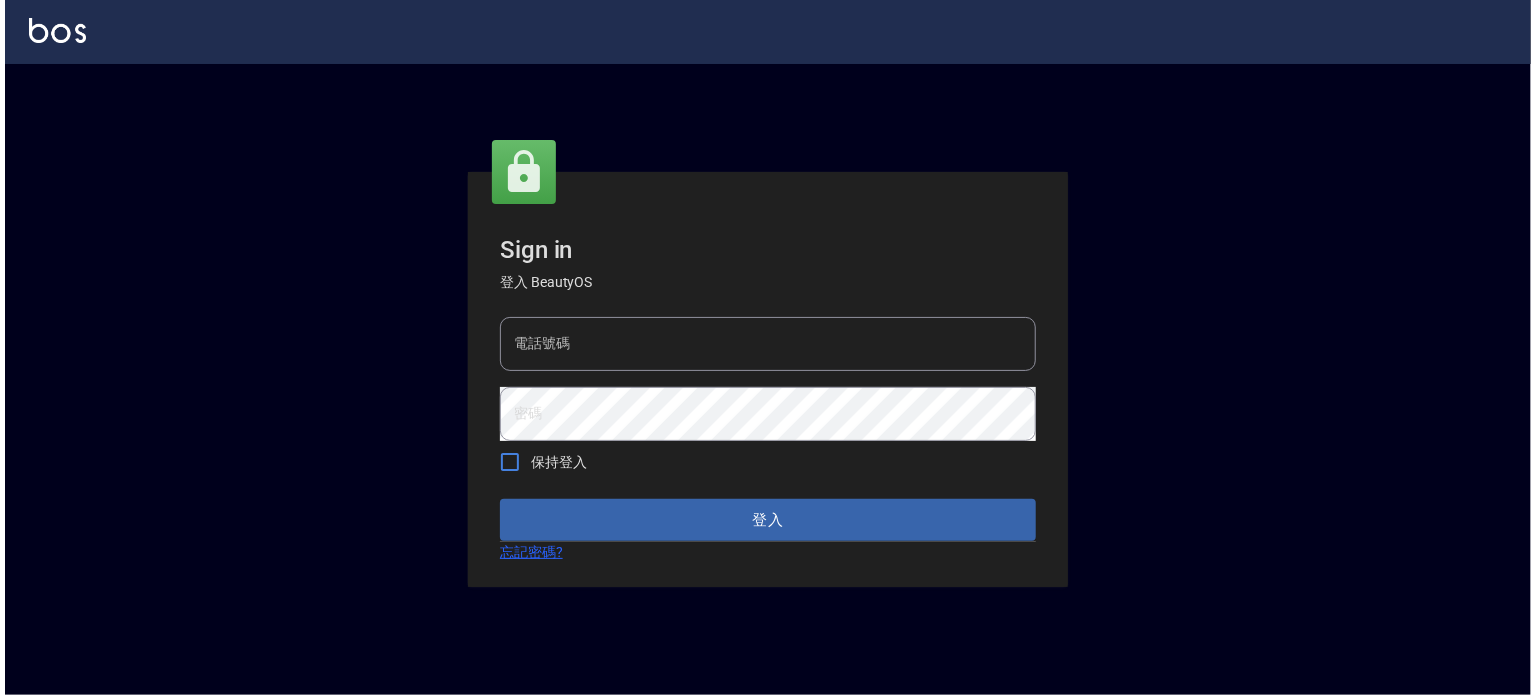 scroll, scrollTop: 0, scrollLeft: 0, axis: both 